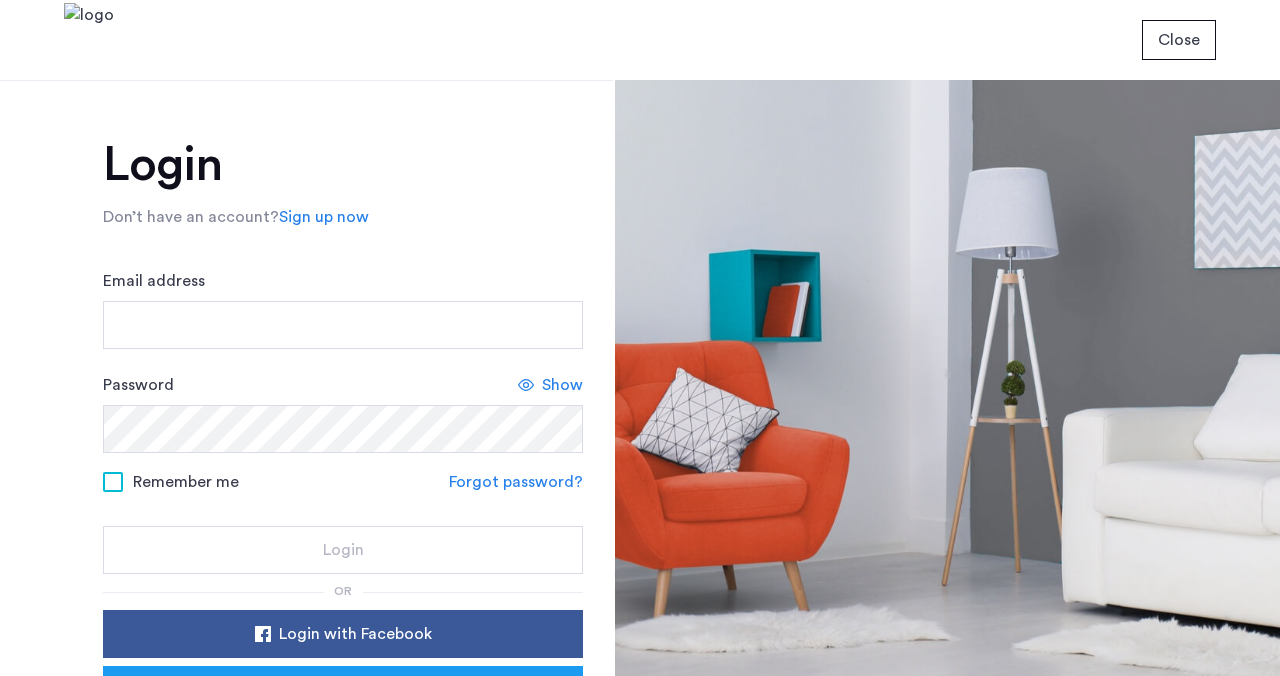 scroll, scrollTop: 0, scrollLeft: 0, axis: both 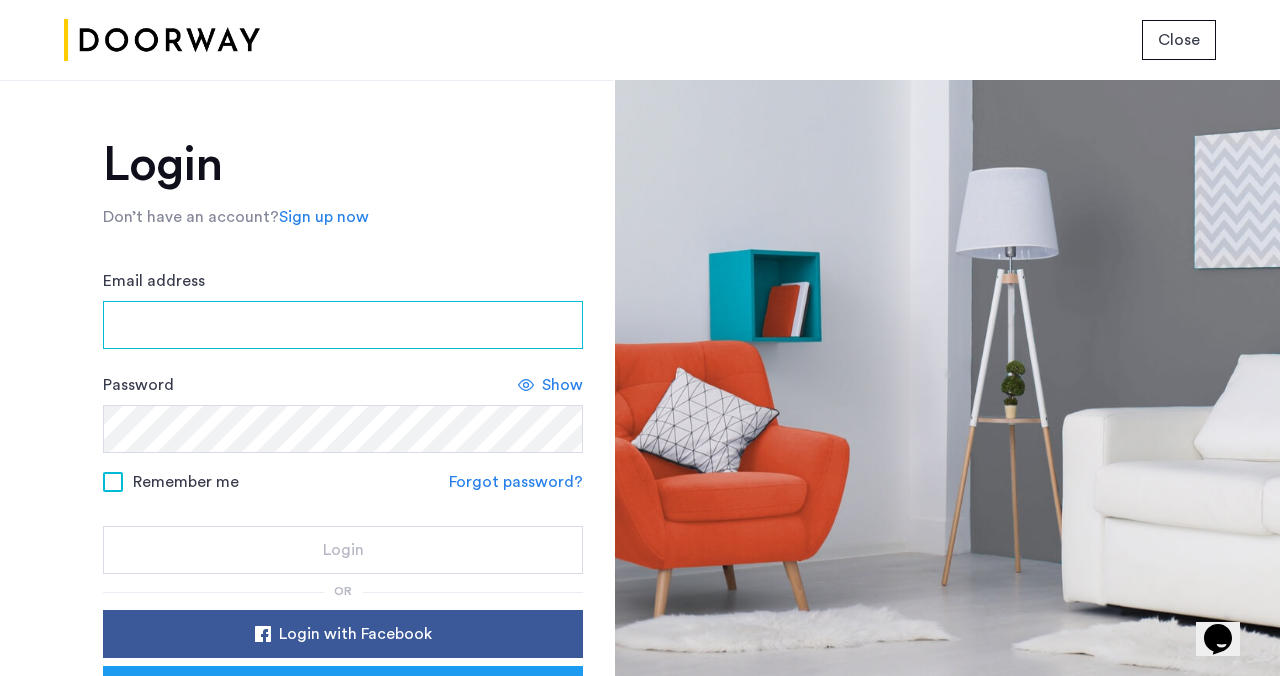 click on "Email address" at bounding box center (343, 325) 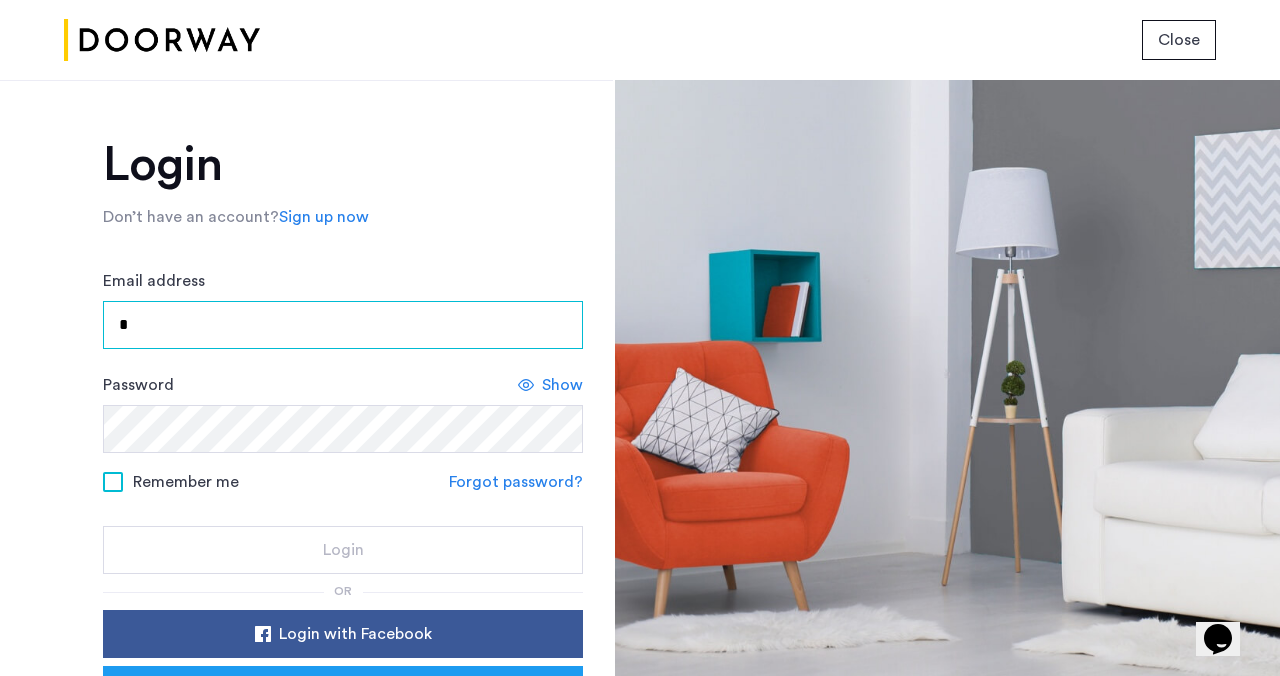 scroll, scrollTop: 156, scrollLeft: 0, axis: vertical 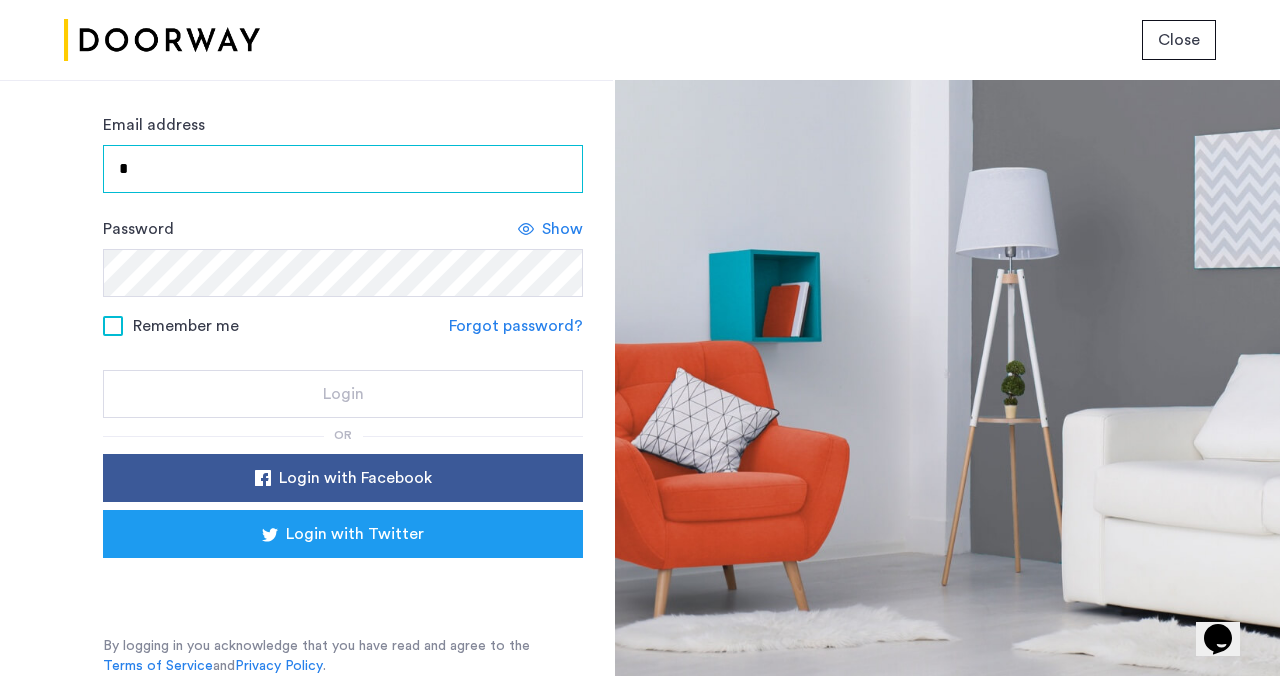 type on "*" 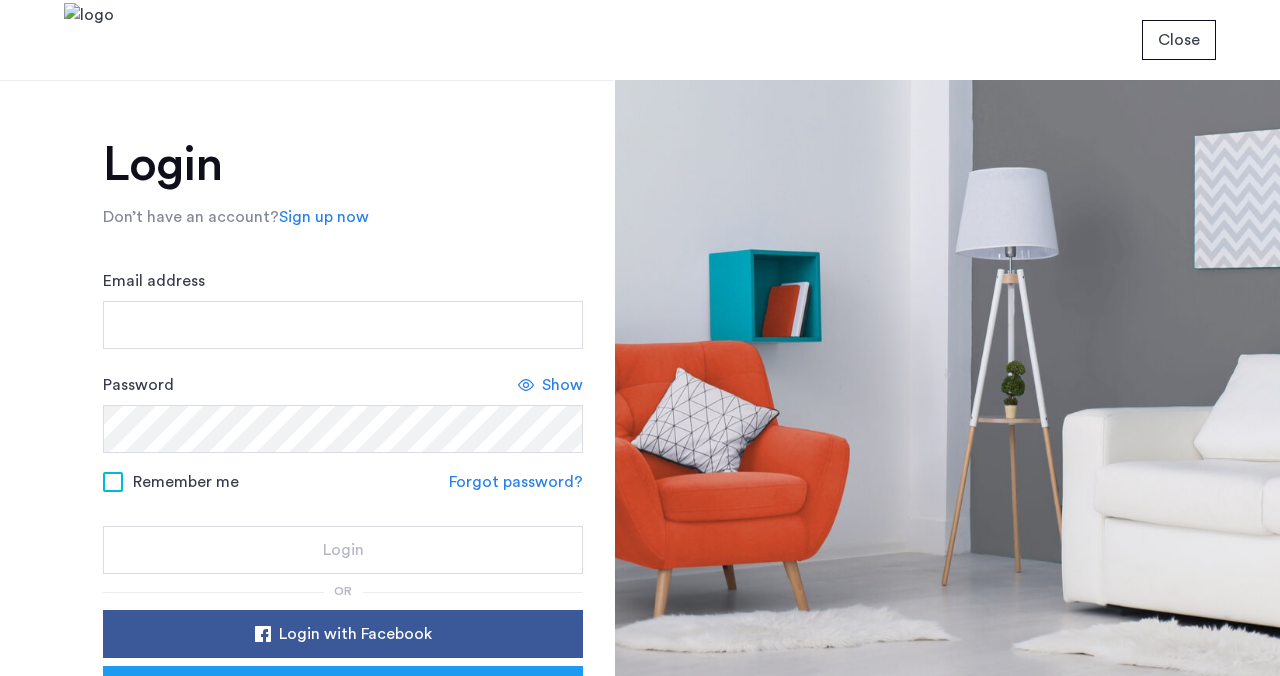 scroll, scrollTop: 0, scrollLeft: 0, axis: both 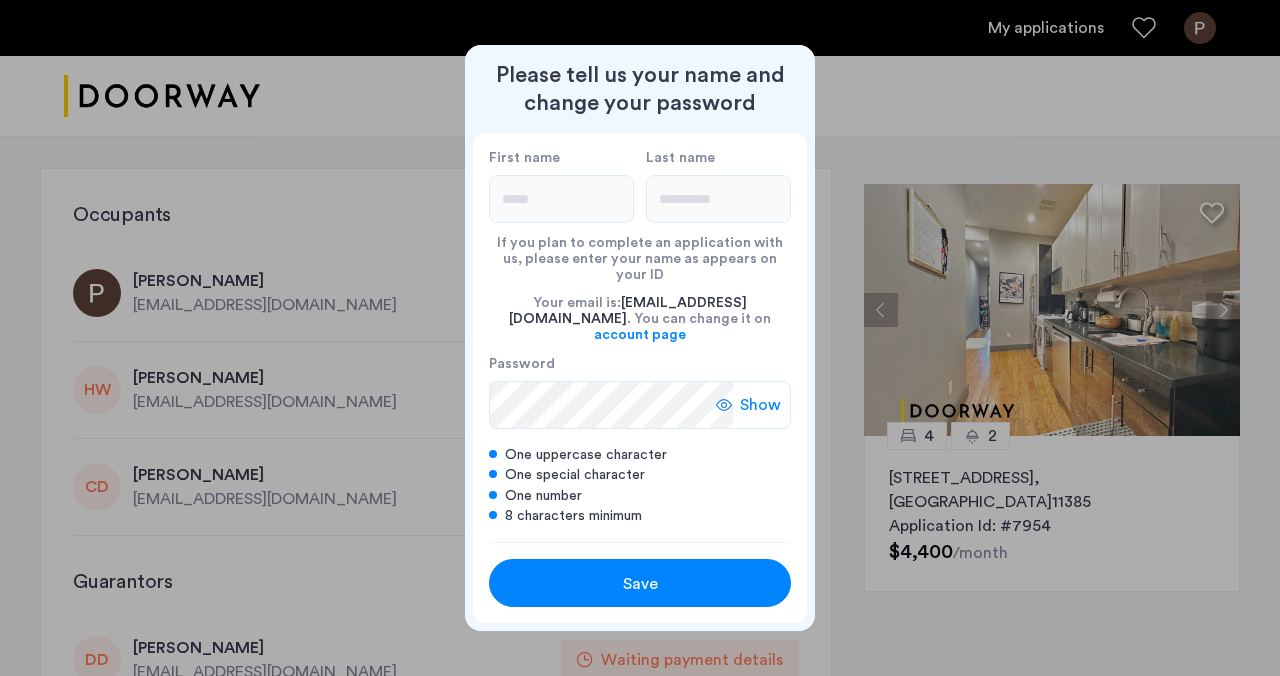 click 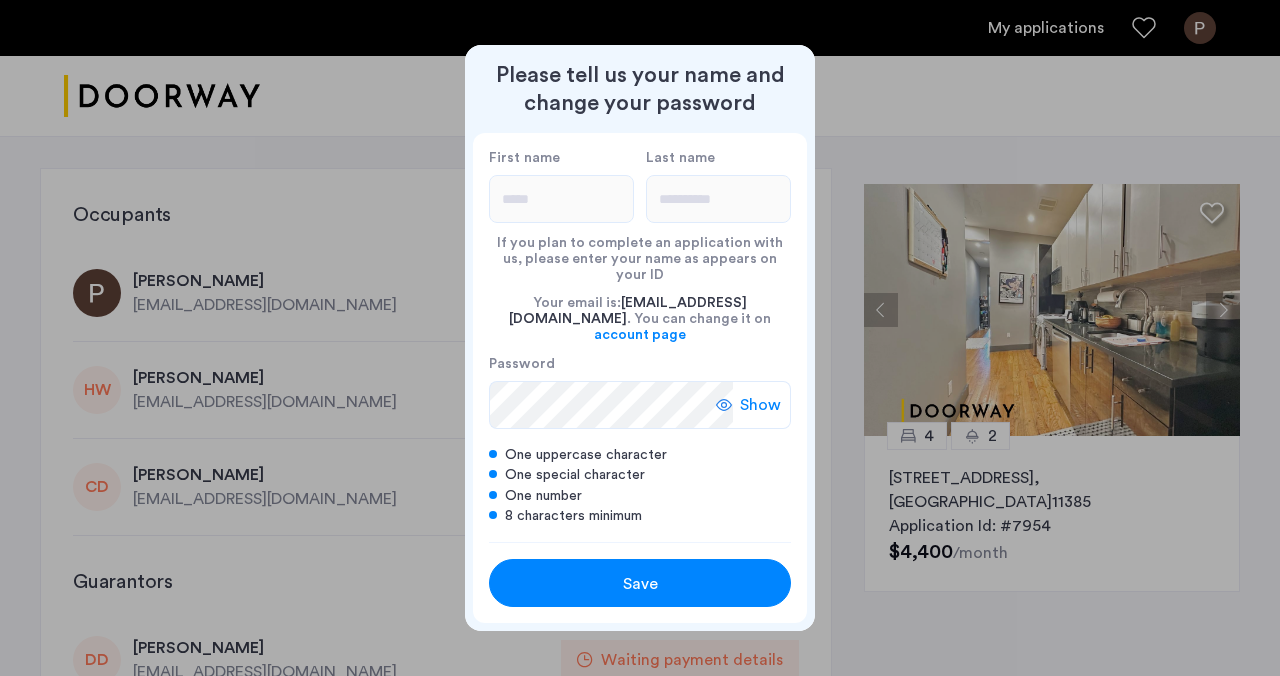 click 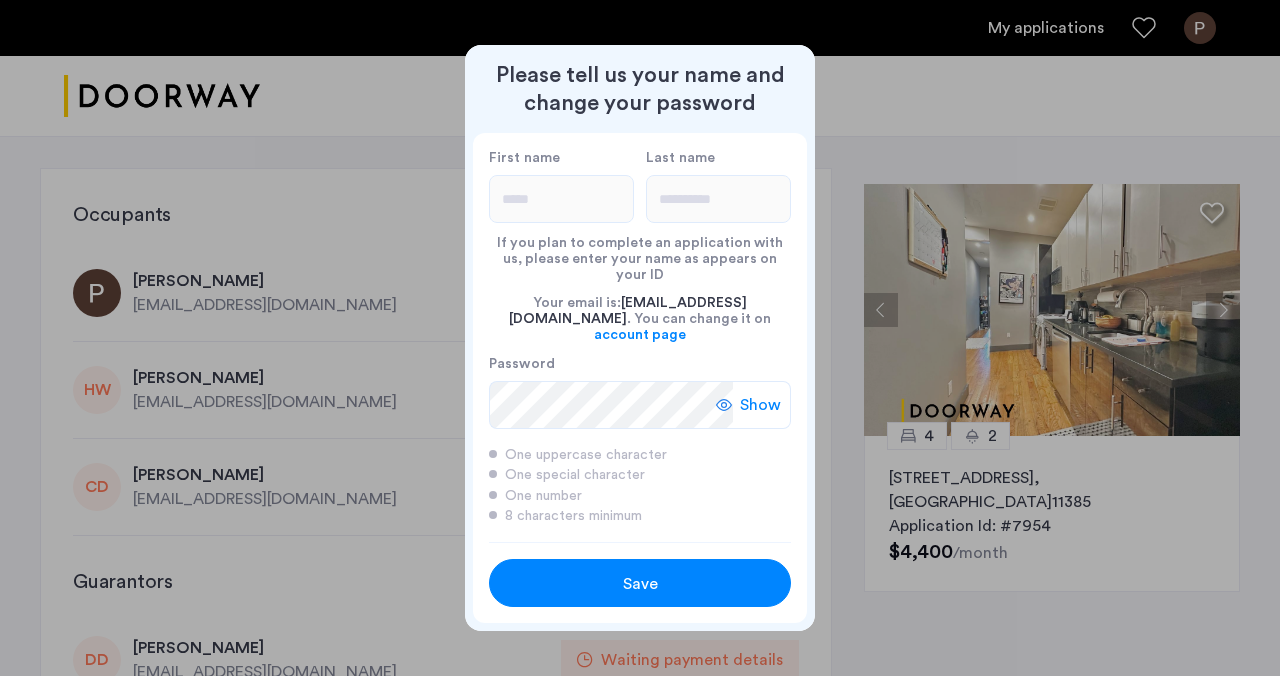 click on "Save" at bounding box center (640, 584) 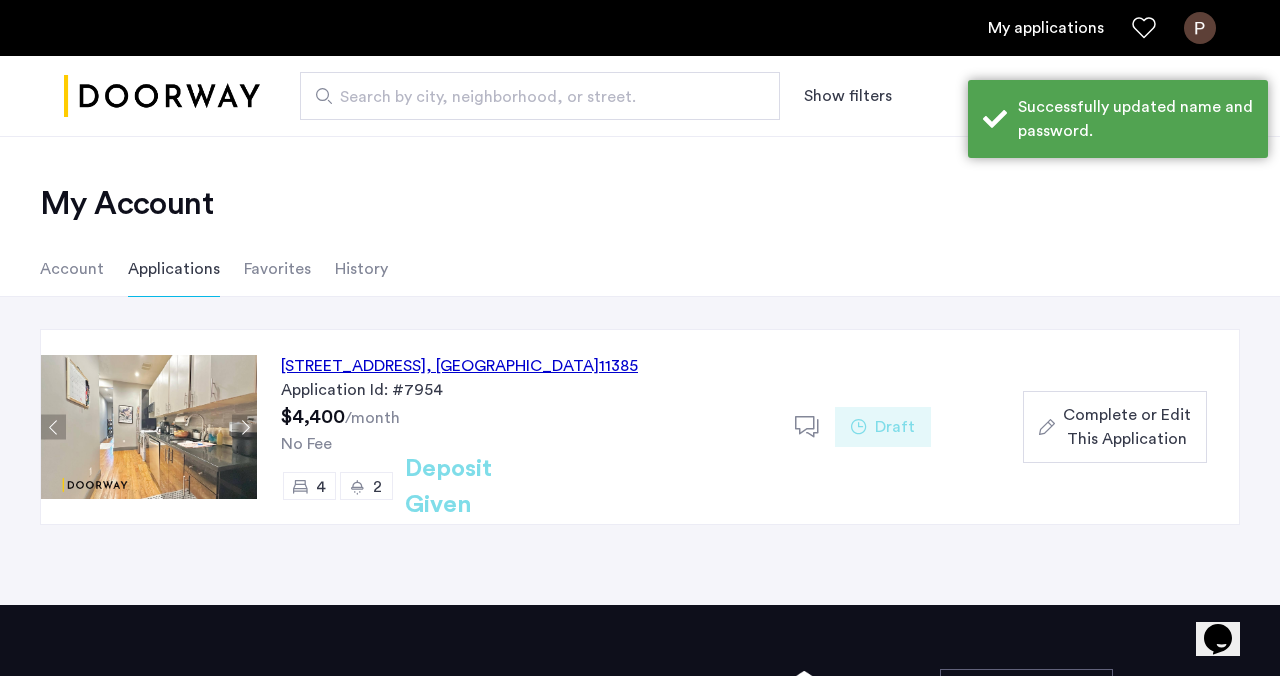 click on "17-06 Gates Avenue, Unit 3R, Queens , NY  11385" 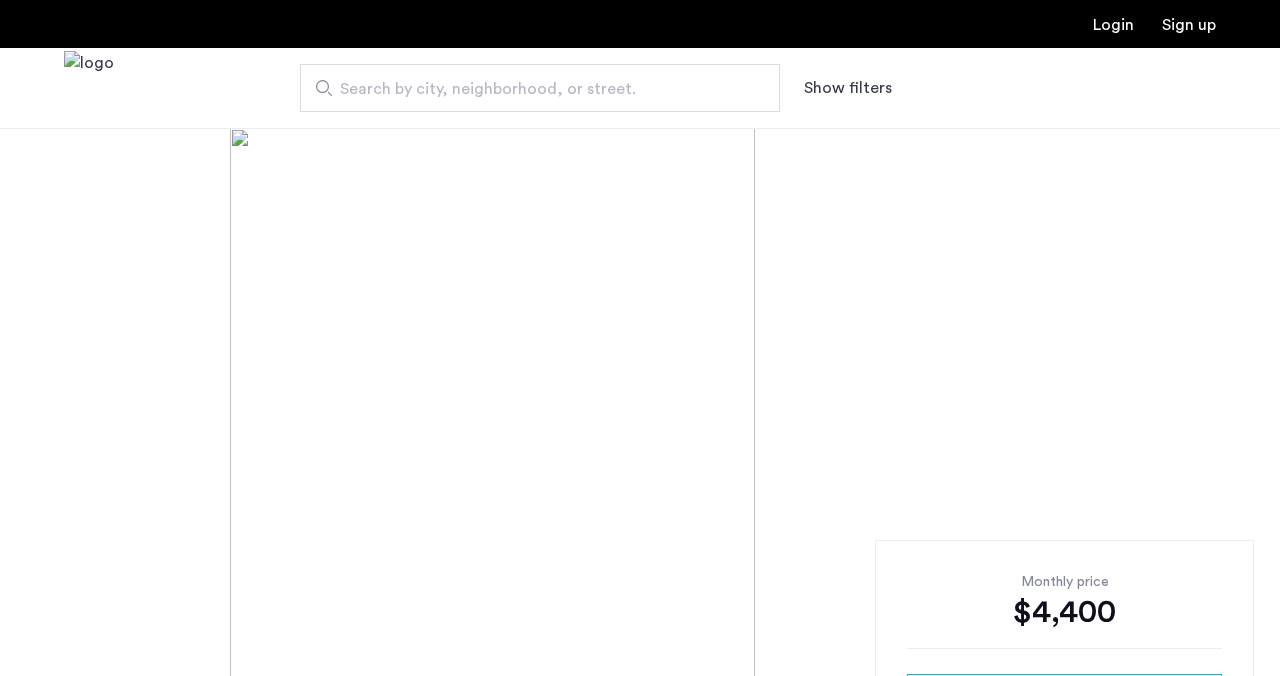 scroll, scrollTop: 0, scrollLeft: 0, axis: both 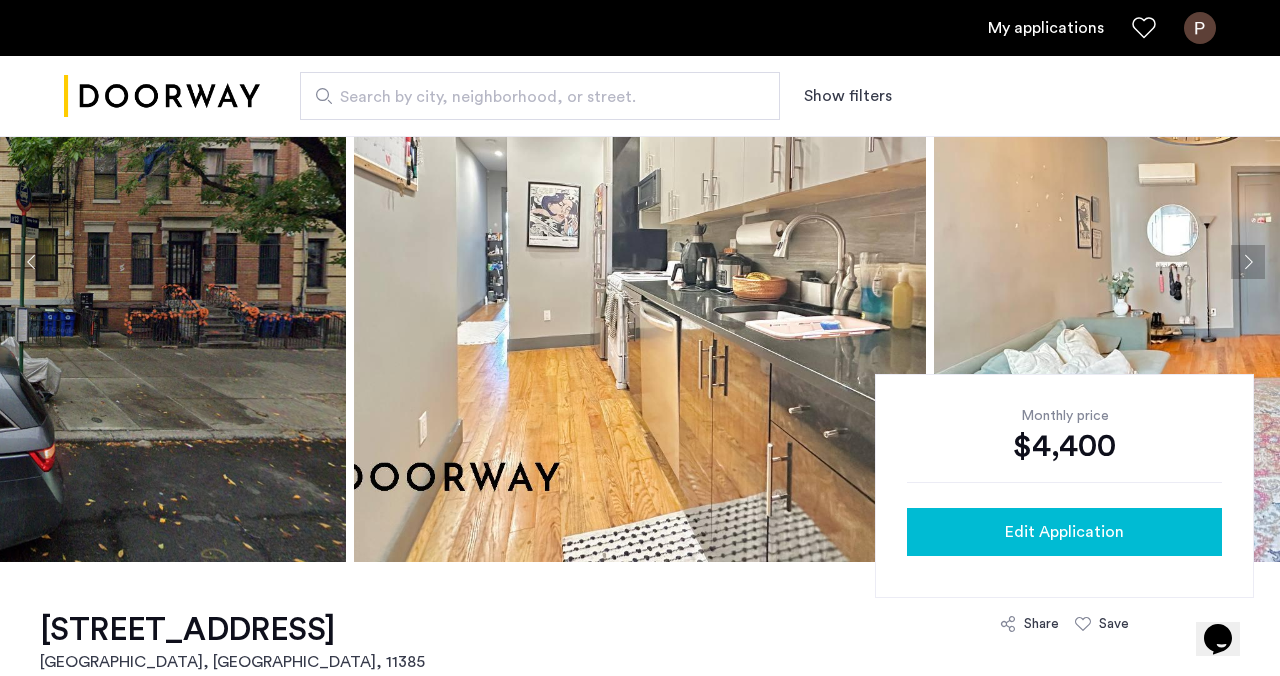 click on "Edit Application" 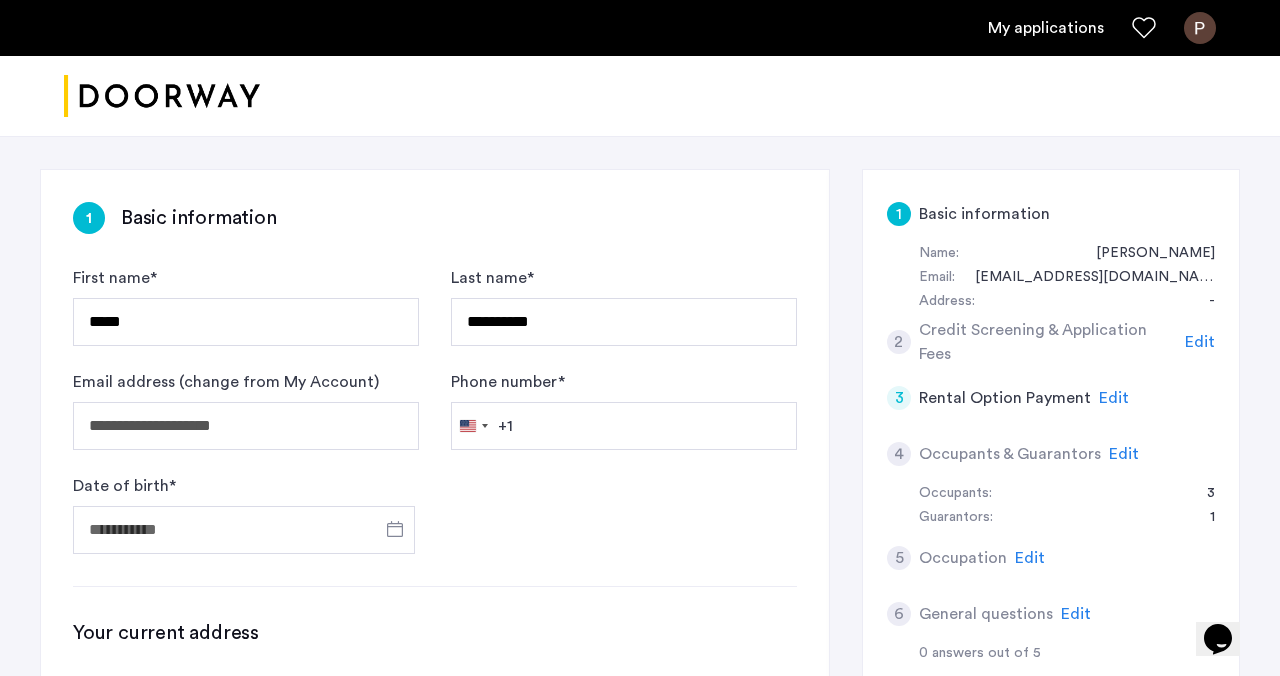 scroll, scrollTop: 287, scrollLeft: 0, axis: vertical 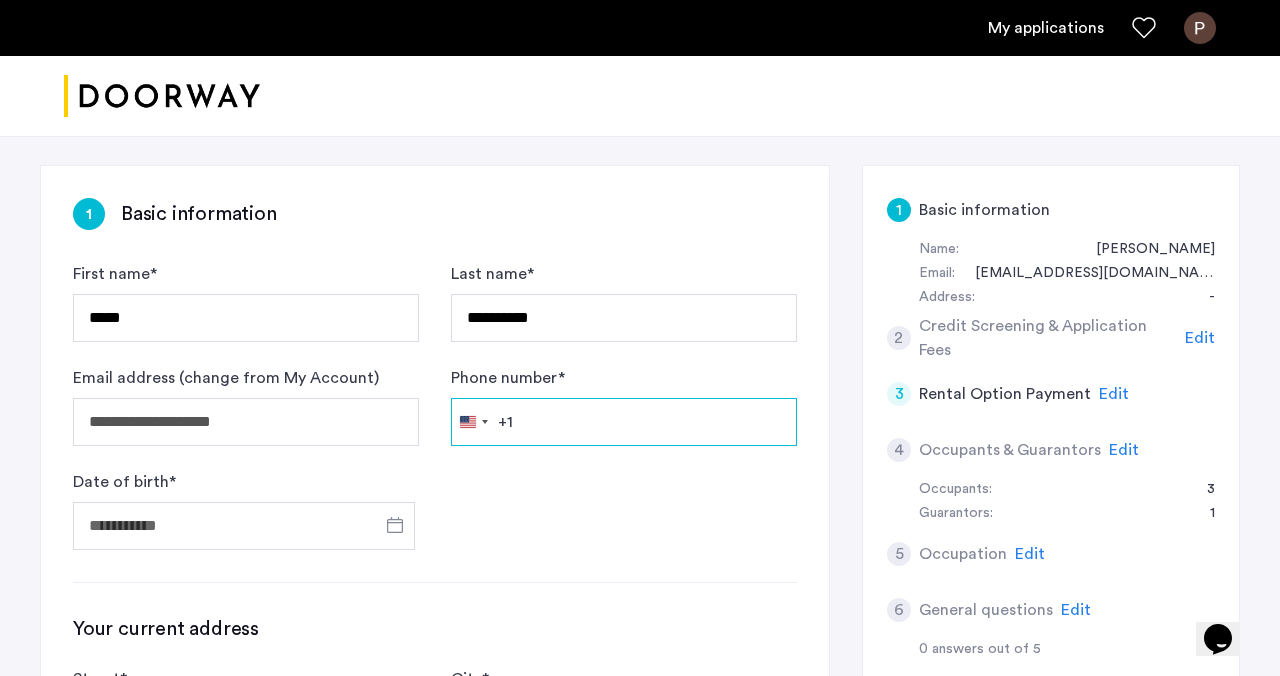 click on "Phone number  *" at bounding box center (624, 422) 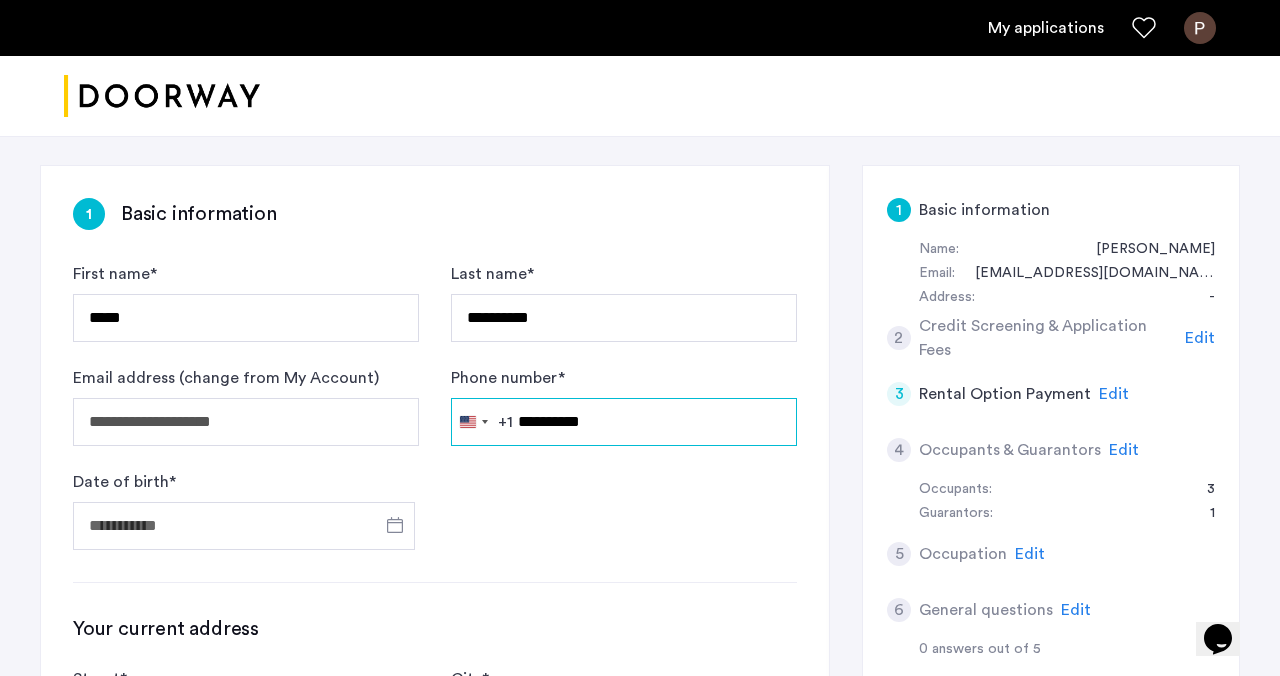 type on "**********" 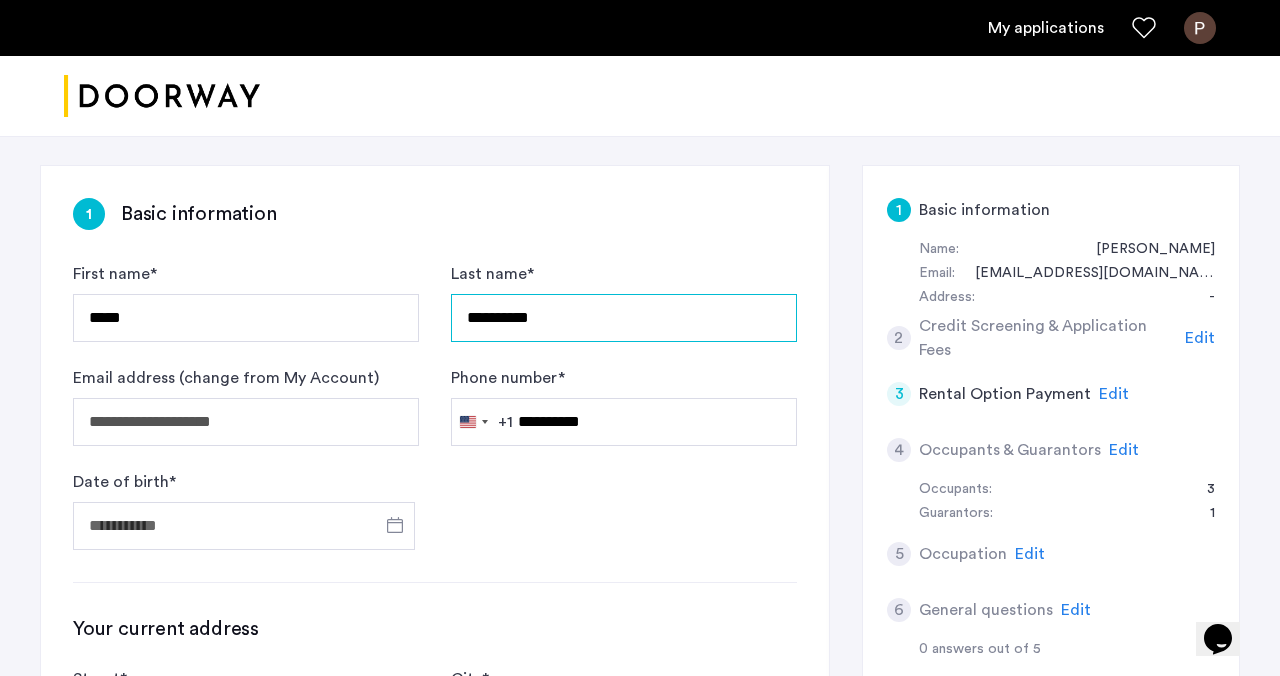 click on "**********" at bounding box center [624, 318] 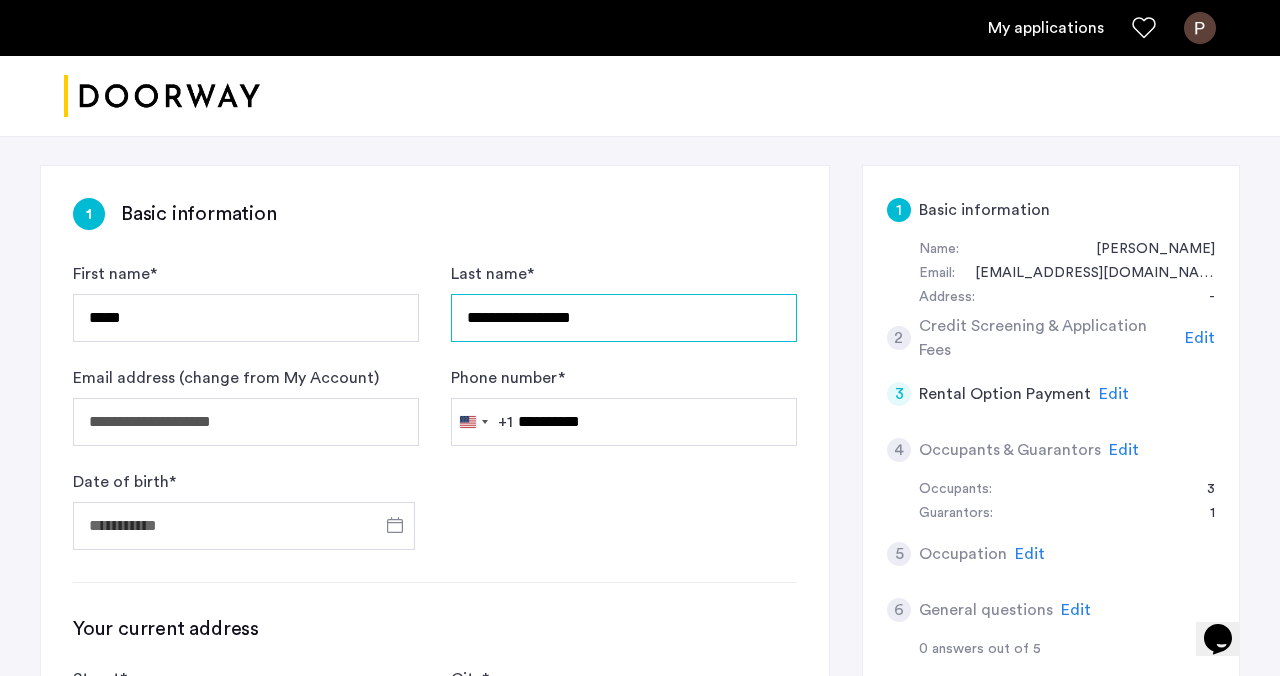 type on "**********" 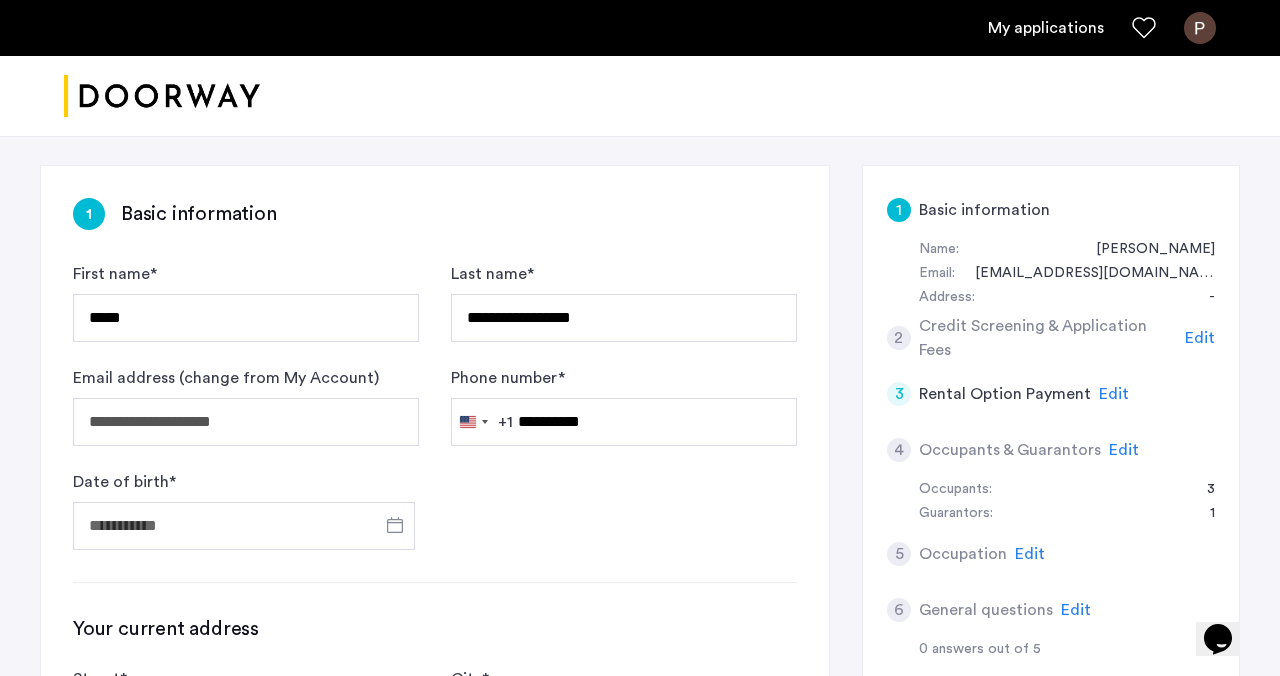 click on "**********" 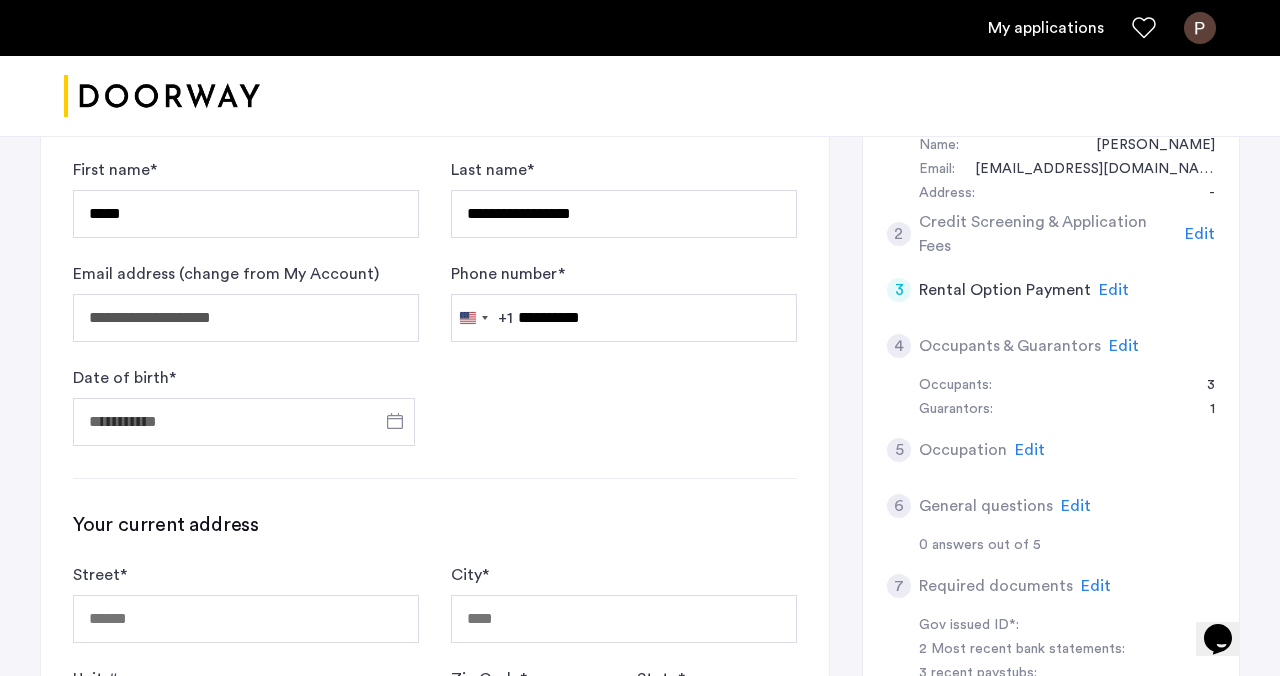scroll, scrollTop: 412, scrollLeft: 0, axis: vertical 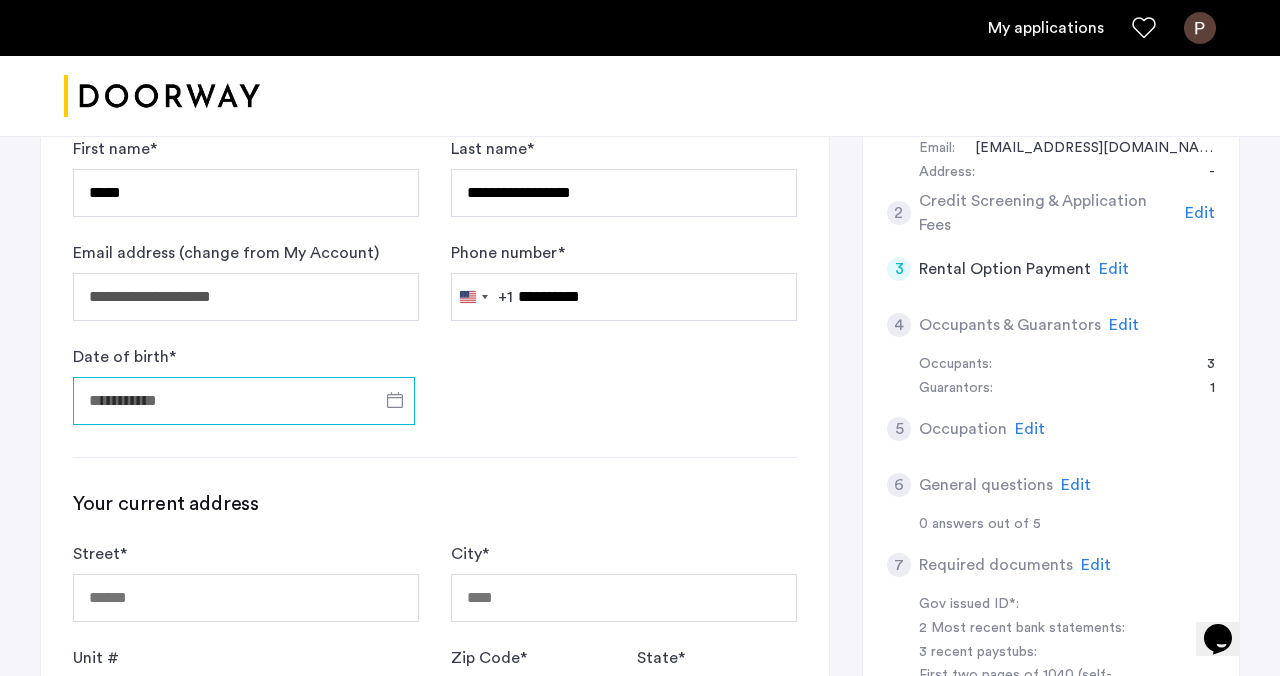 click on "Date of birth  *" at bounding box center [244, 401] 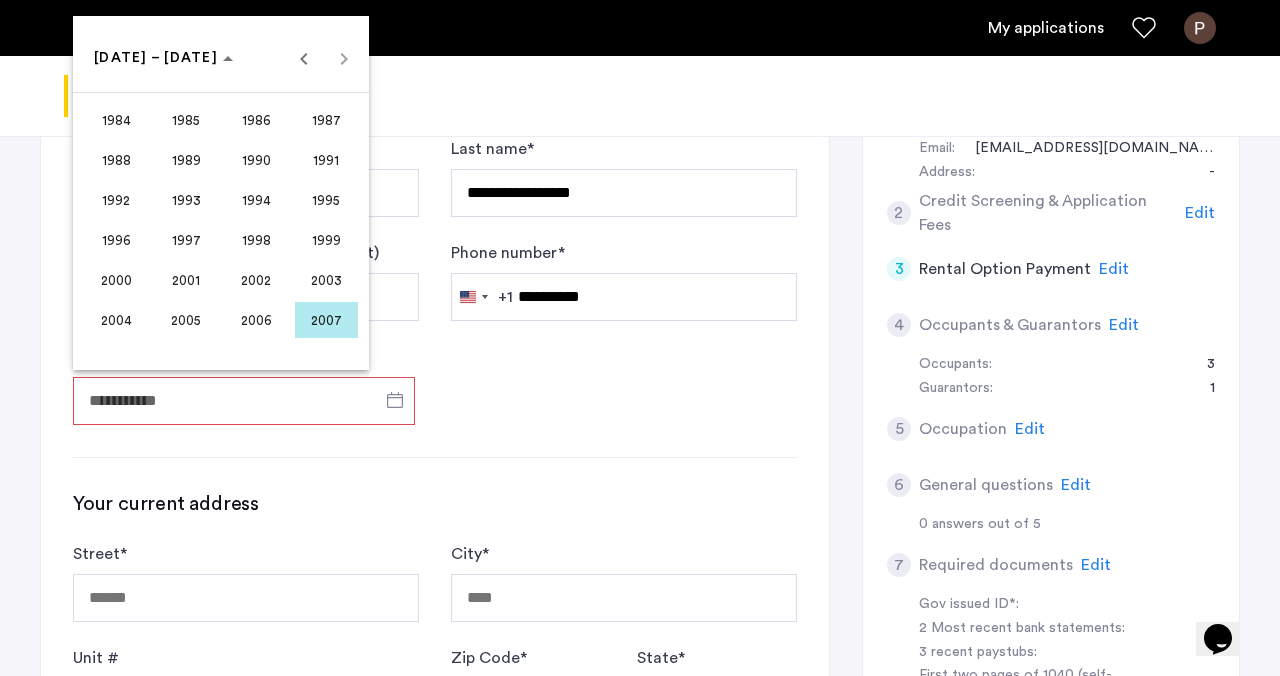 click on "2000" at bounding box center (116, 280) 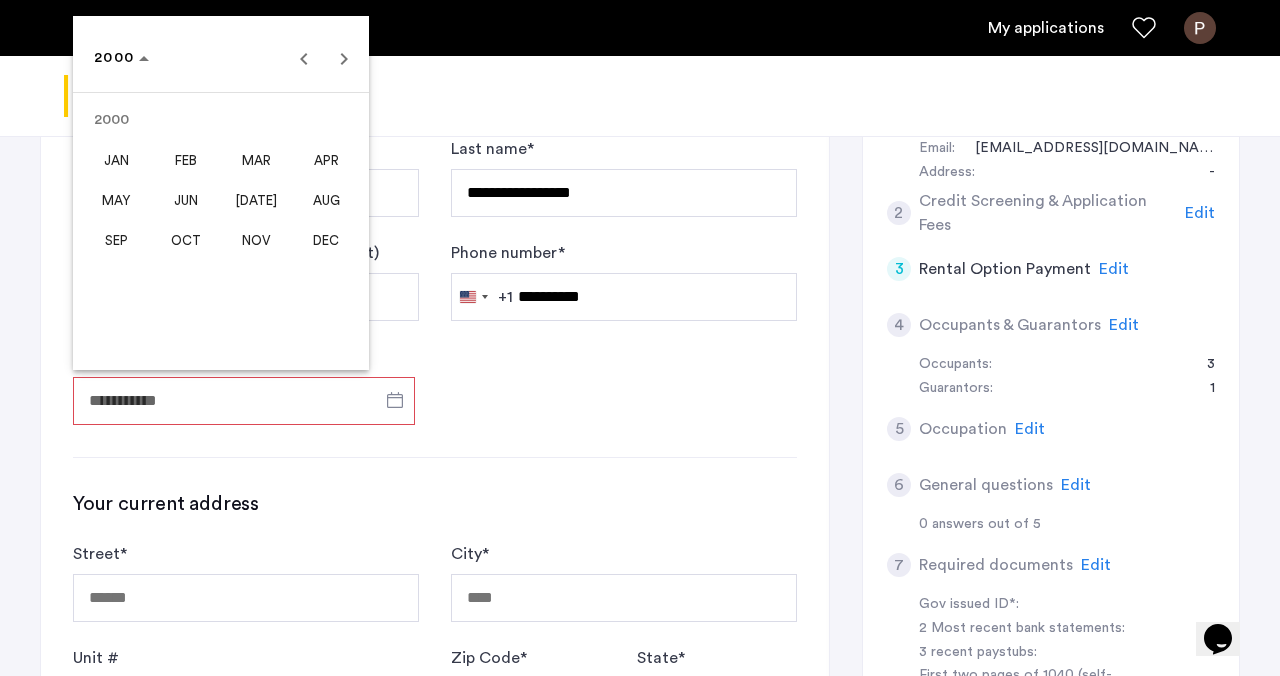 click on "FEB" at bounding box center (186, 160) 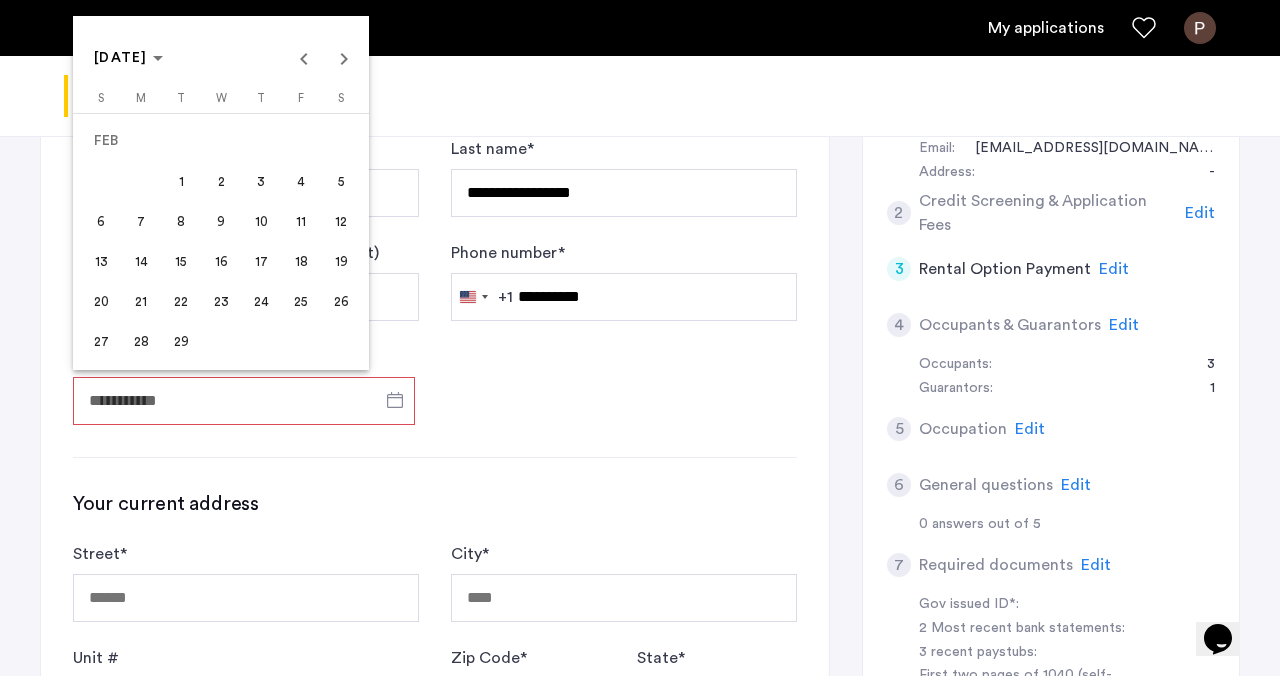 click on "7" at bounding box center [141, 221] 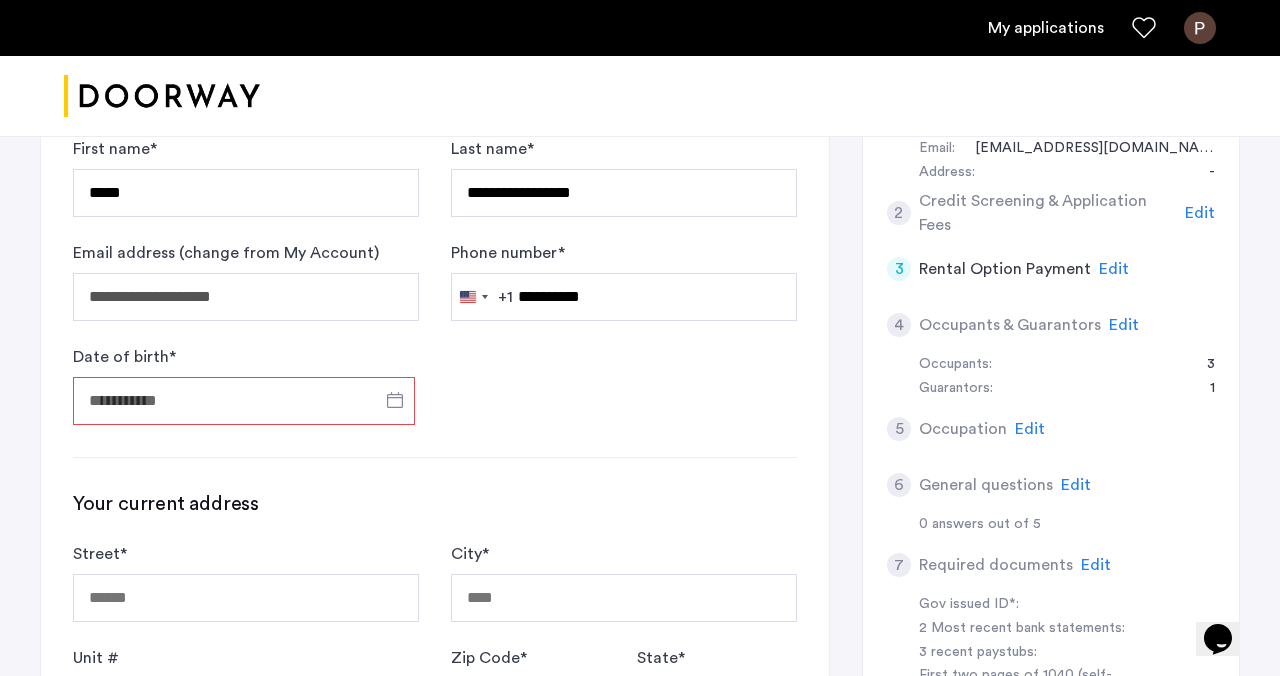 type on "**********" 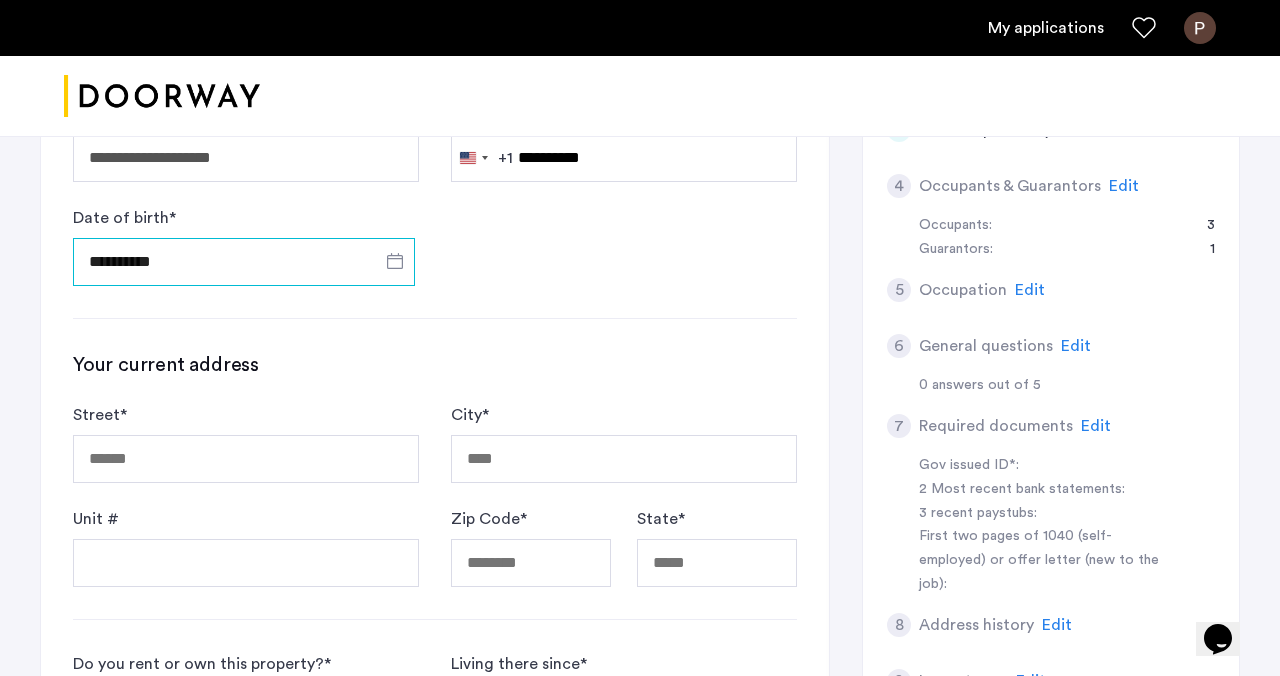 scroll, scrollTop: 590, scrollLeft: 0, axis: vertical 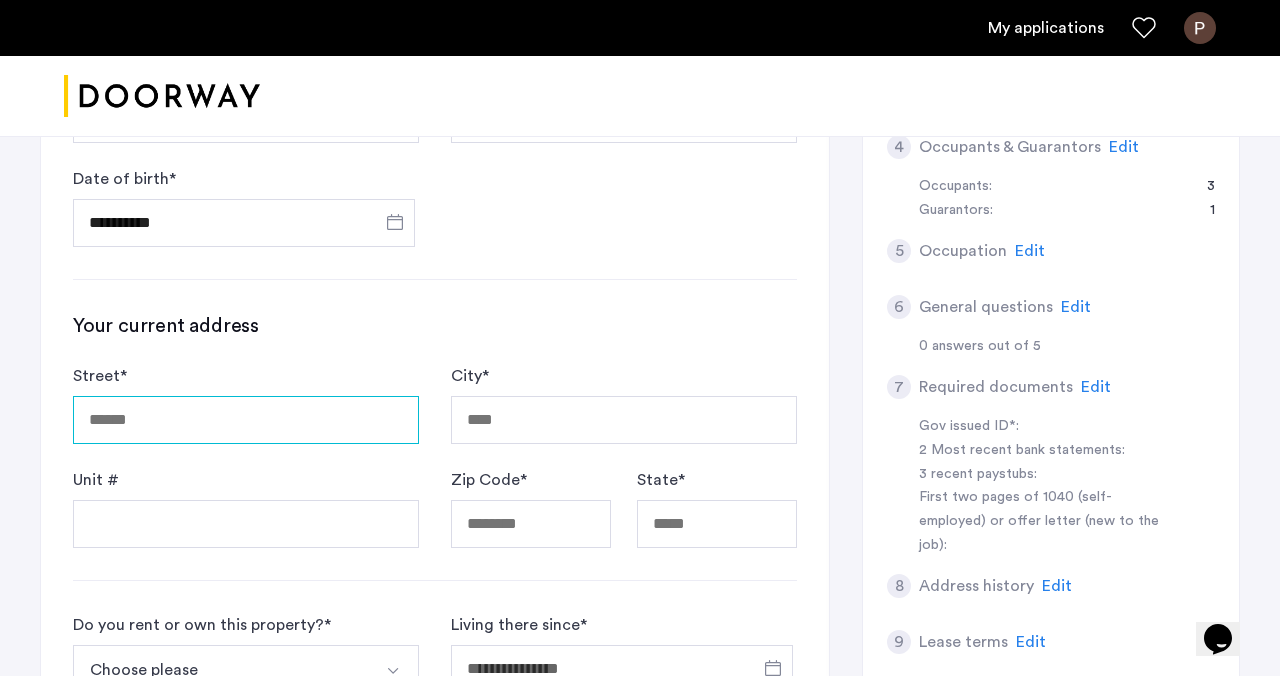 click on "Street  *" at bounding box center [246, 420] 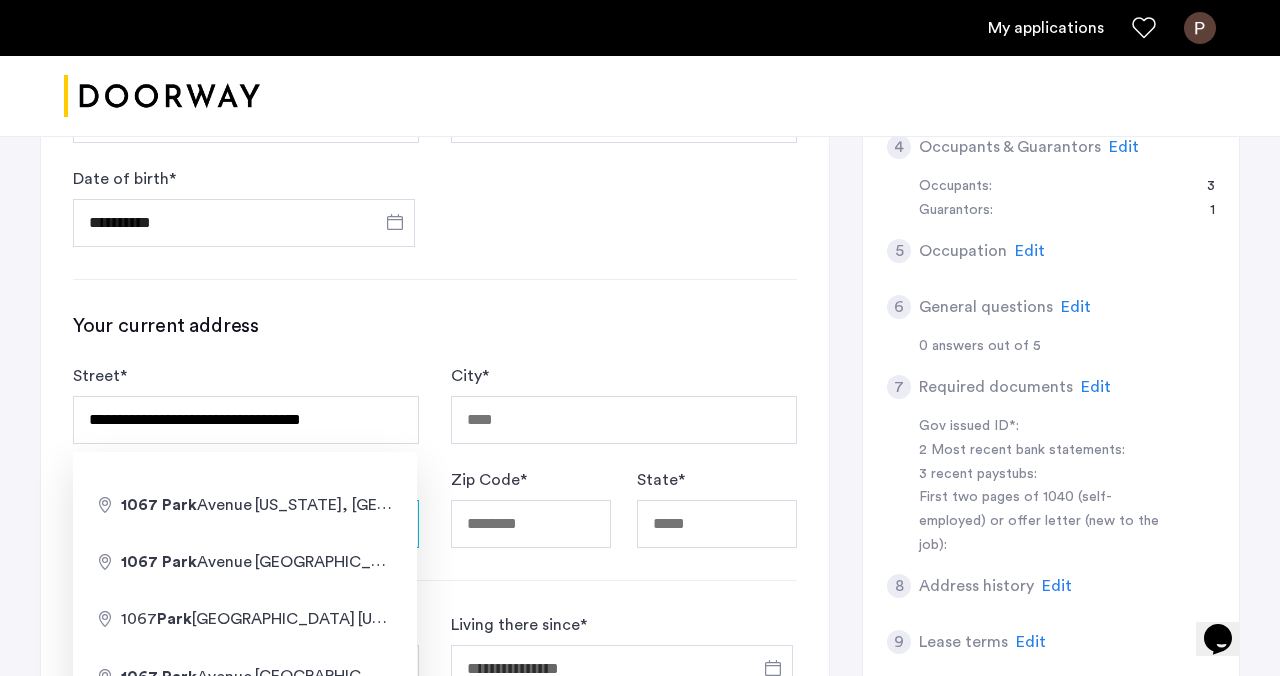 type on "**********" 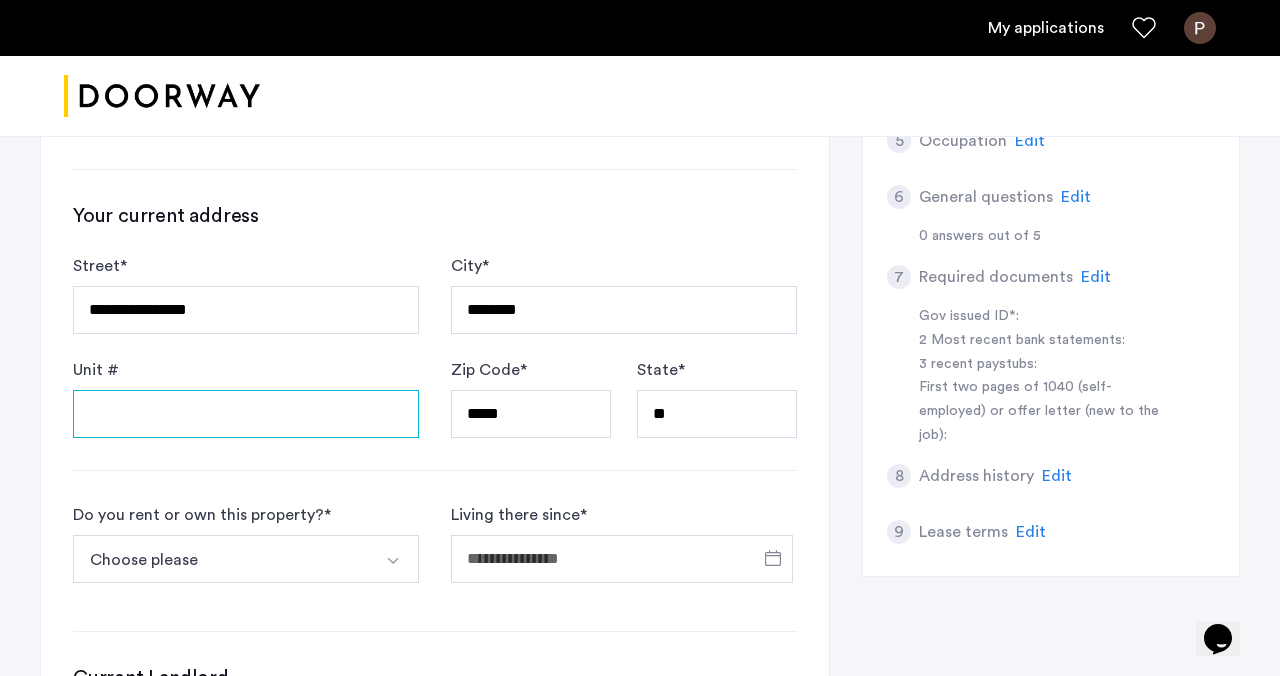 scroll, scrollTop: 791, scrollLeft: 0, axis: vertical 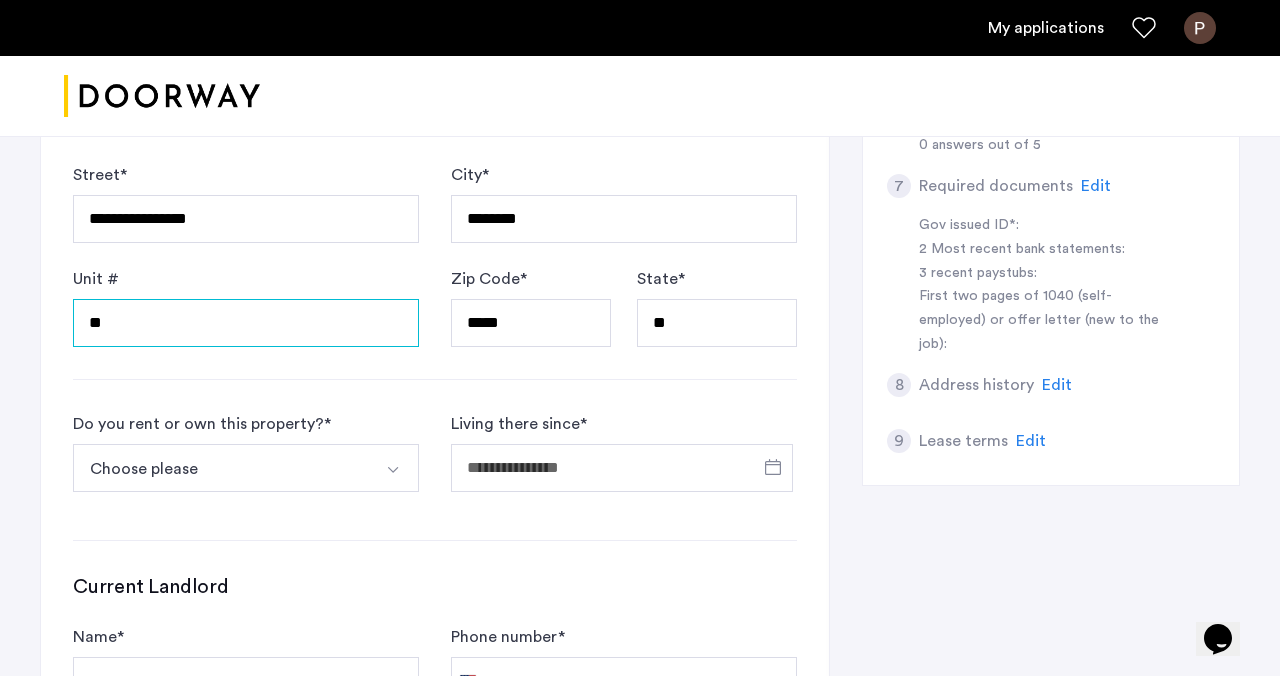 type on "**" 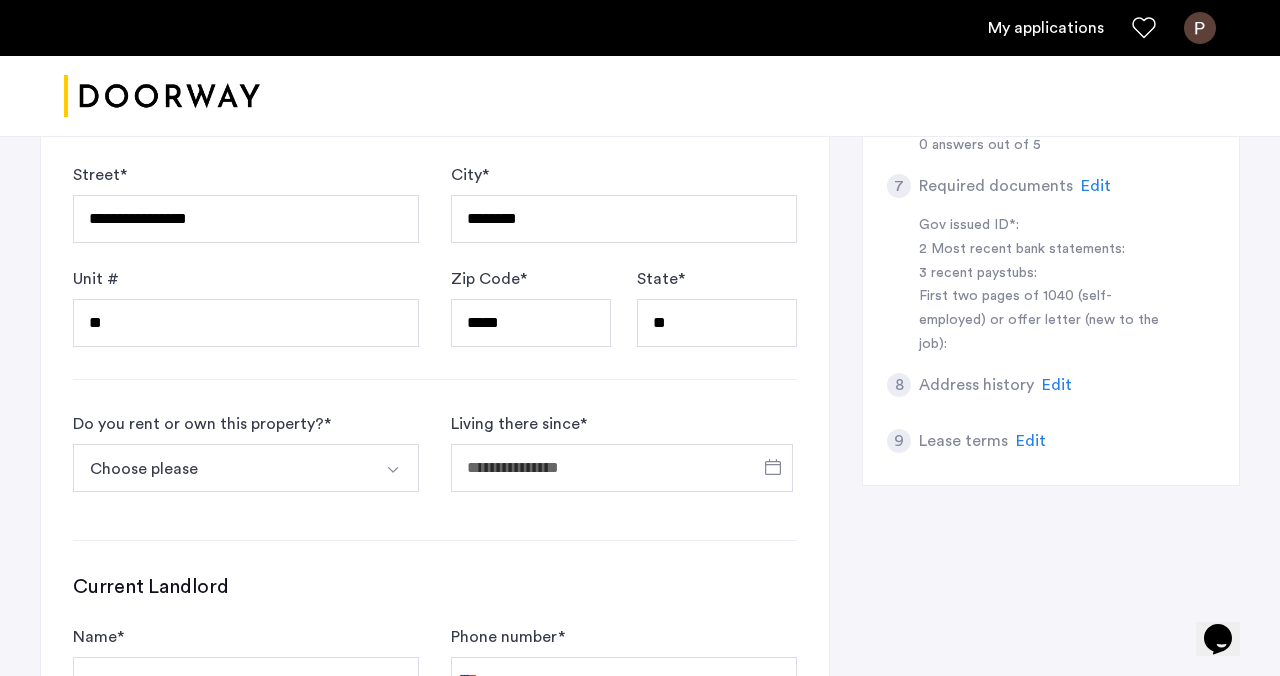 click on "Choose please" at bounding box center (222, 468) 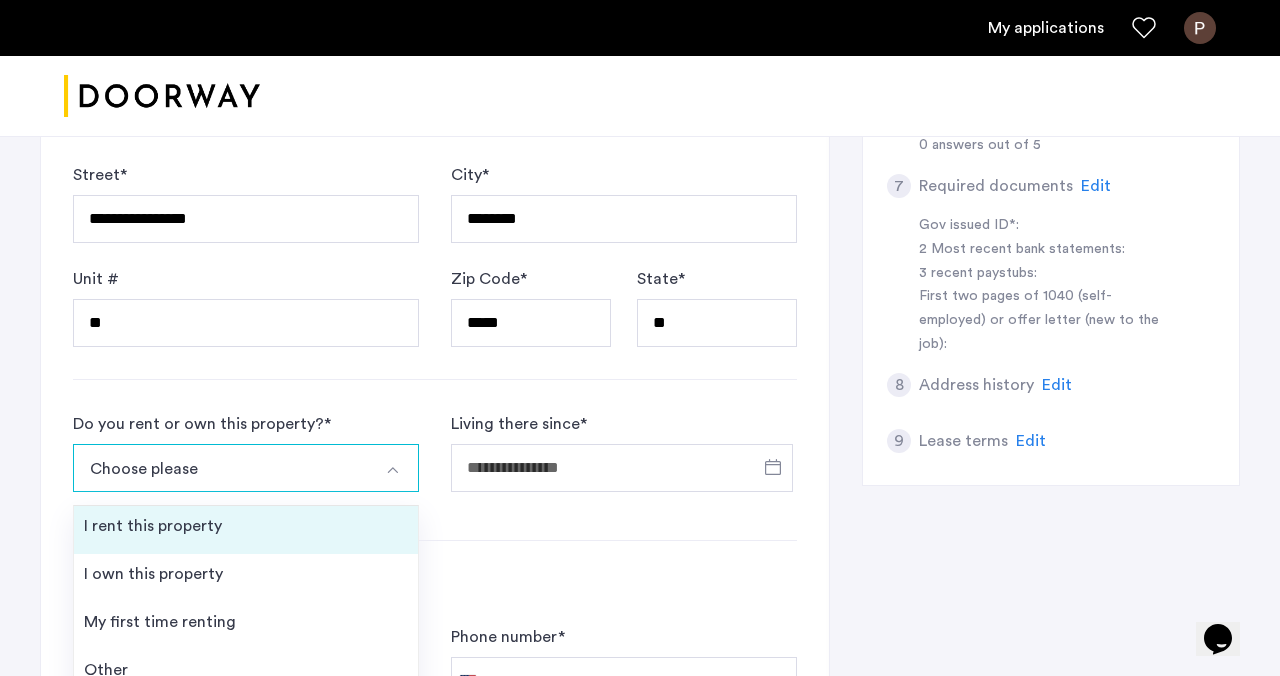 click on "I rent this property" at bounding box center [246, 530] 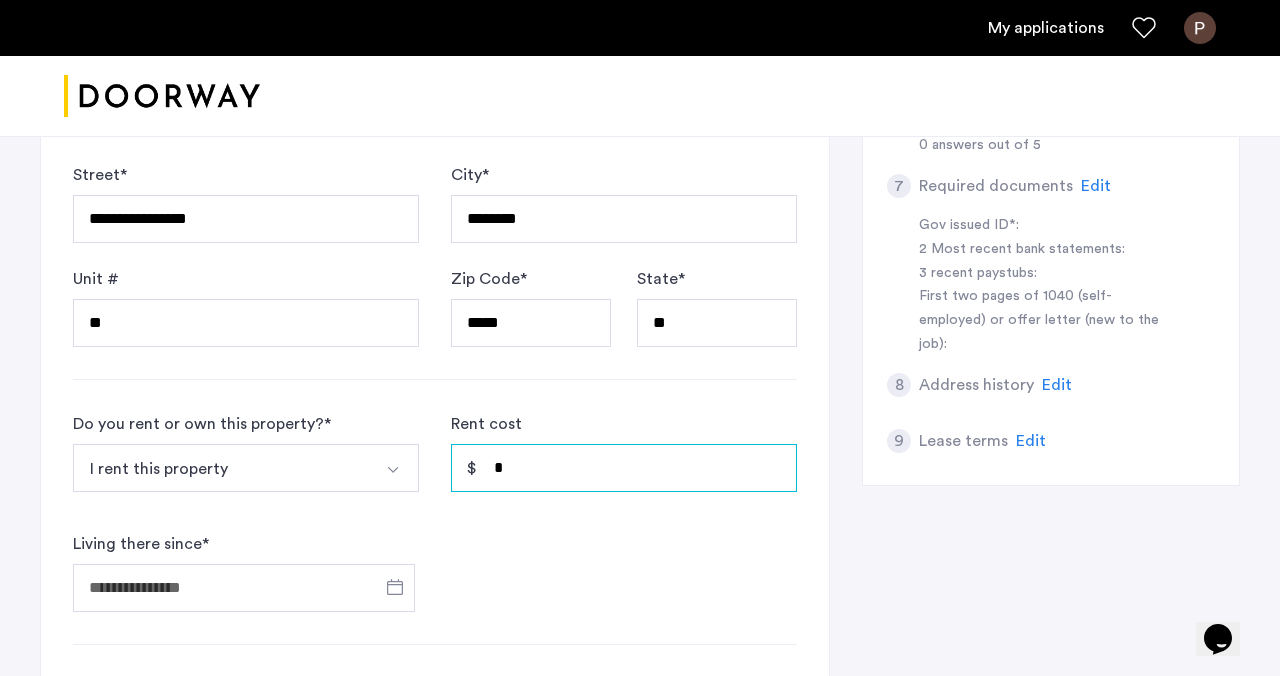 click on "*" at bounding box center [624, 468] 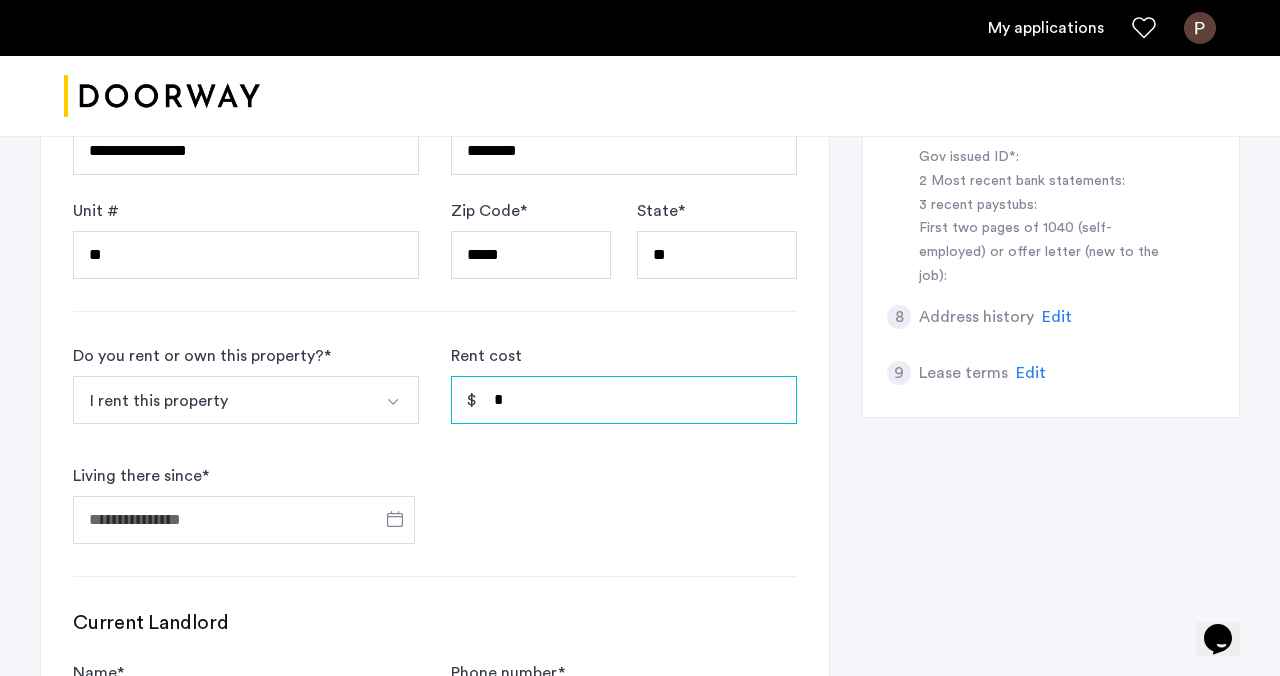 scroll, scrollTop: 861, scrollLeft: 0, axis: vertical 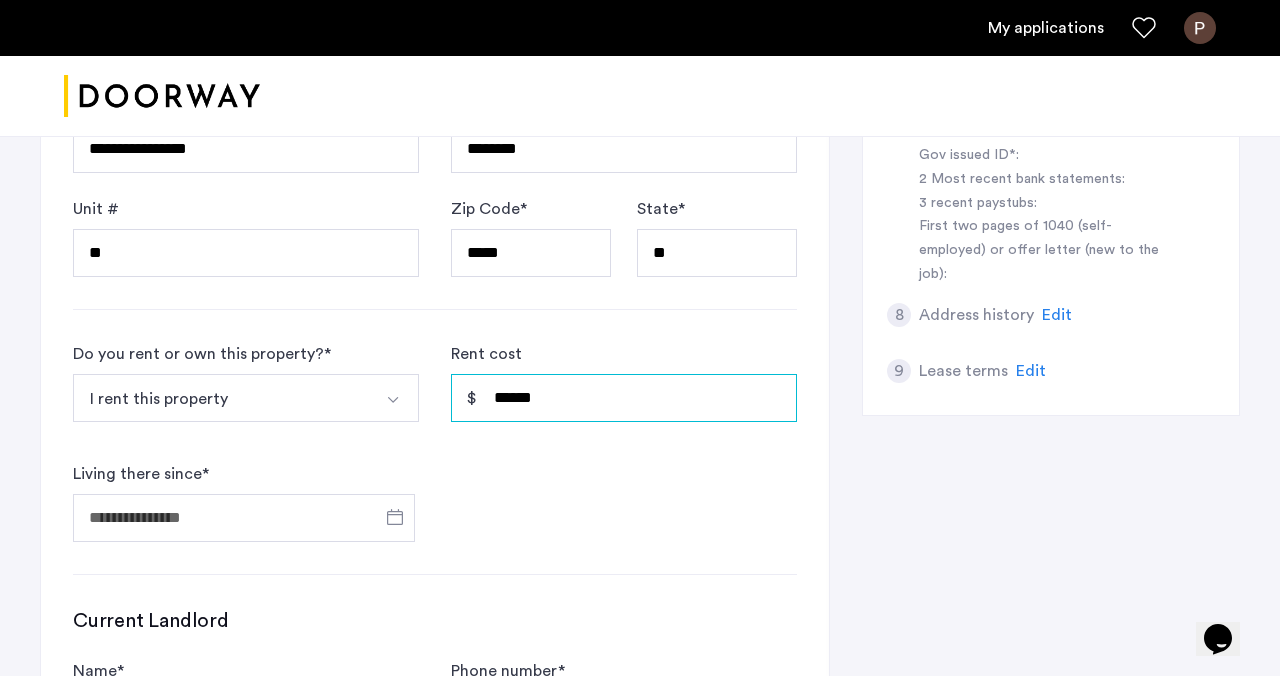 drag, startPoint x: 563, startPoint y: 400, endPoint x: 367, endPoint y: 400, distance: 196 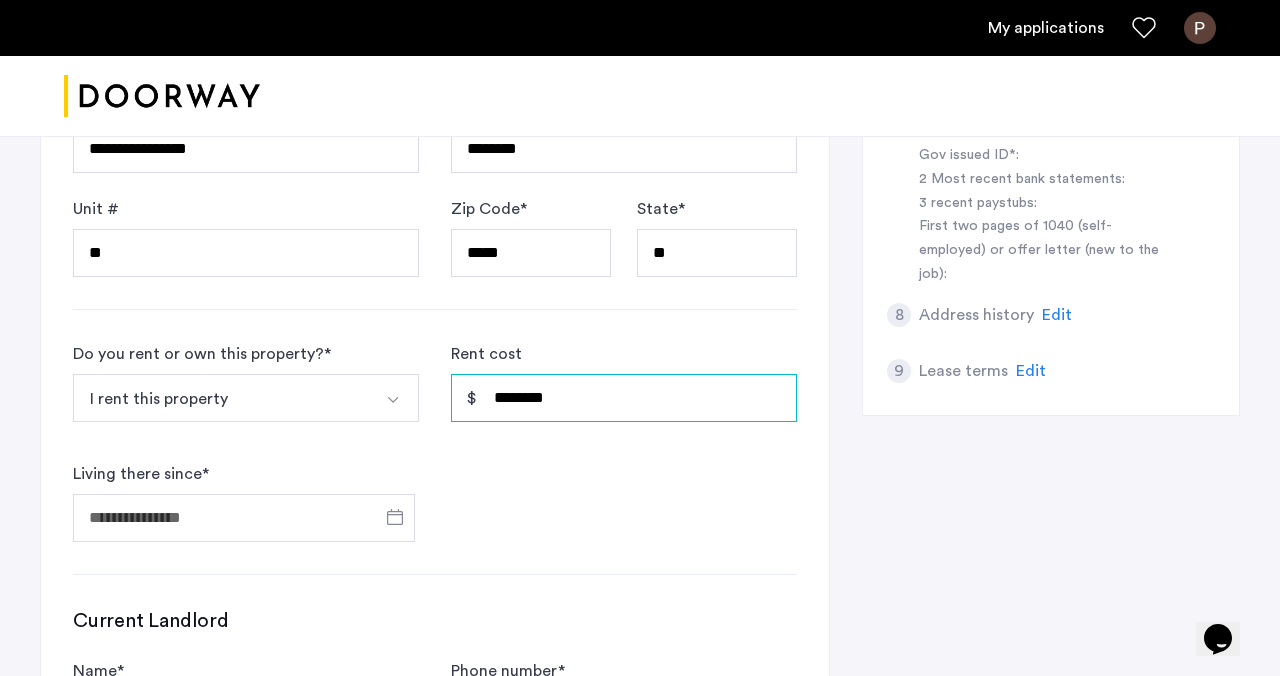 type on "********" 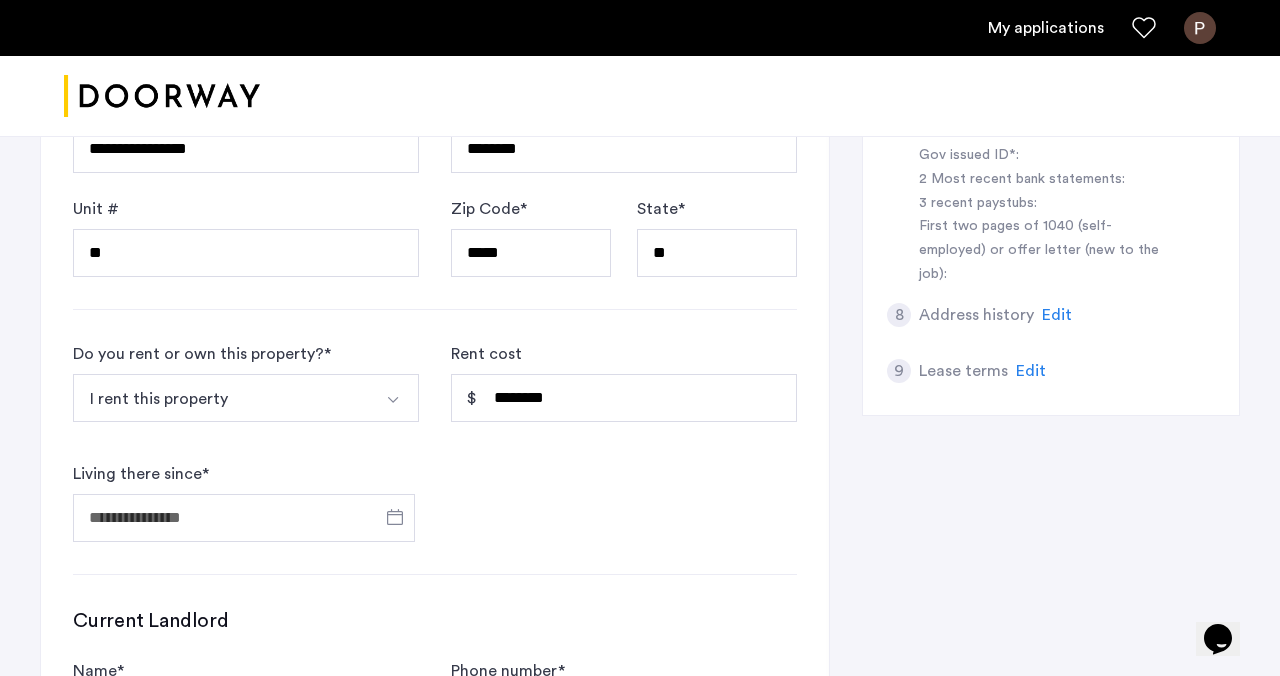 click on "**********" 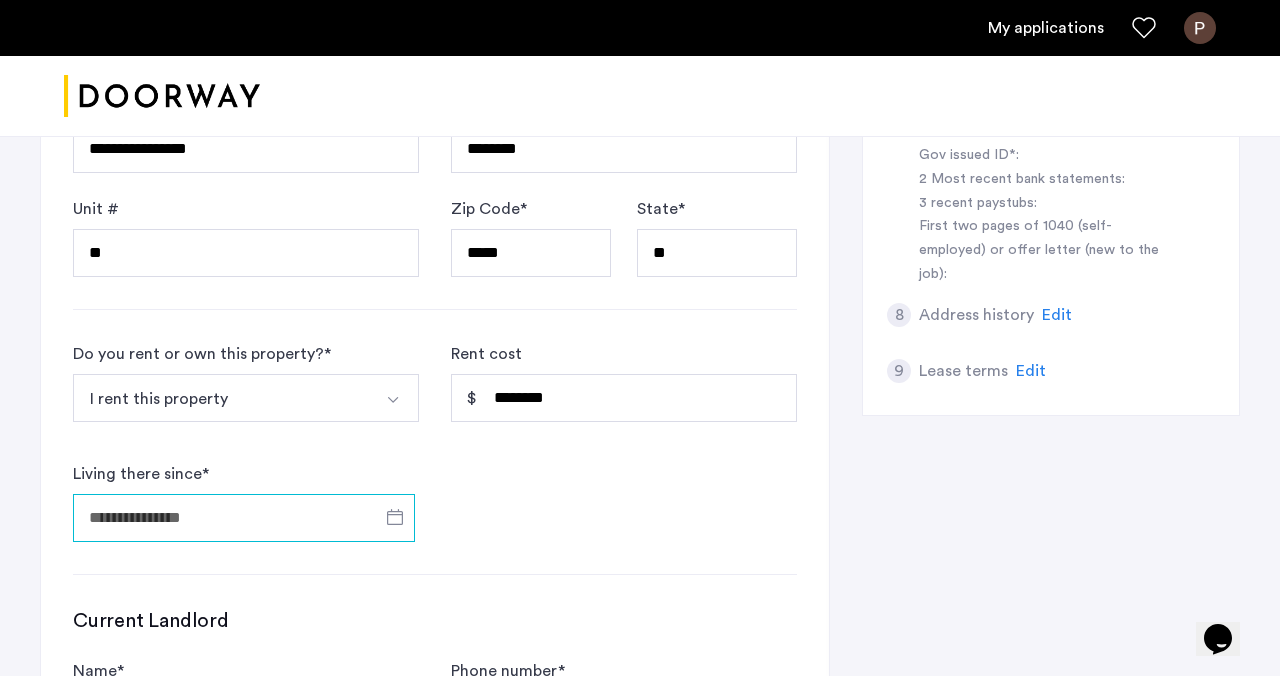 click on "Living there since  *" at bounding box center [244, 518] 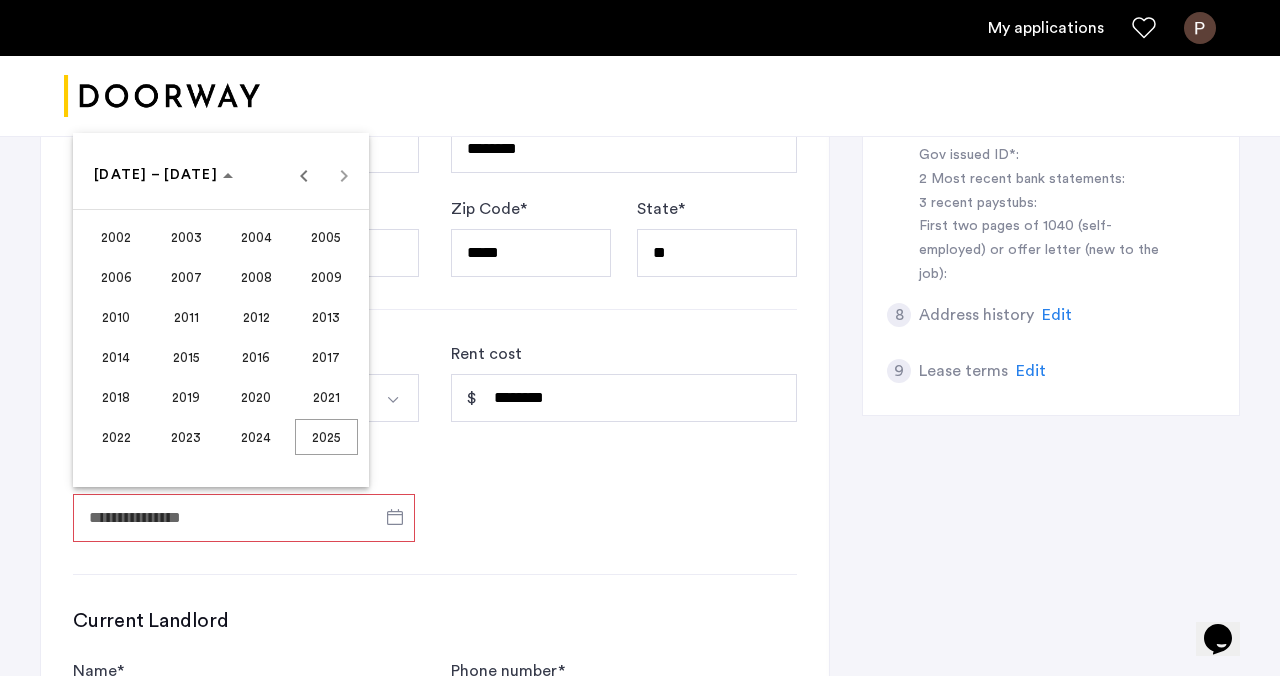 click on "2024" at bounding box center (256, 437) 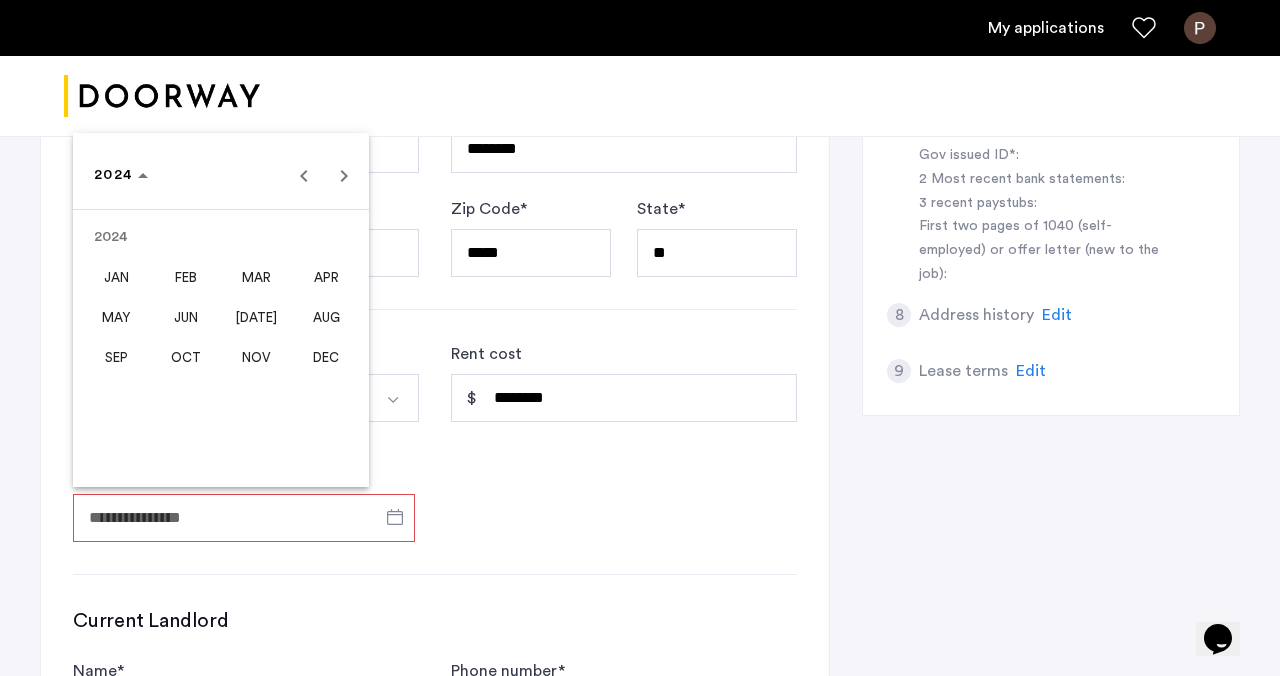click on "OCT" at bounding box center [186, 357] 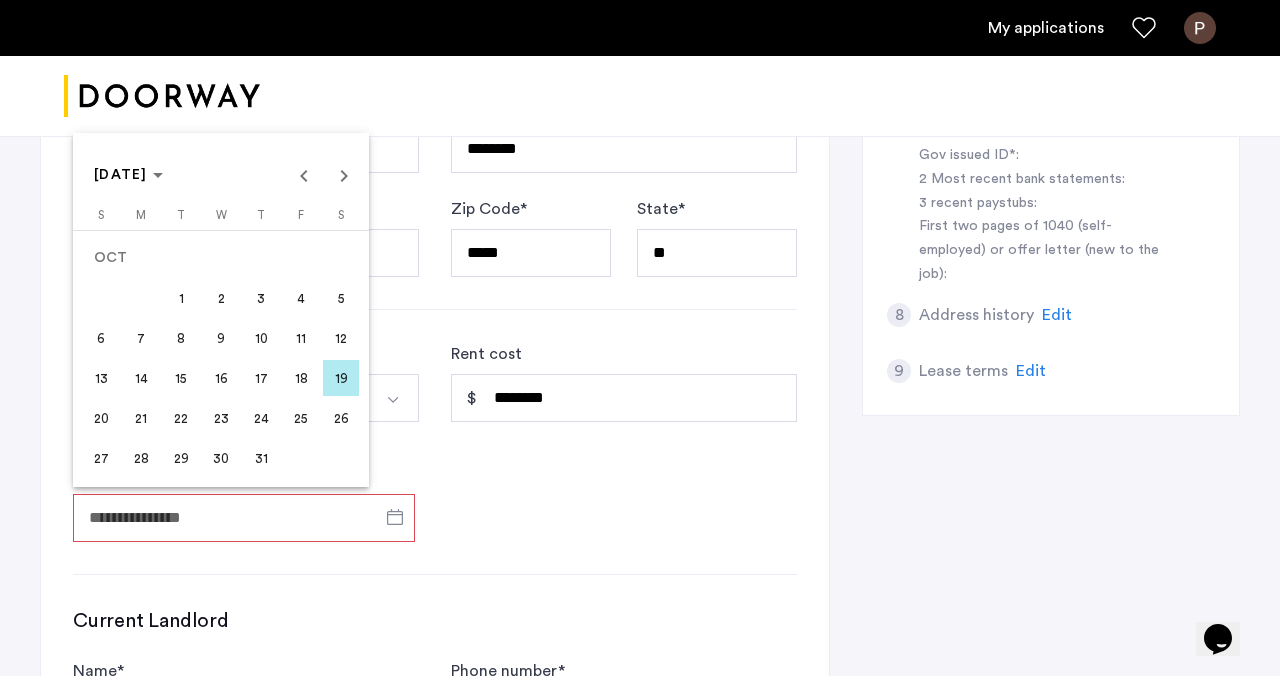 click on "1" at bounding box center [181, 298] 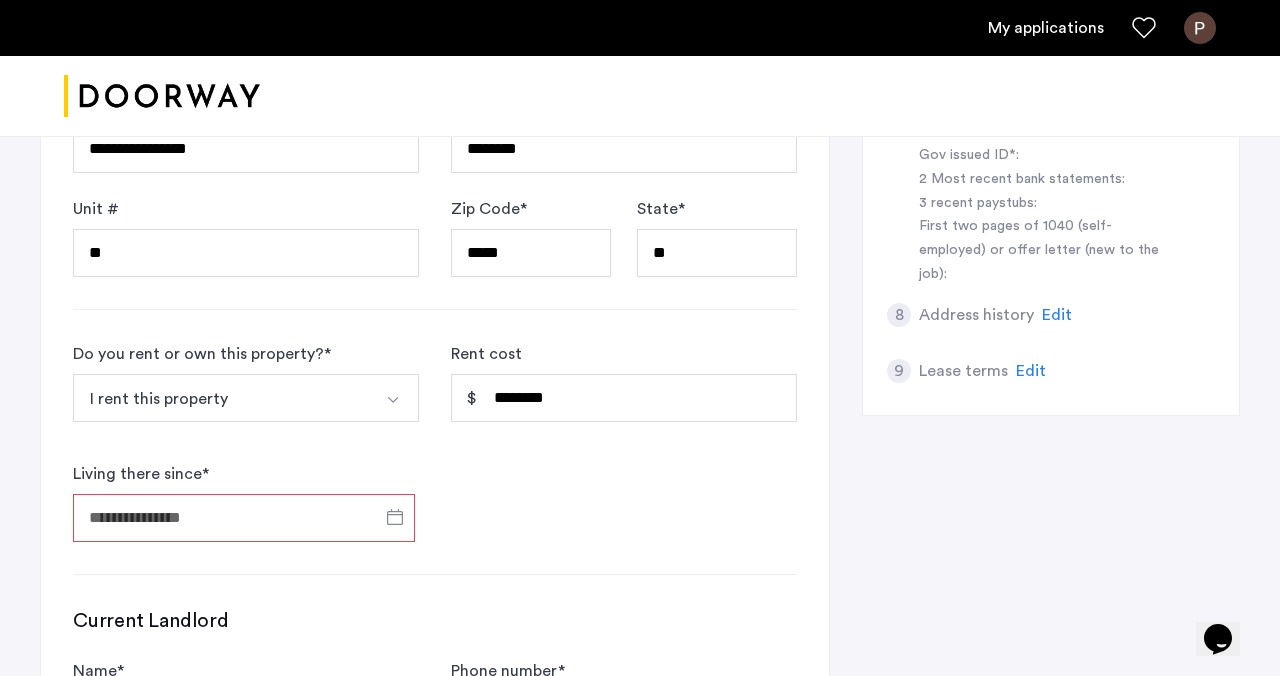 type on "**********" 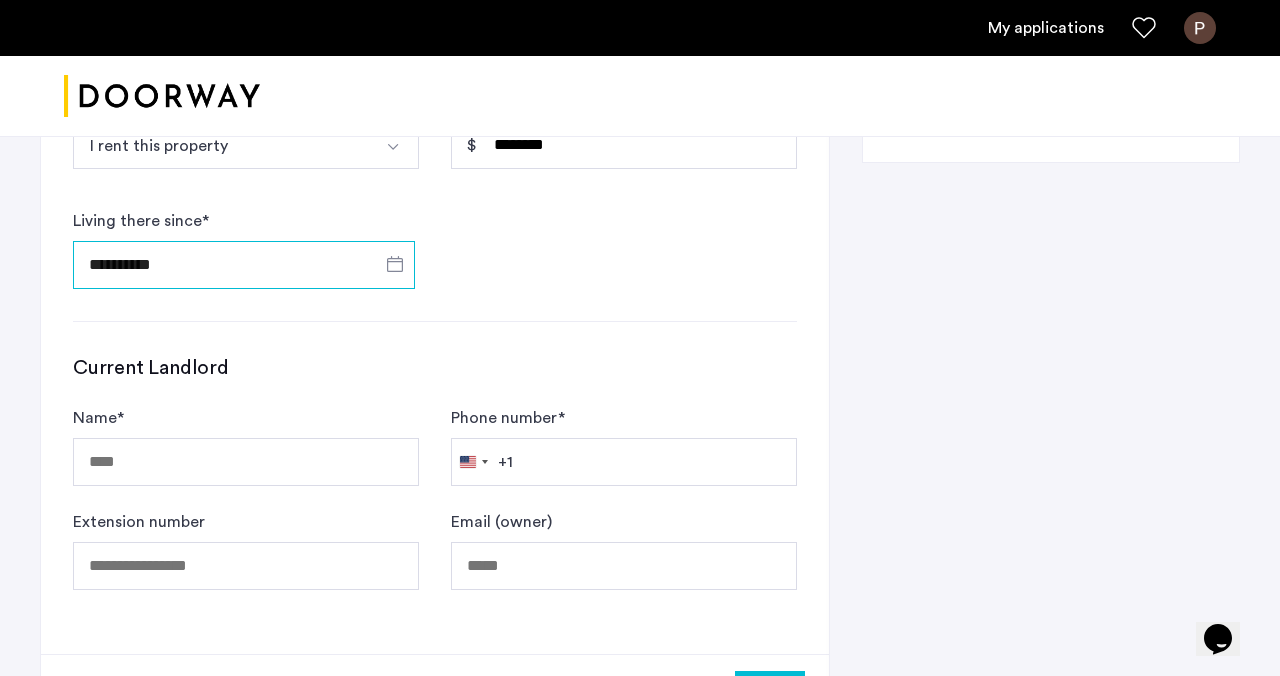 scroll, scrollTop: 1124, scrollLeft: 0, axis: vertical 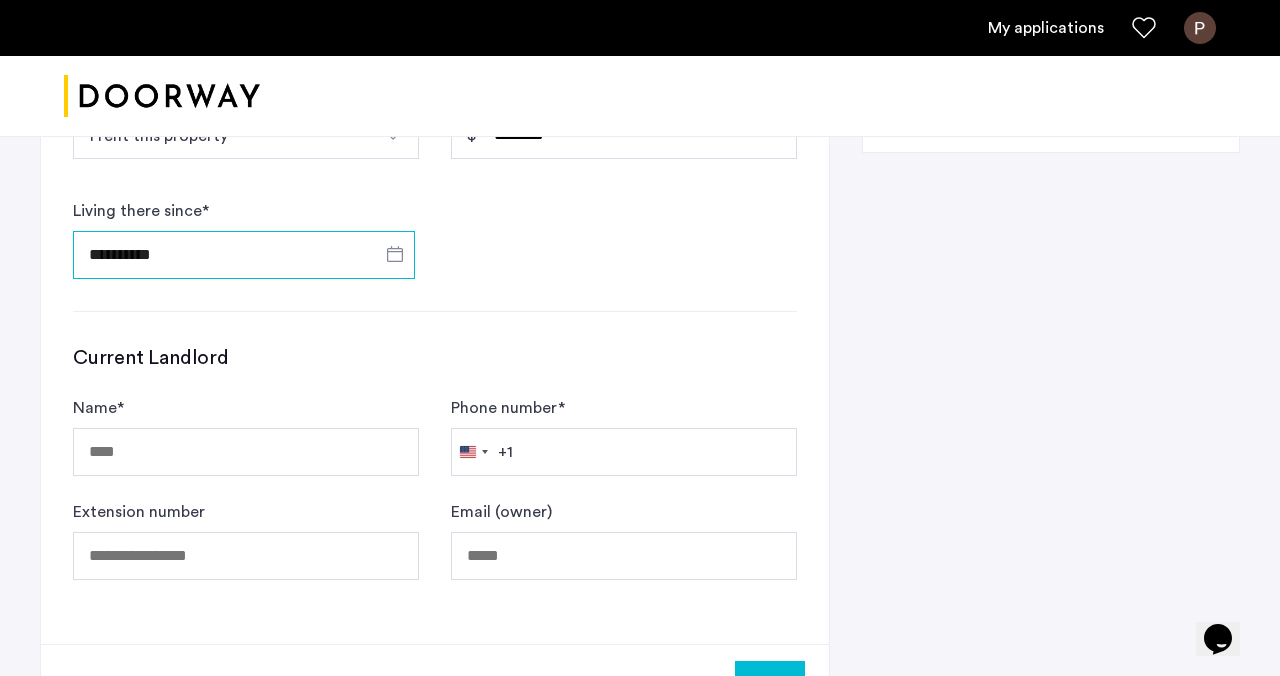 click on "**********" at bounding box center (244, 255) 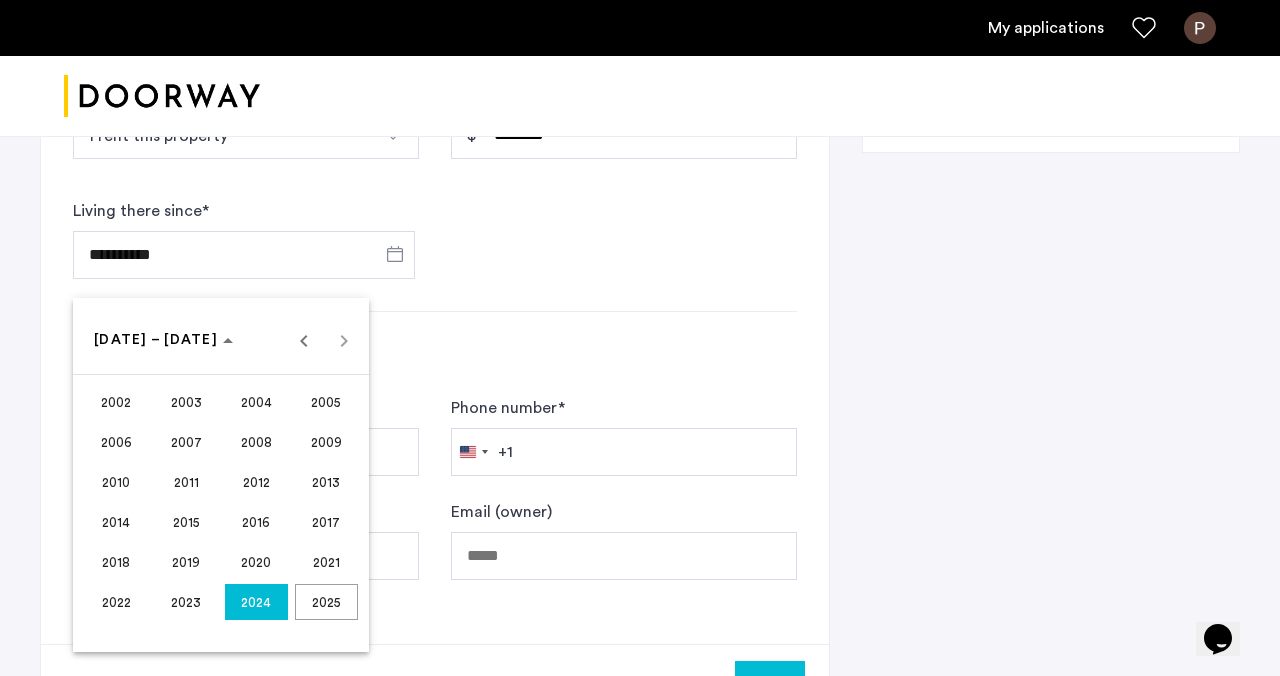 click on "2024" at bounding box center [256, 602] 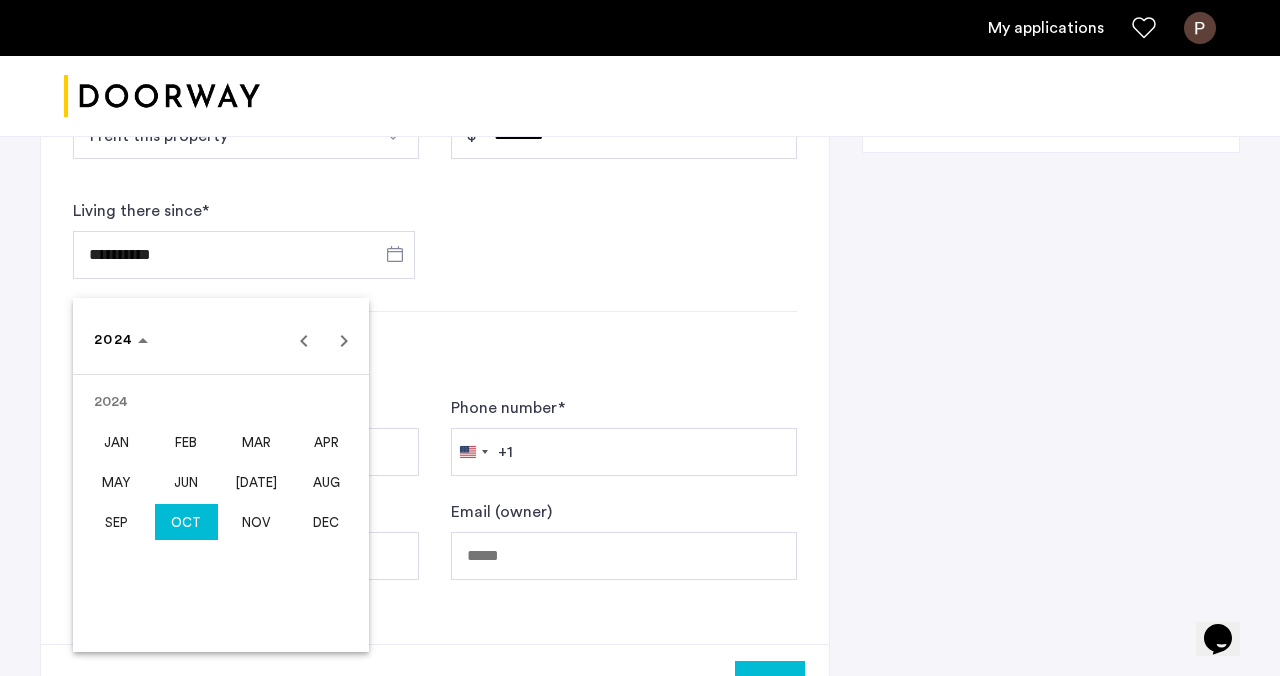 click on "NOV" at bounding box center (256, 522) 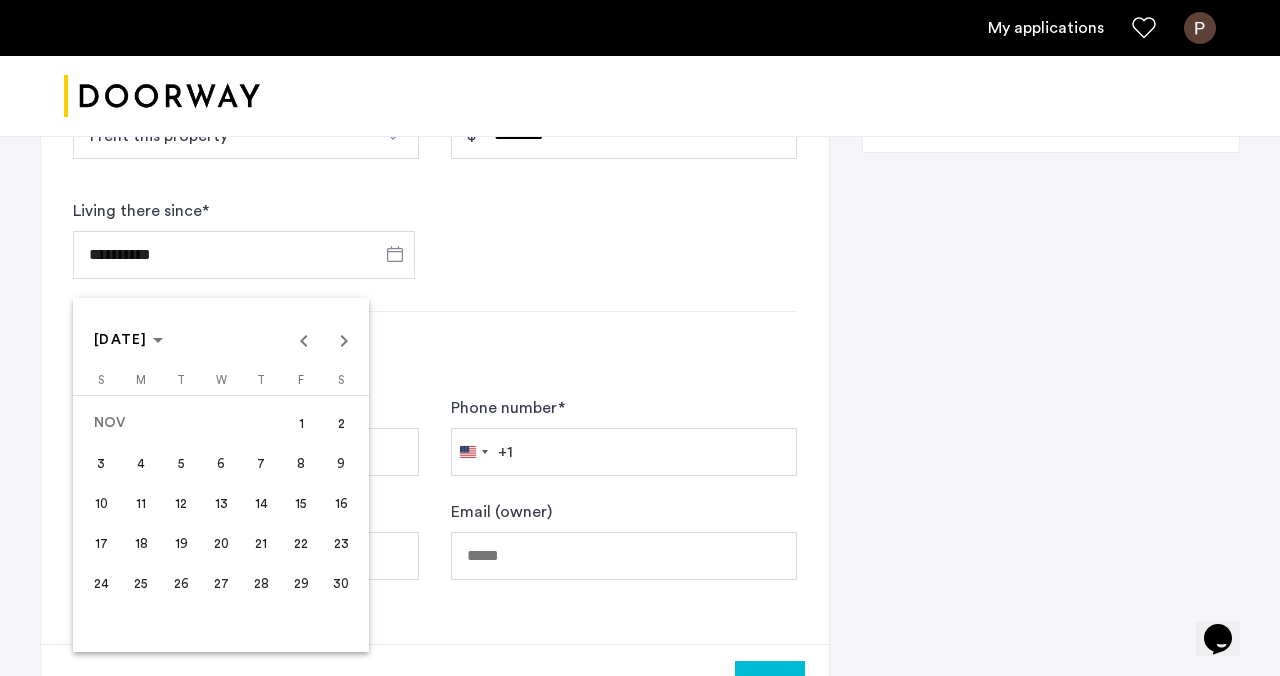 click at bounding box center [640, 338] 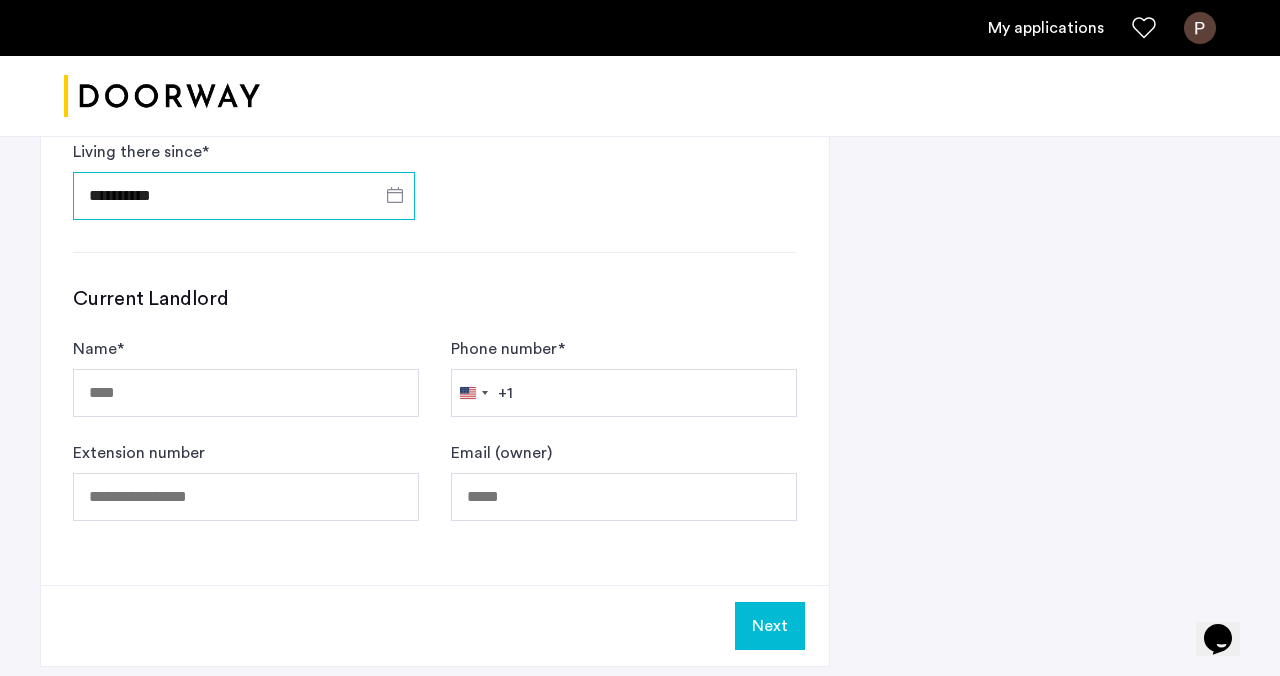 scroll, scrollTop: 1195, scrollLeft: 0, axis: vertical 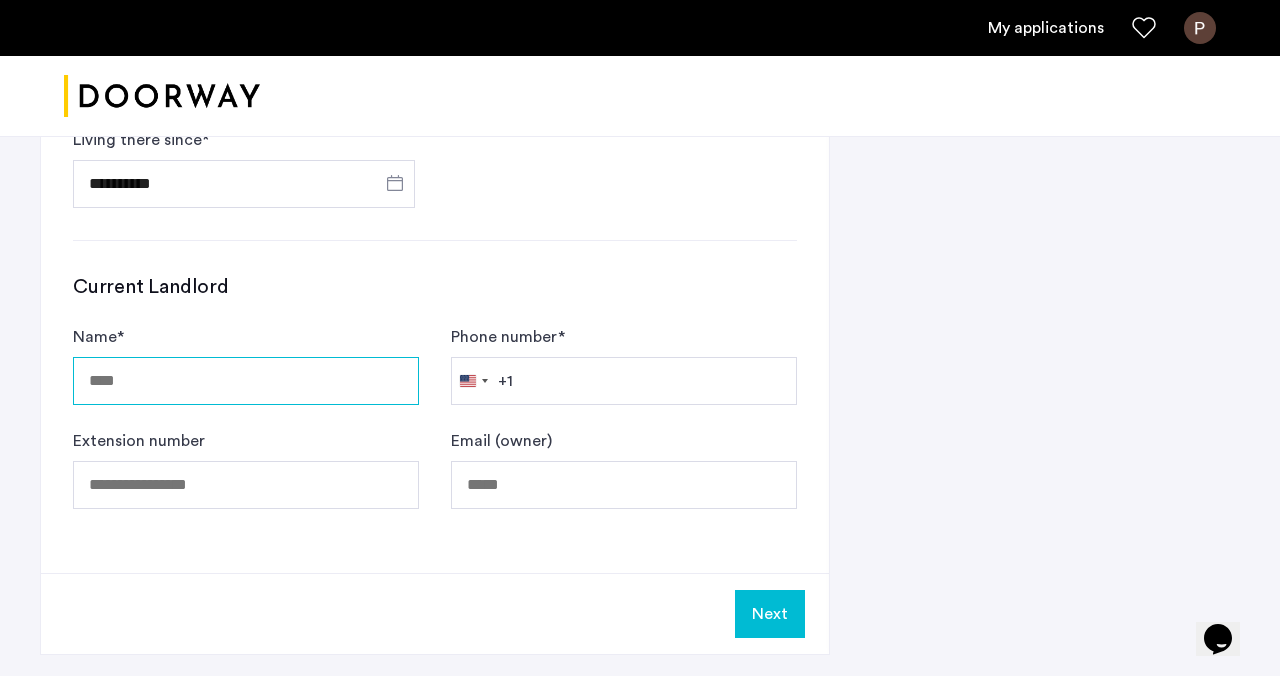 click on "Name  *" at bounding box center (246, 381) 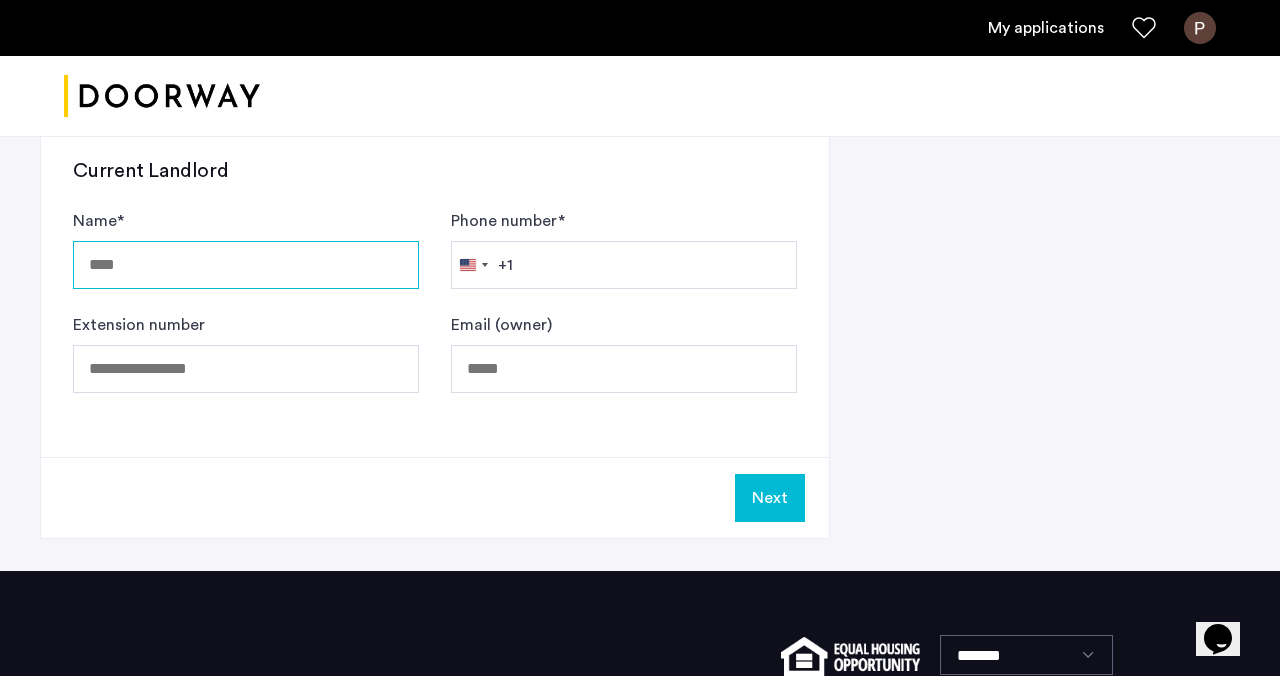 scroll, scrollTop: 1315, scrollLeft: 0, axis: vertical 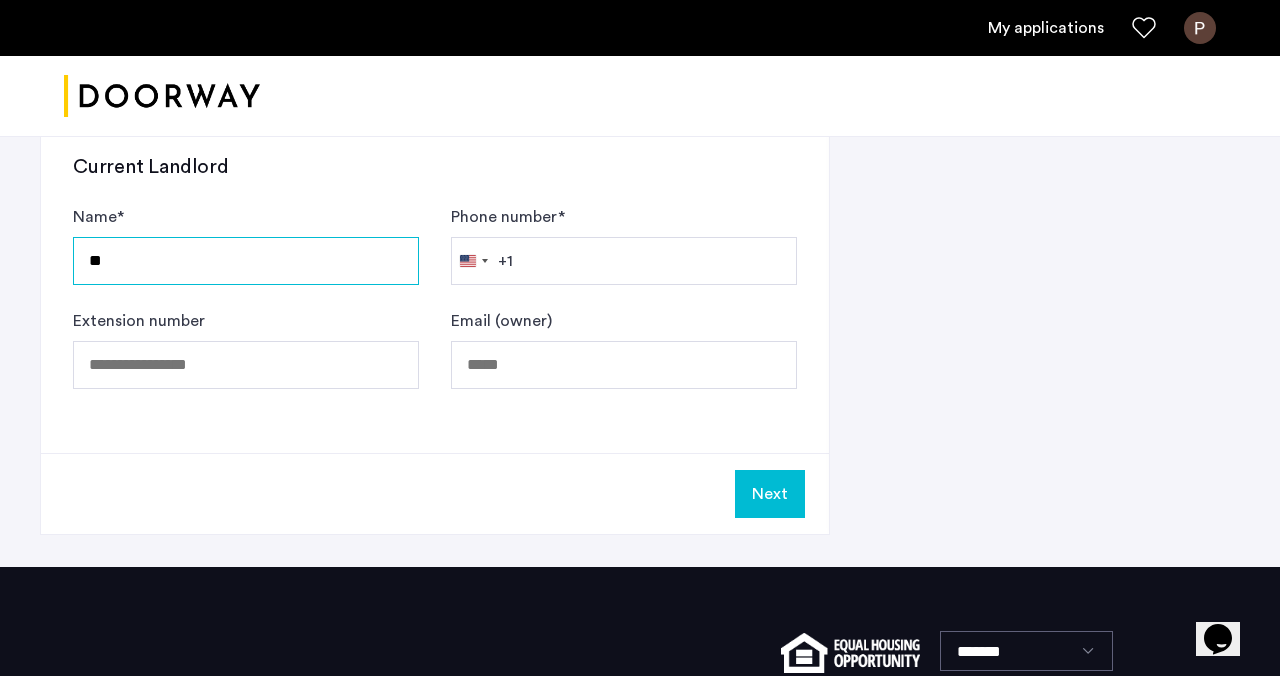 type on "*" 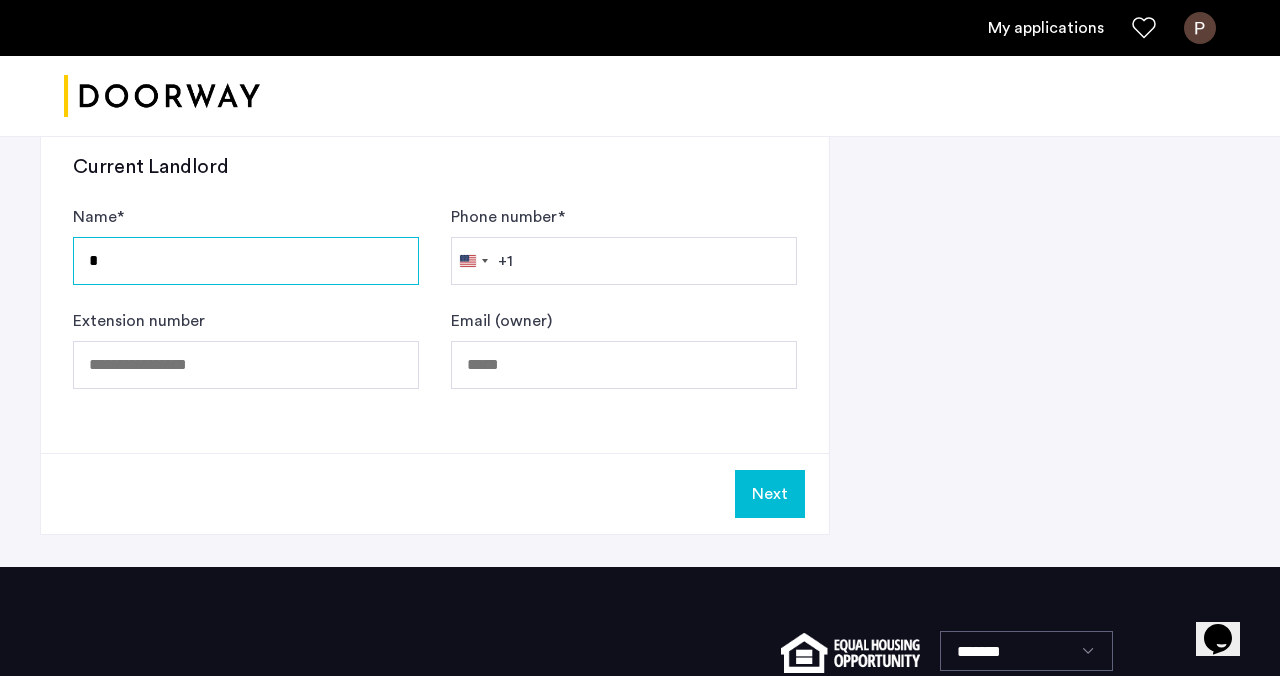 type 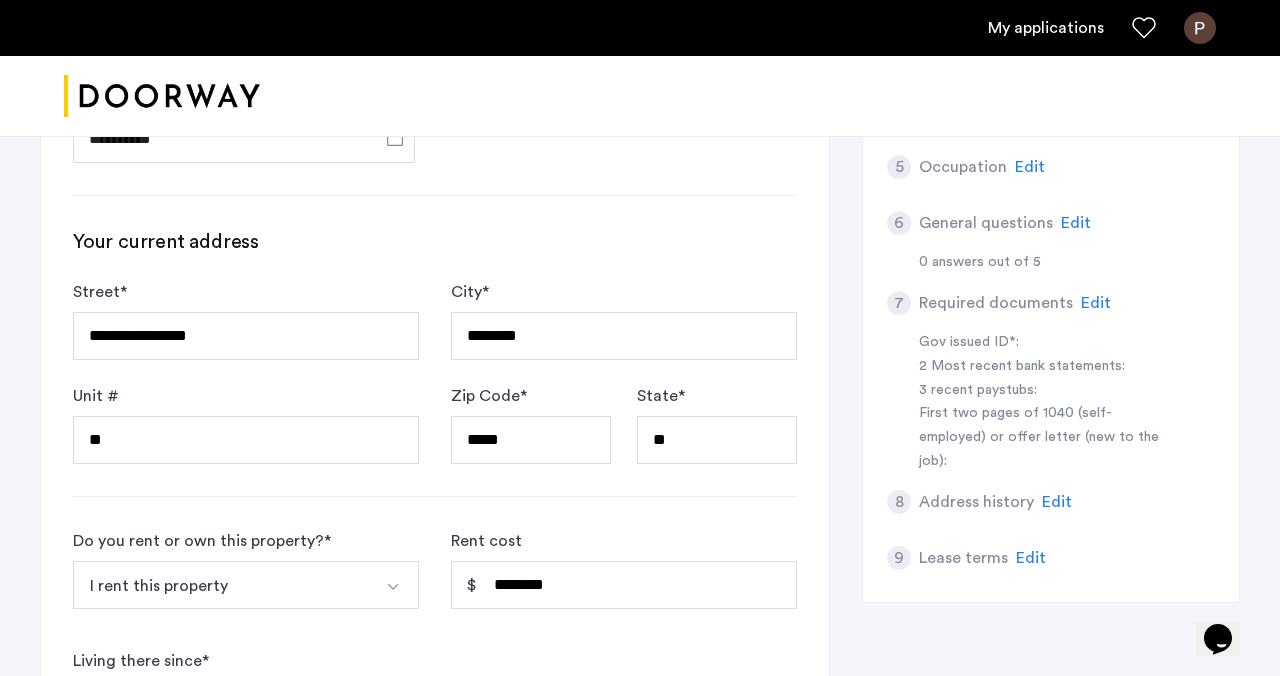 scroll, scrollTop: 673, scrollLeft: 0, axis: vertical 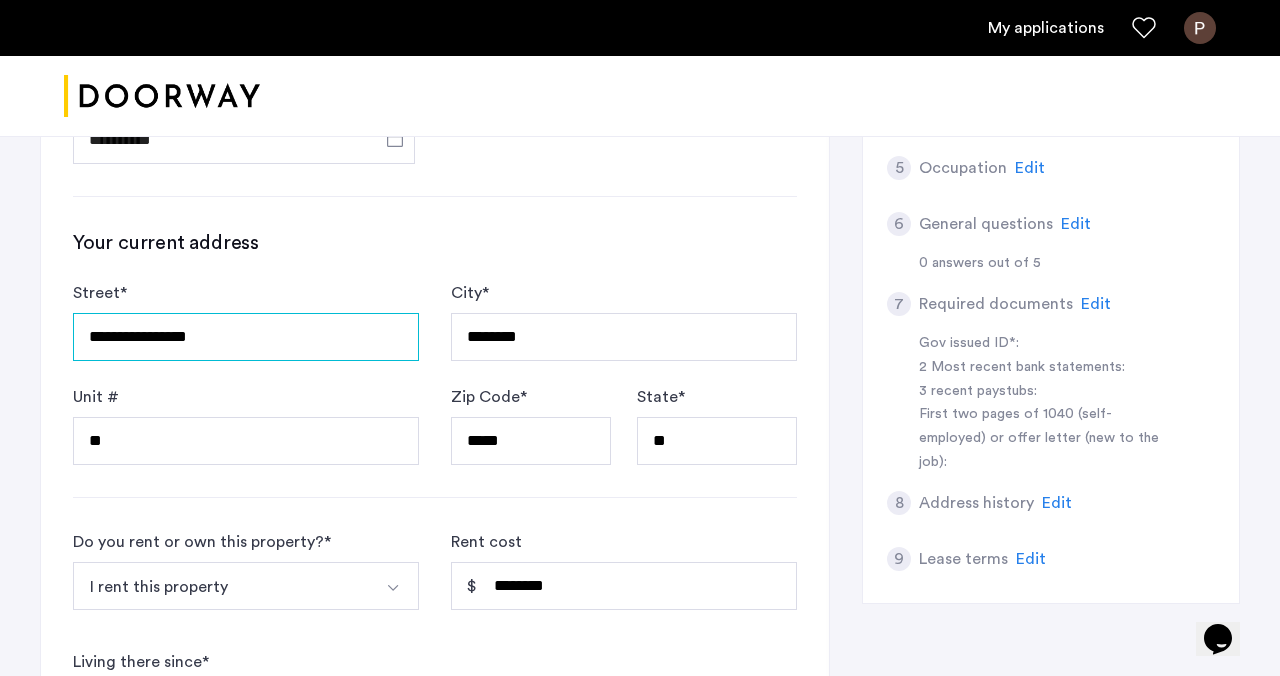 drag, startPoint x: 288, startPoint y: 335, endPoint x: -12, endPoint y: 335, distance: 300 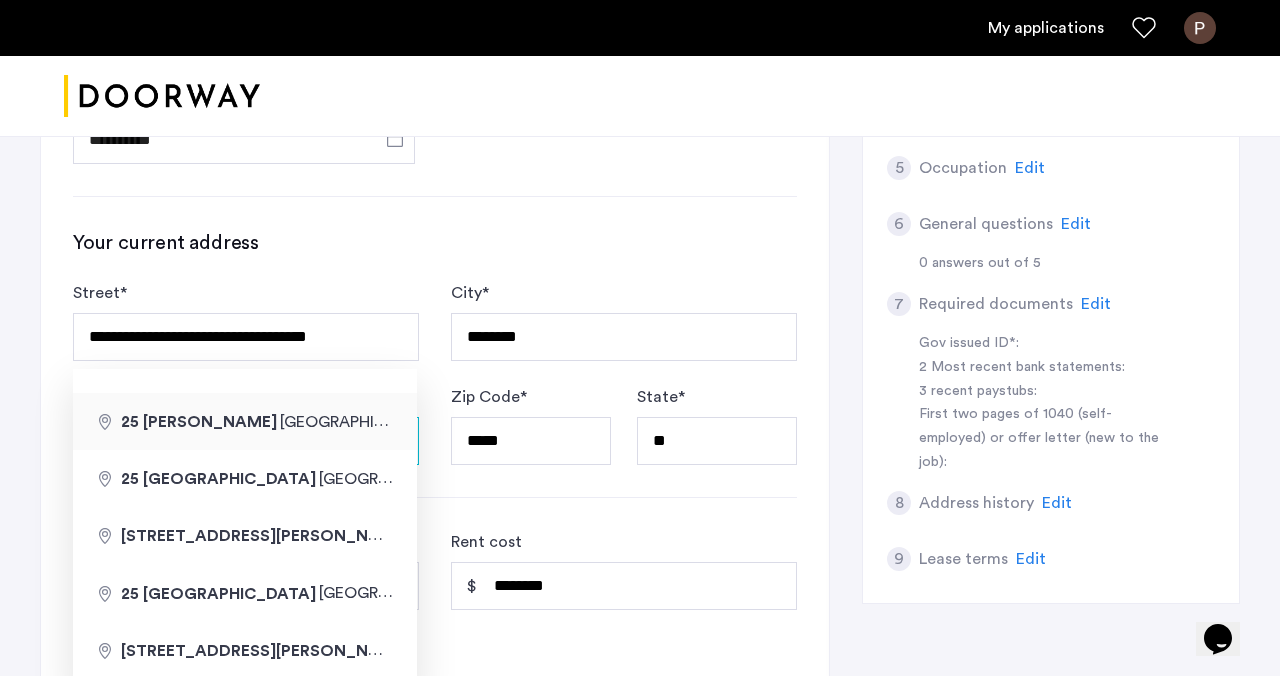type on "**********" 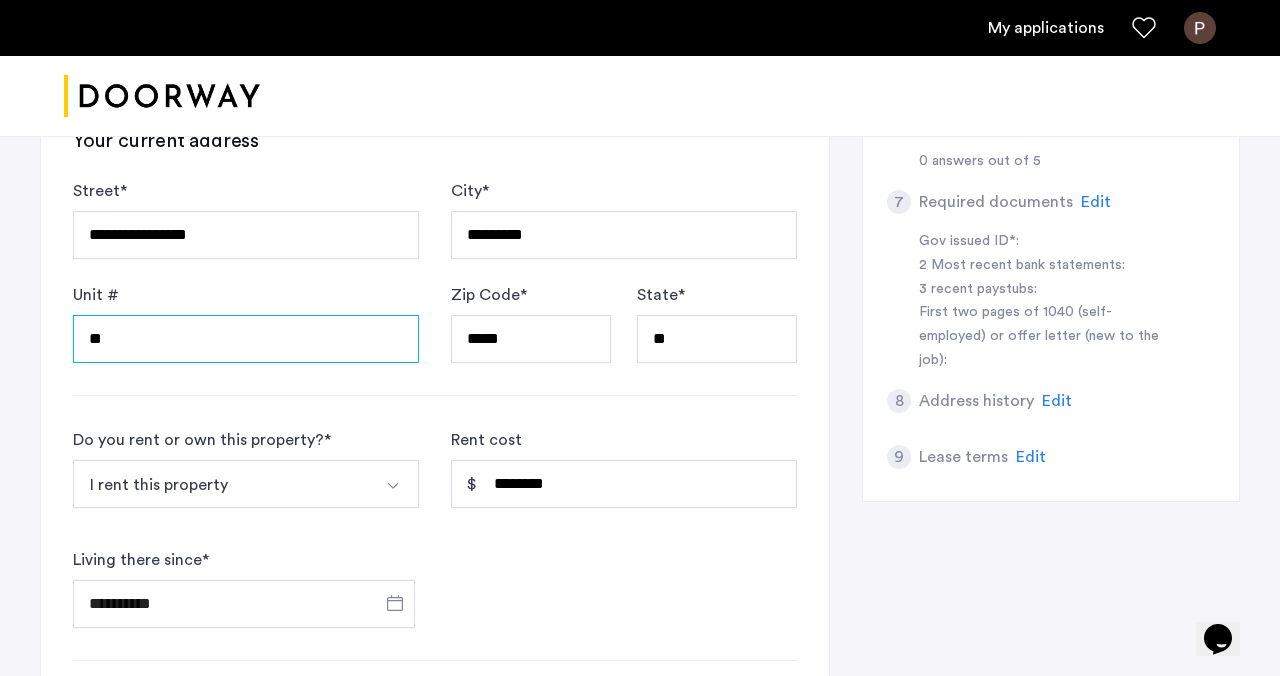 scroll, scrollTop: 781, scrollLeft: 0, axis: vertical 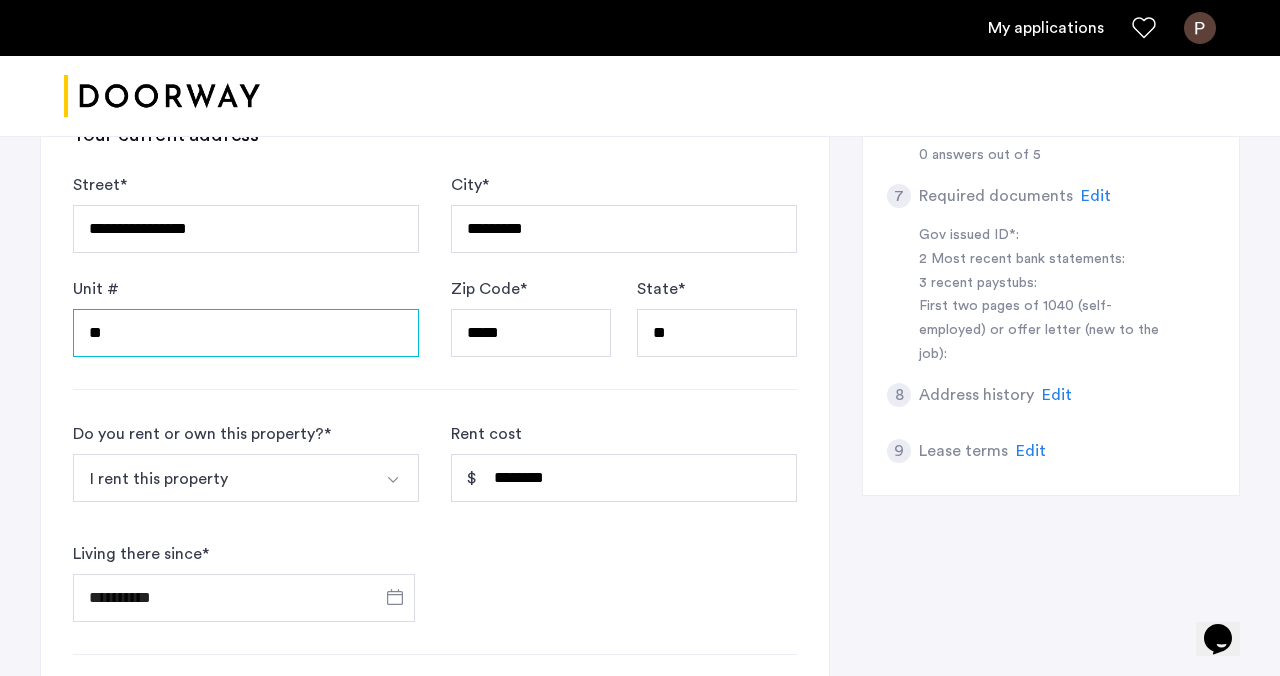 drag, startPoint x: 197, startPoint y: 335, endPoint x: 94, endPoint y: 334, distance: 103.00485 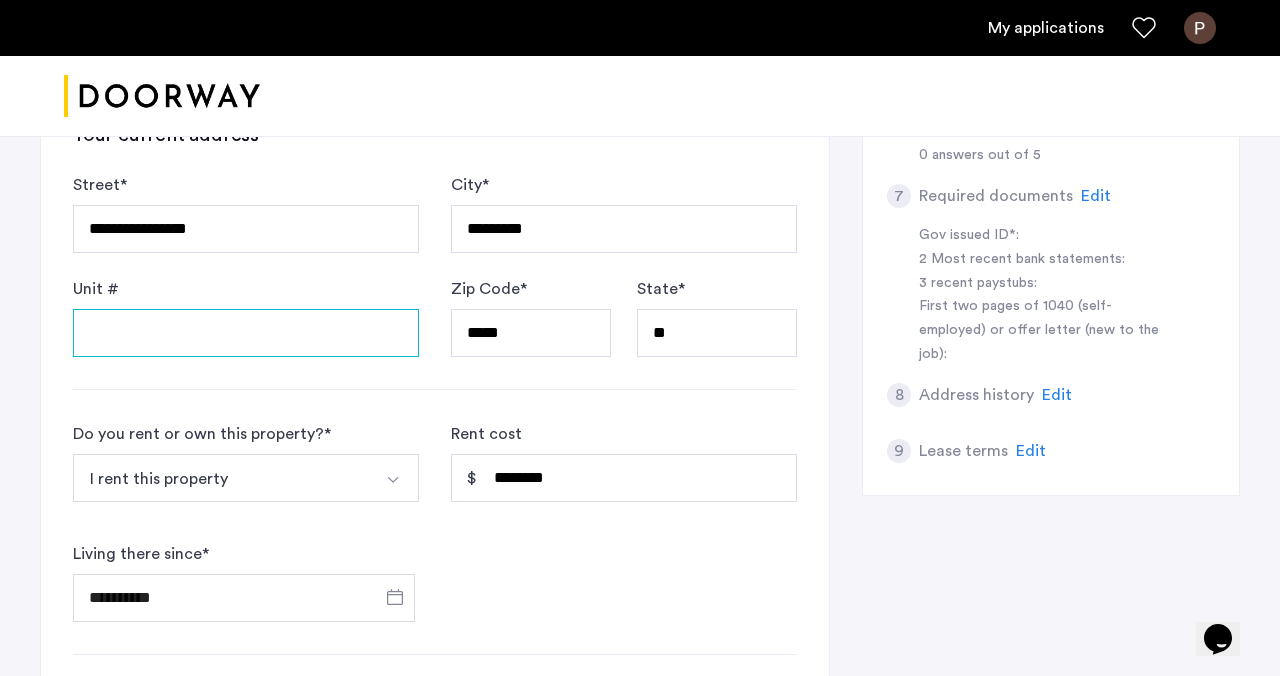 type 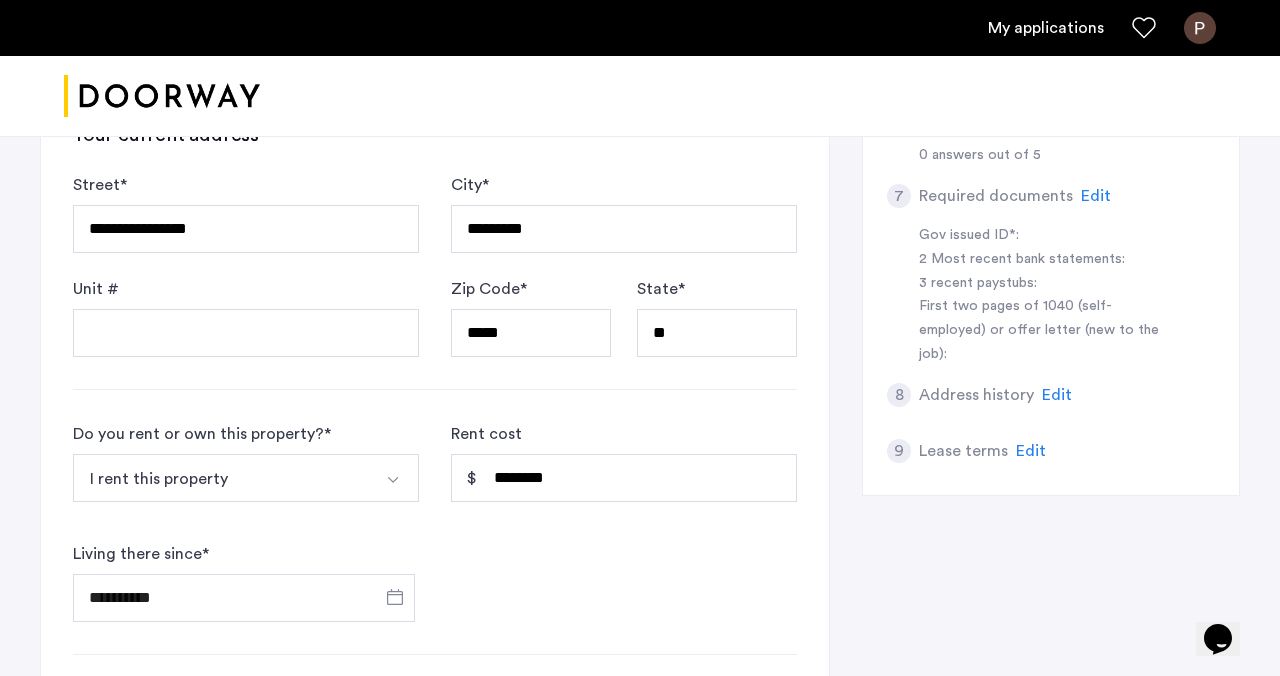 click on "I rent this property" at bounding box center [222, 478] 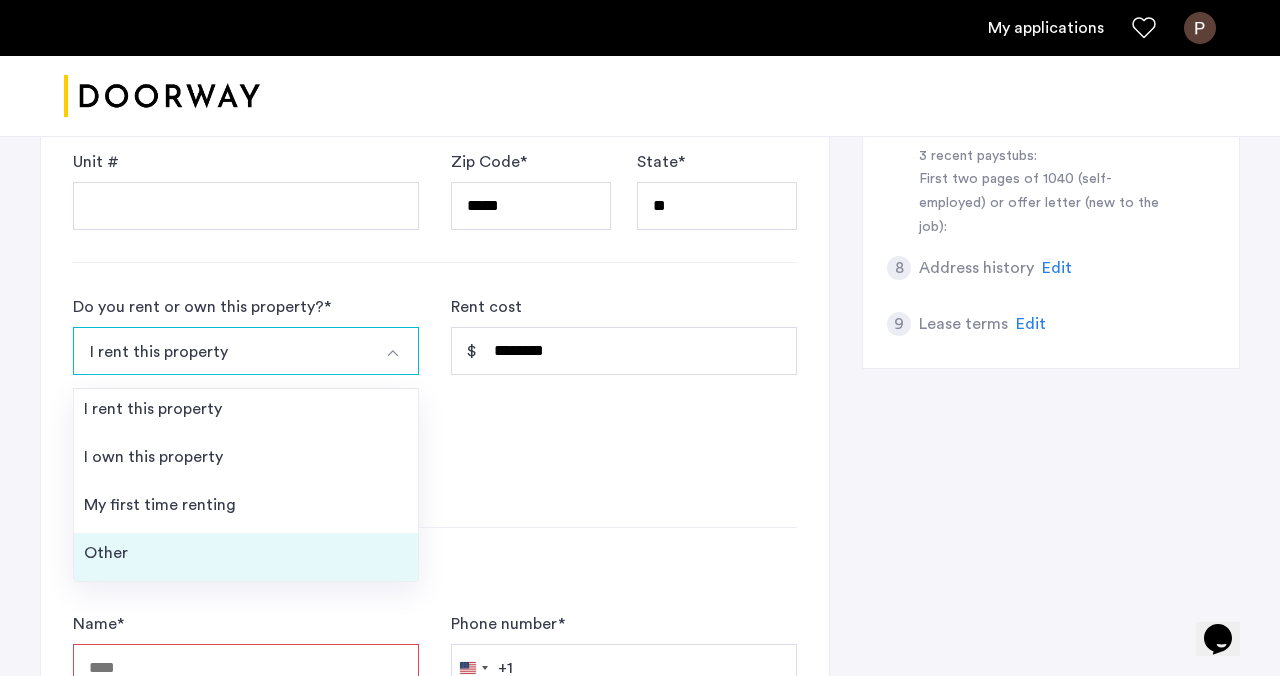 scroll, scrollTop: 912, scrollLeft: 0, axis: vertical 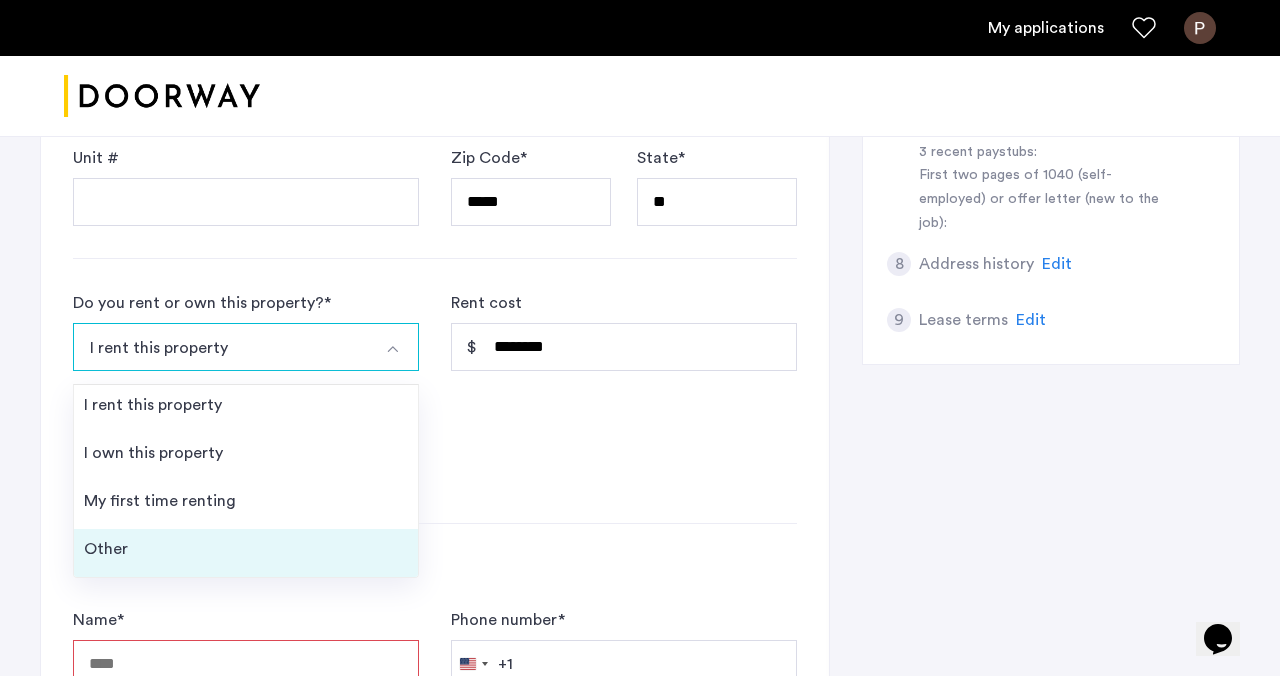 click on "Other" at bounding box center (246, 553) 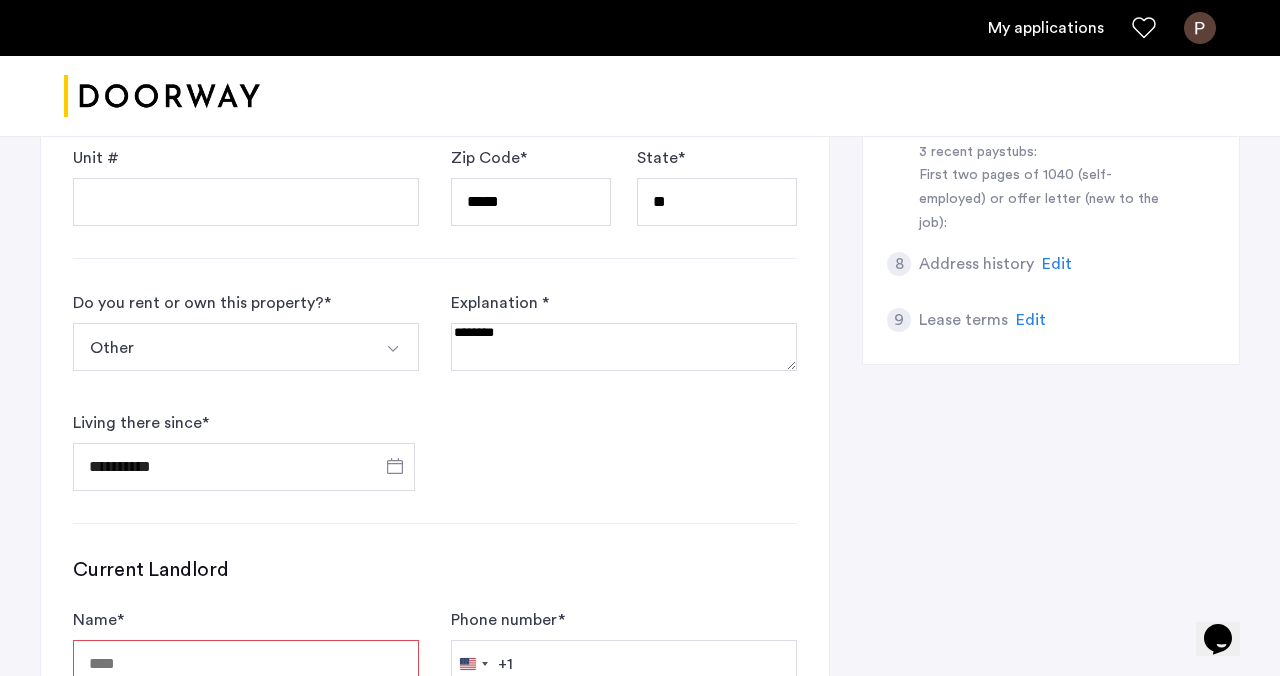 click at bounding box center (624, 347) 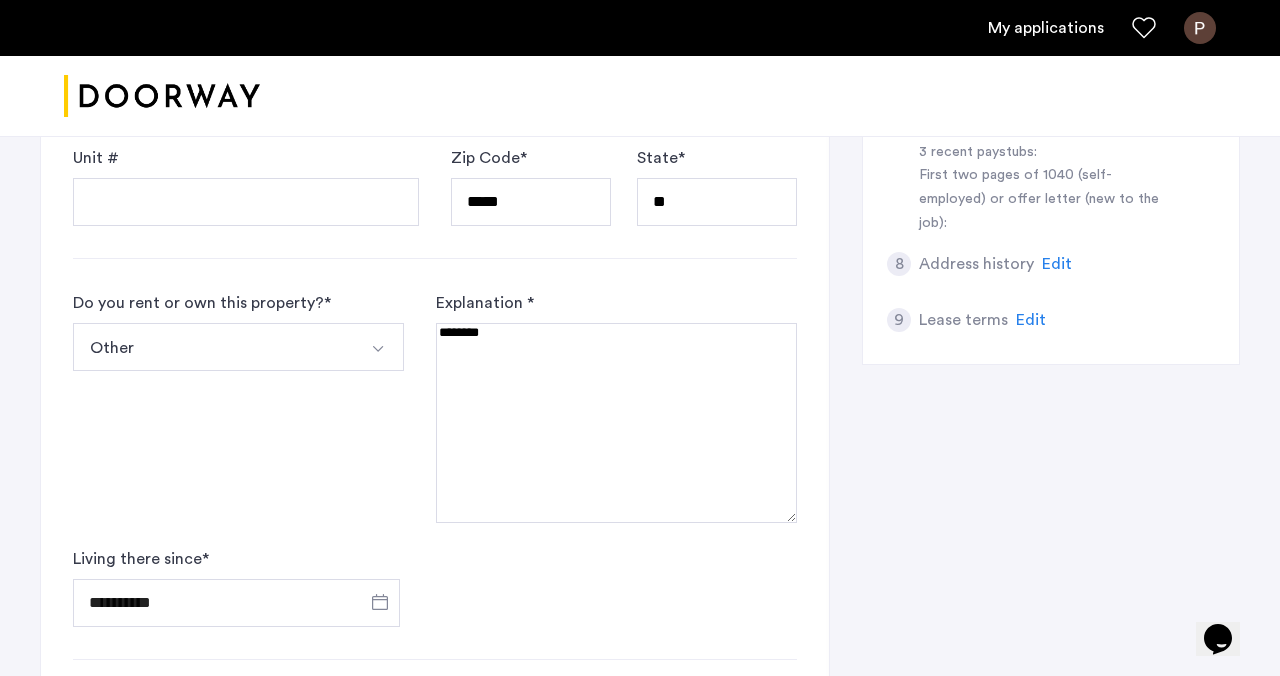 drag, startPoint x: 790, startPoint y: 367, endPoint x: 807, endPoint y: 531, distance: 164.87874 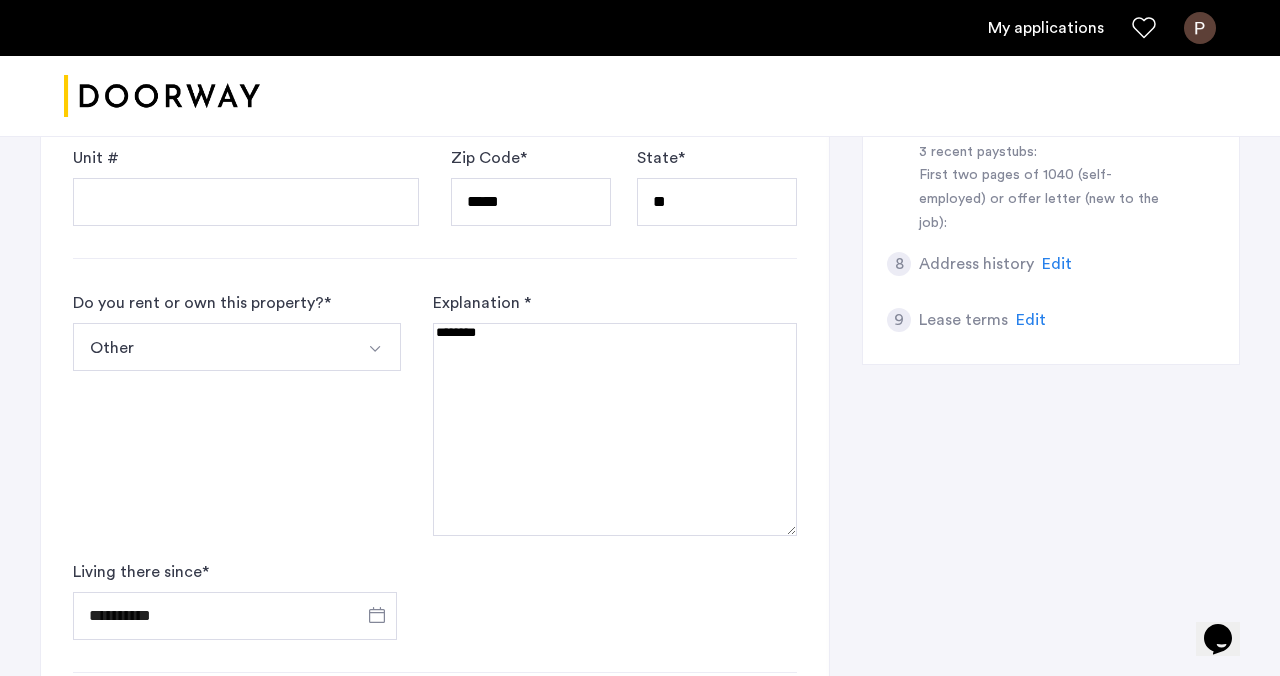 click at bounding box center [615, 429] 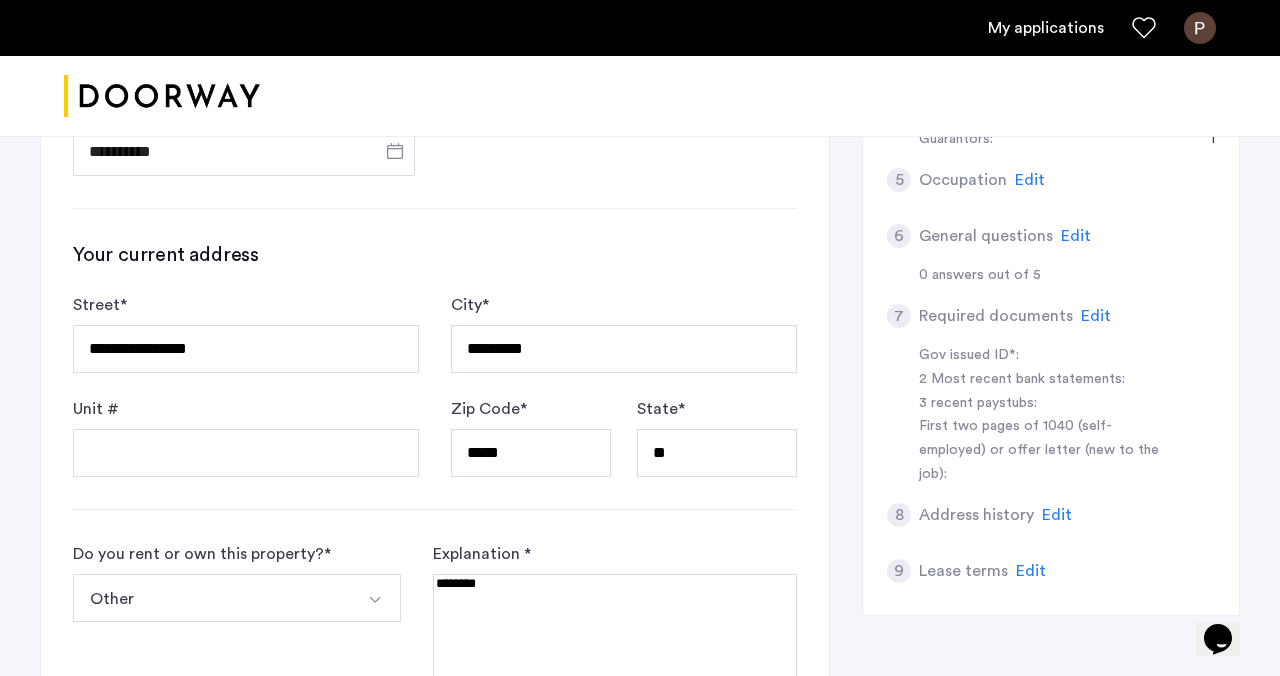 scroll, scrollTop: 659, scrollLeft: 0, axis: vertical 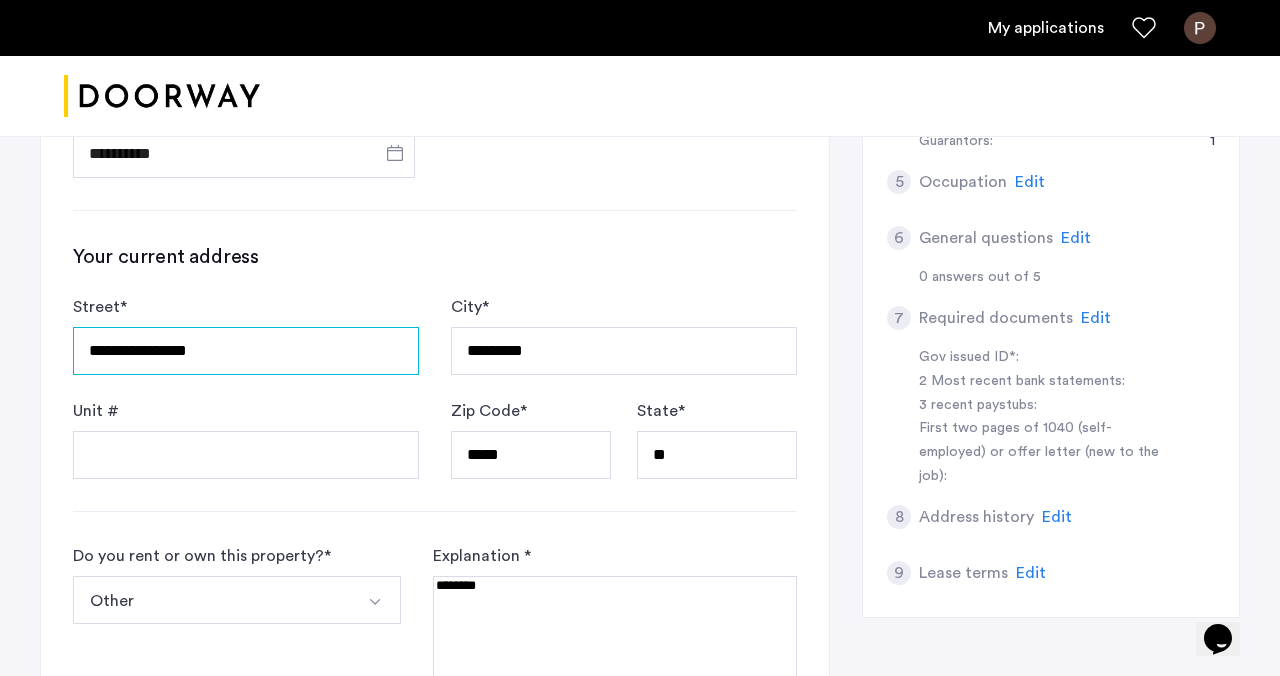 click on "**********" at bounding box center (246, 351) 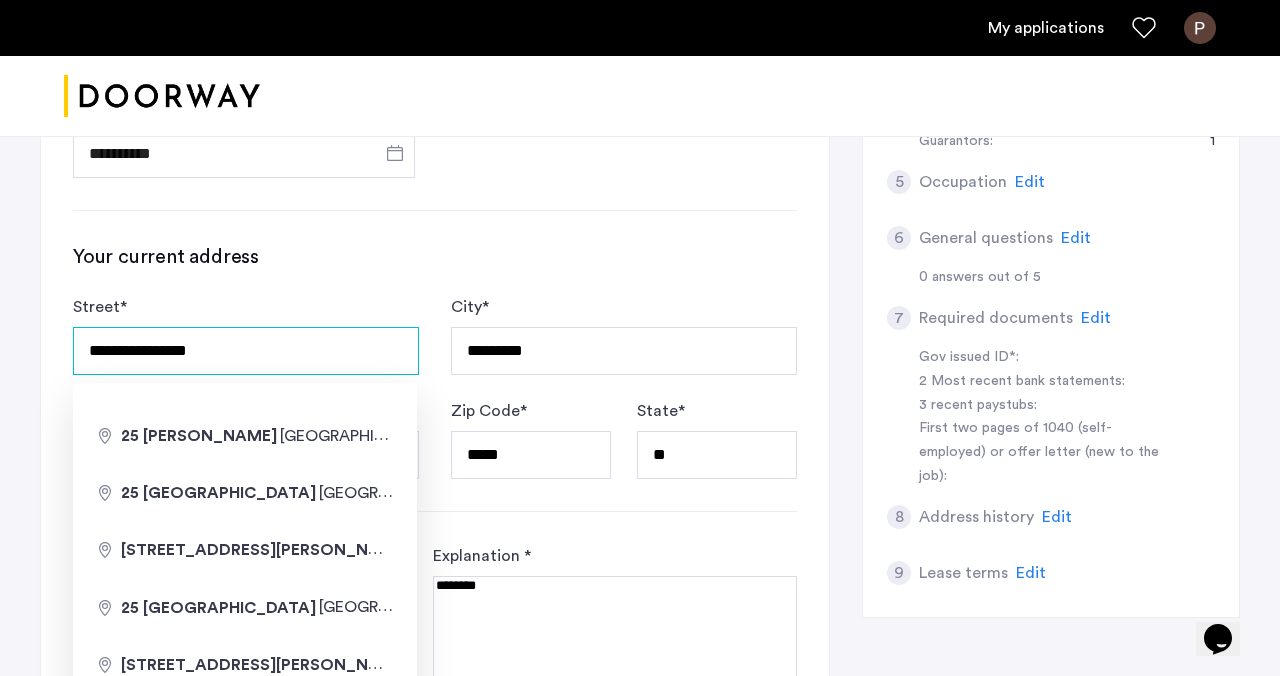 drag, startPoint x: 301, startPoint y: 347, endPoint x: -93, endPoint y: 347, distance: 394 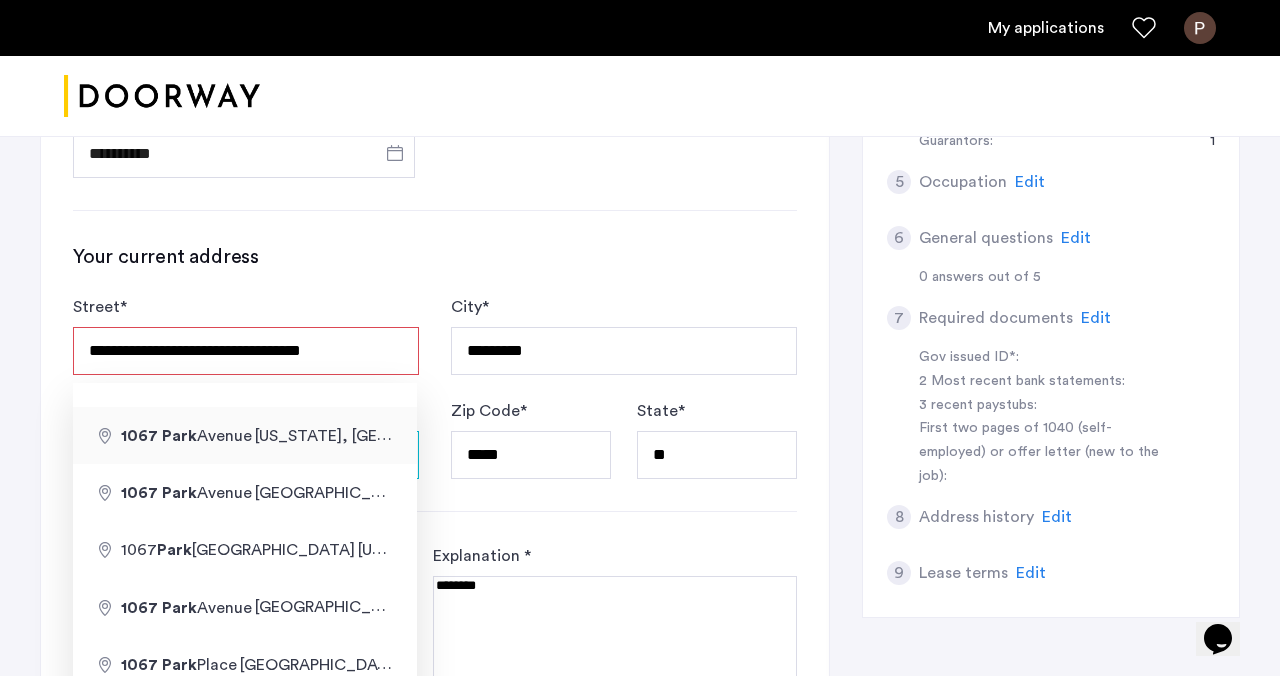 type on "**********" 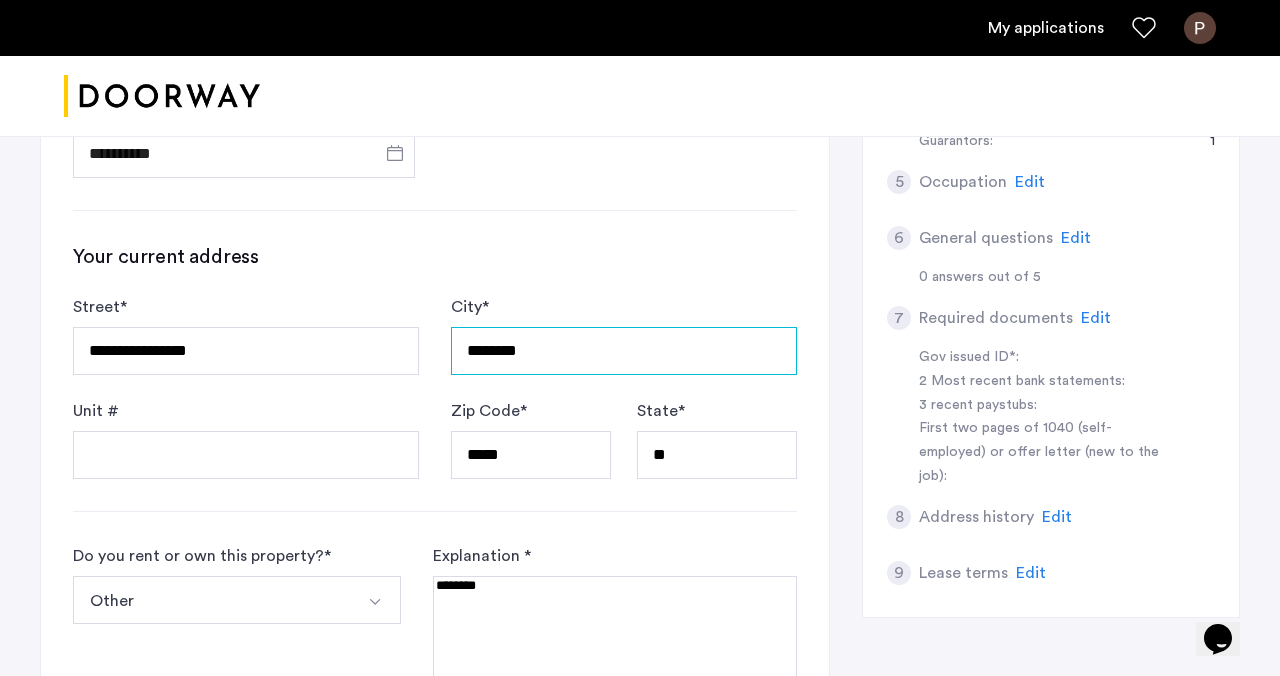 drag, startPoint x: 587, startPoint y: 344, endPoint x: 279, endPoint y: 321, distance: 308.85757 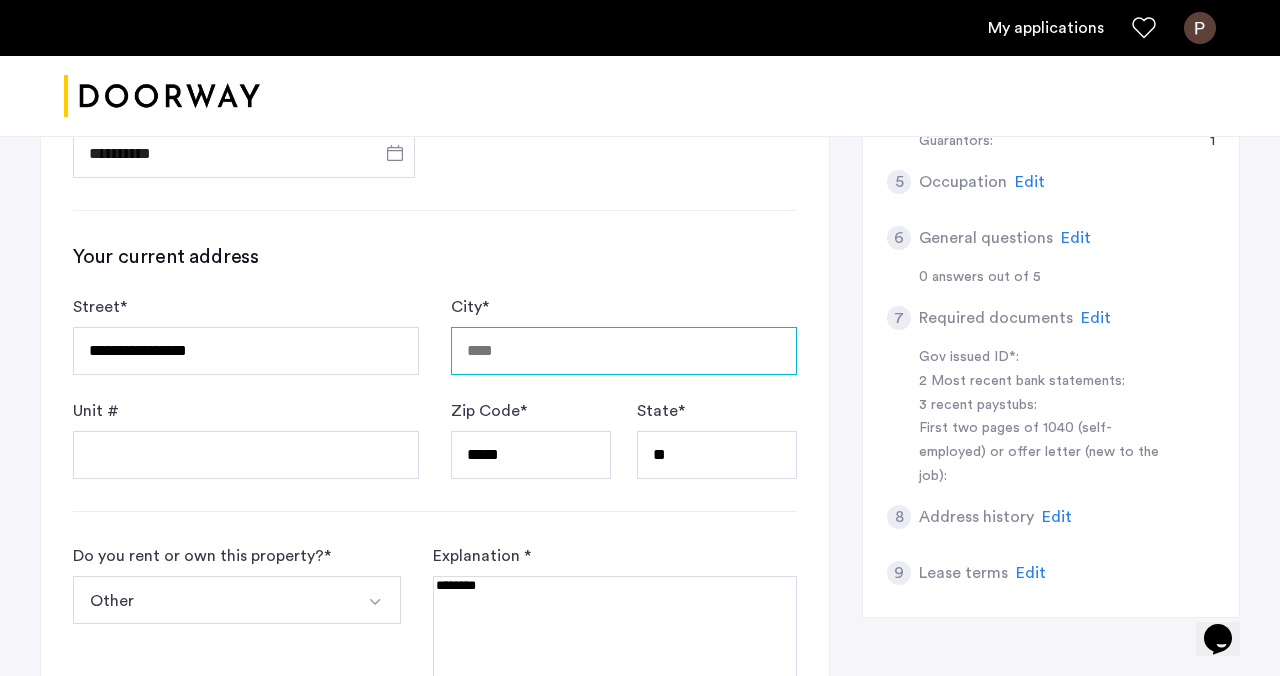 type 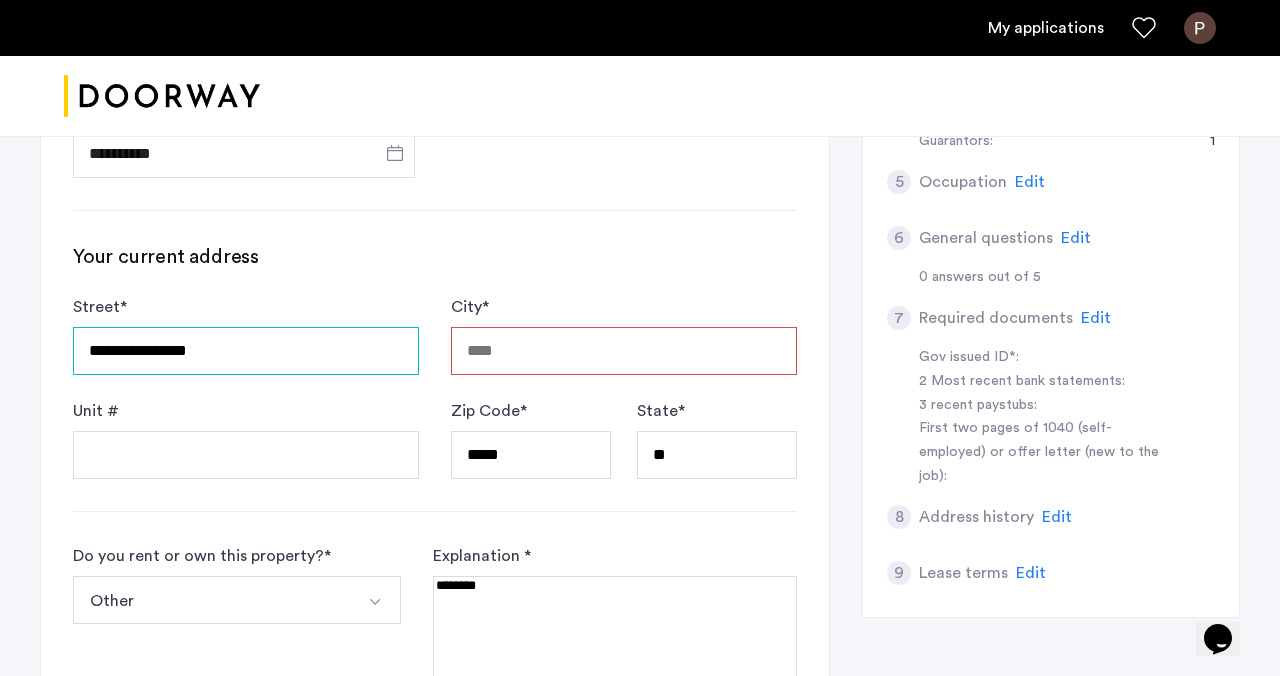 drag, startPoint x: 240, startPoint y: 345, endPoint x: -28, endPoint y: 343, distance: 268.00748 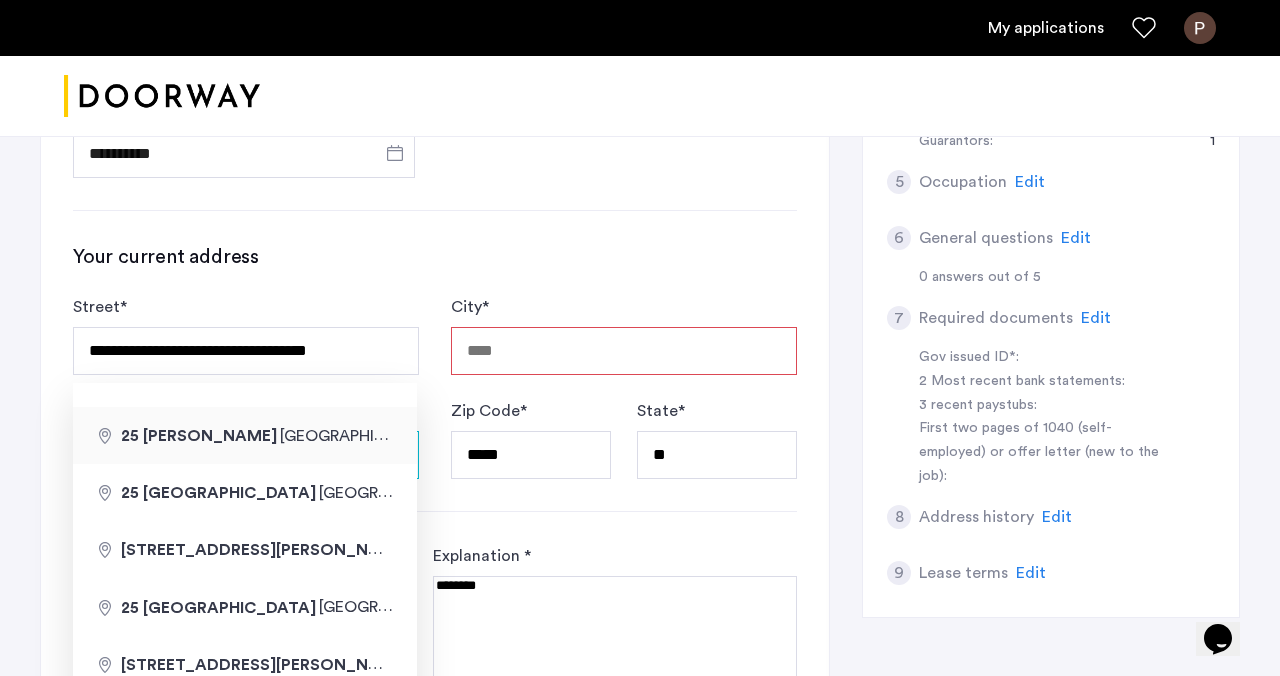 type on "**********" 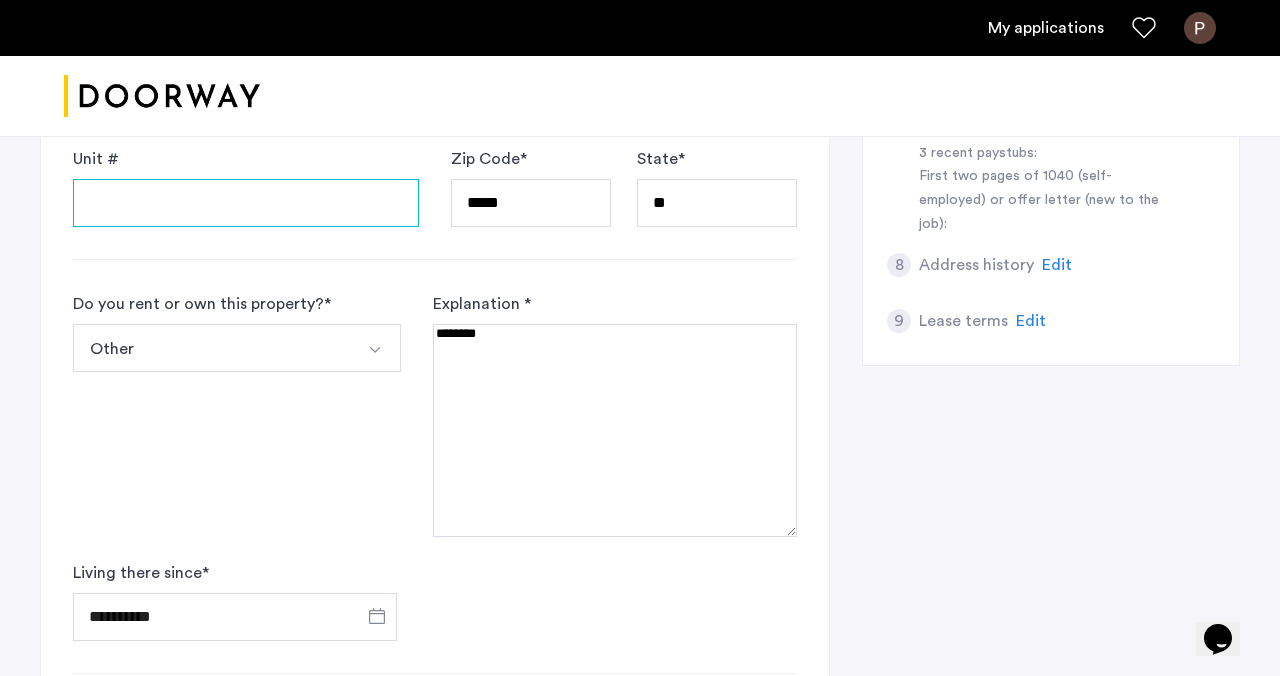 scroll, scrollTop: 938, scrollLeft: 0, axis: vertical 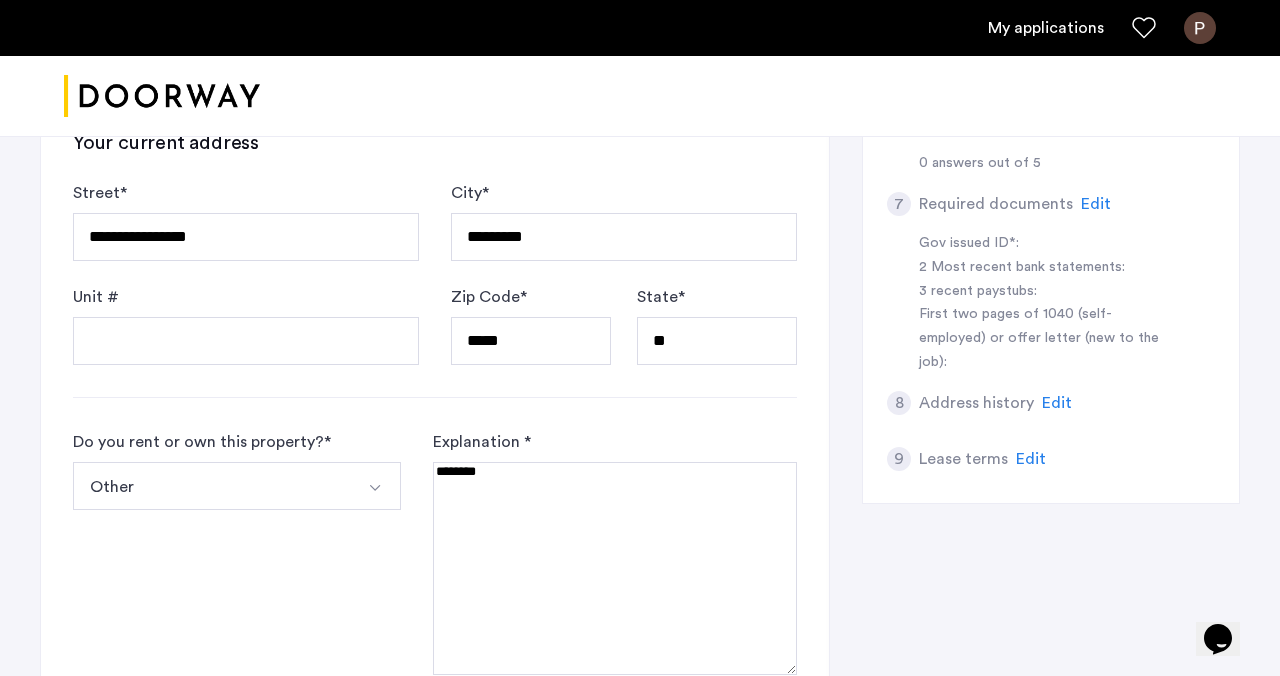 click at bounding box center [615, 568] 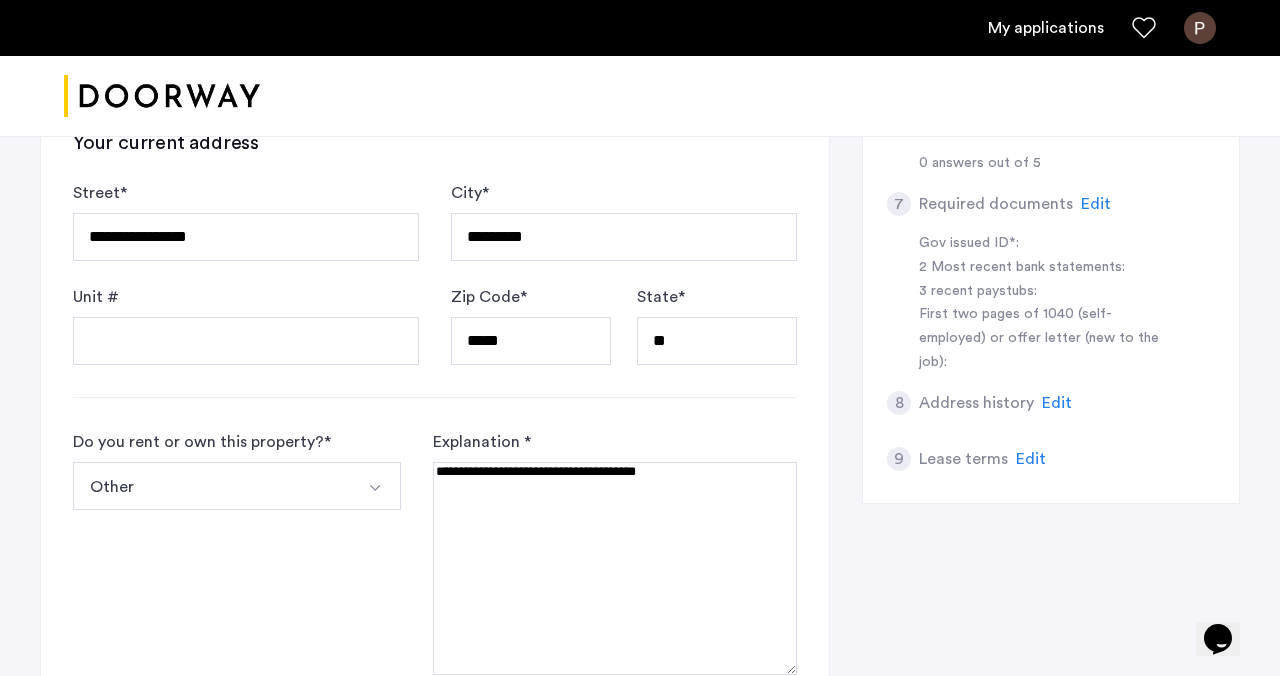 drag, startPoint x: 693, startPoint y: 484, endPoint x: 366, endPoint y: 416, distance: 333.9955 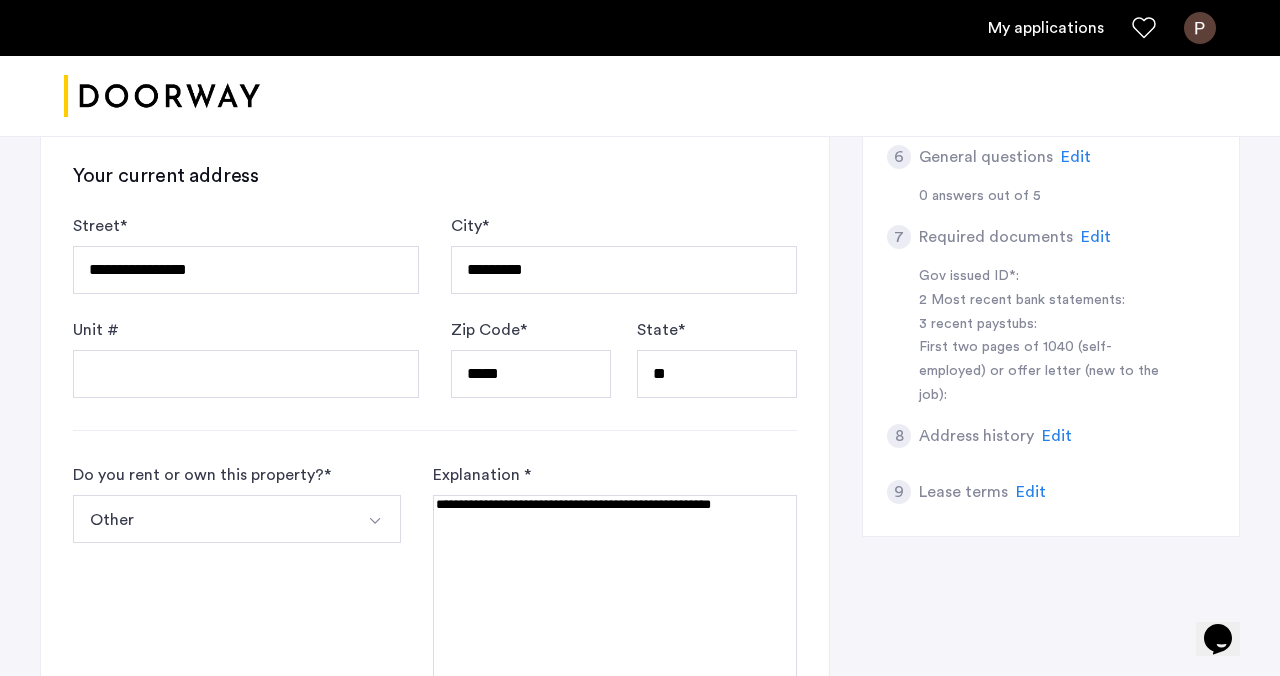 scroll, scrollTop: 708, scrollLeft: 0, axis: vertical 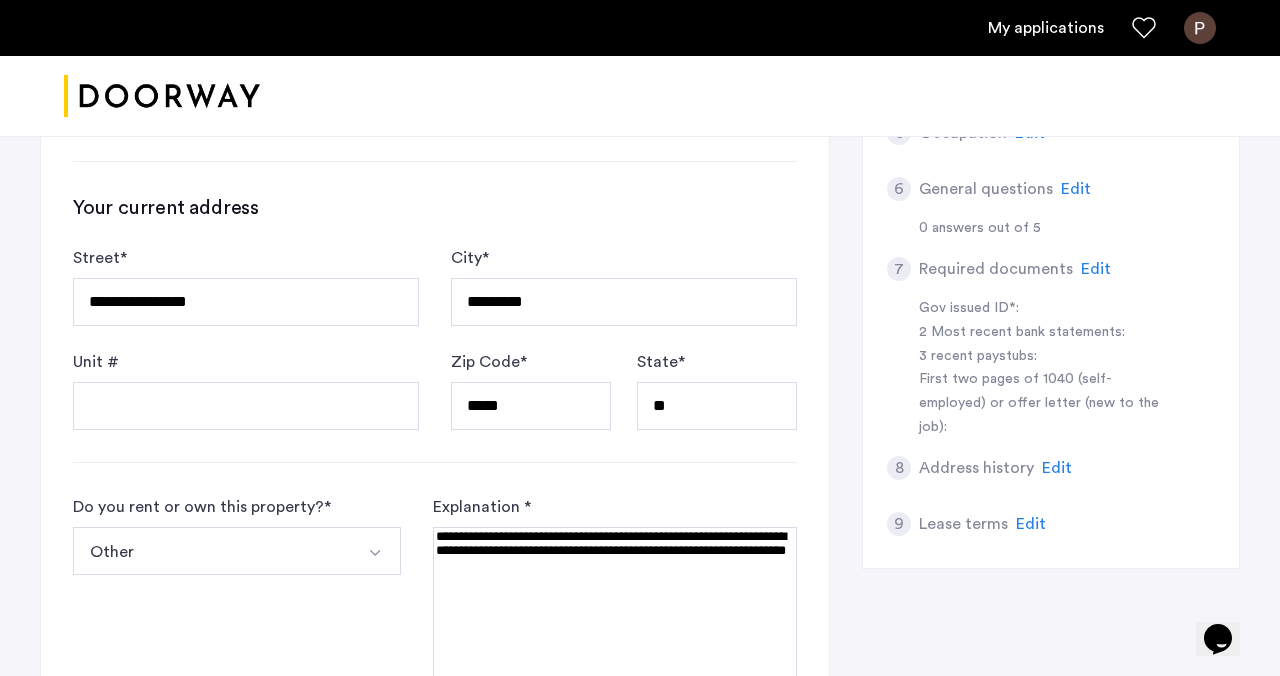 drag, startPoint x: 727, startPoint y: 537, endPoint x: 680, endPoint y: 537, distance: 47 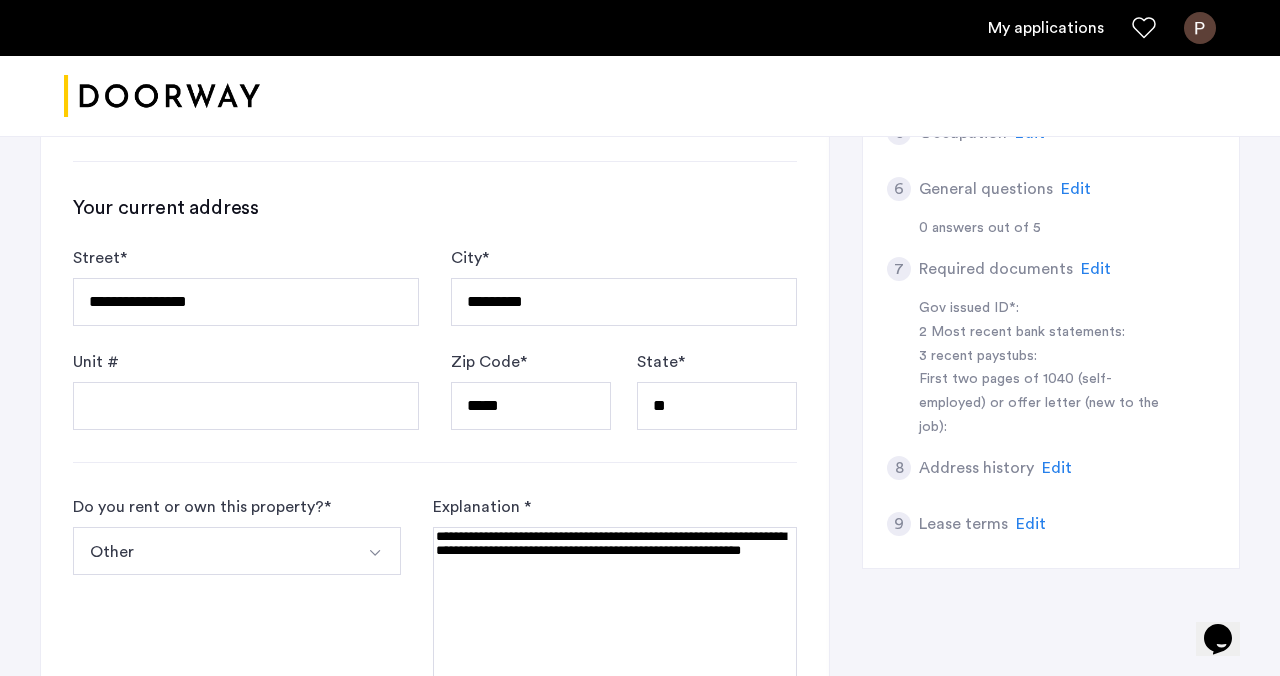 drag, startPoint x: 531, startPoint y: 537, endPoint x: 478, endPoint y: 536, distance: 53.009434 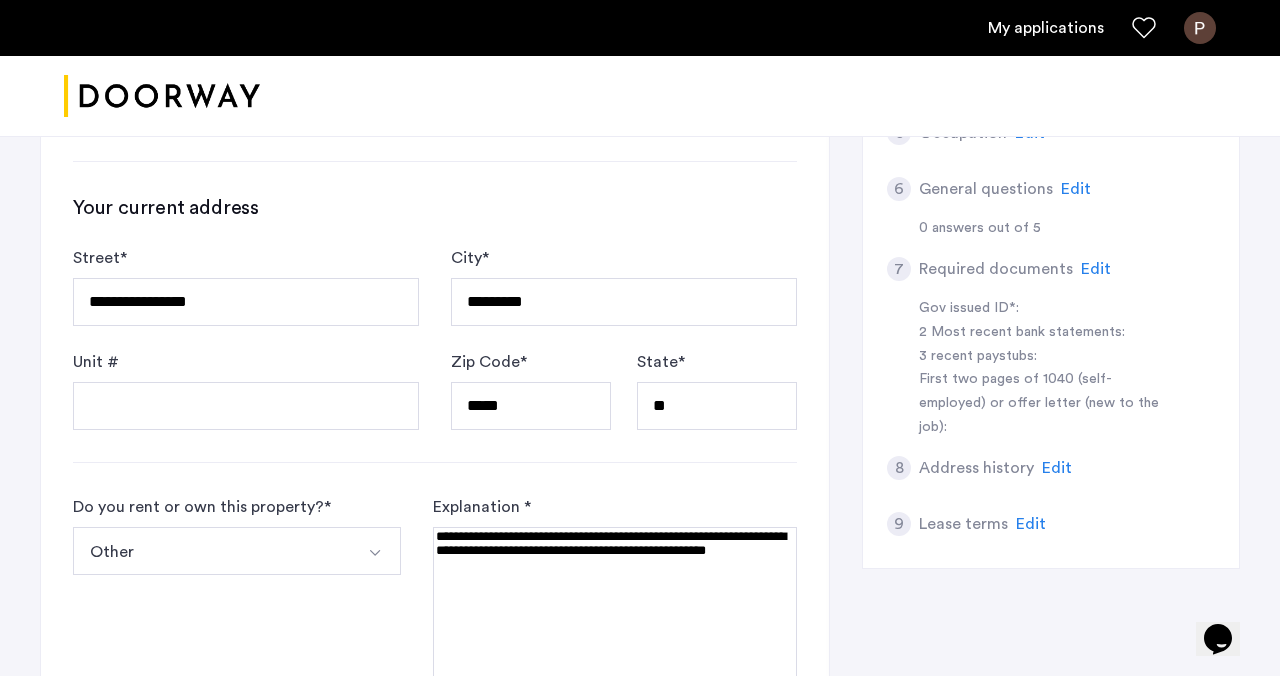 click at bounding box center (615, 633) 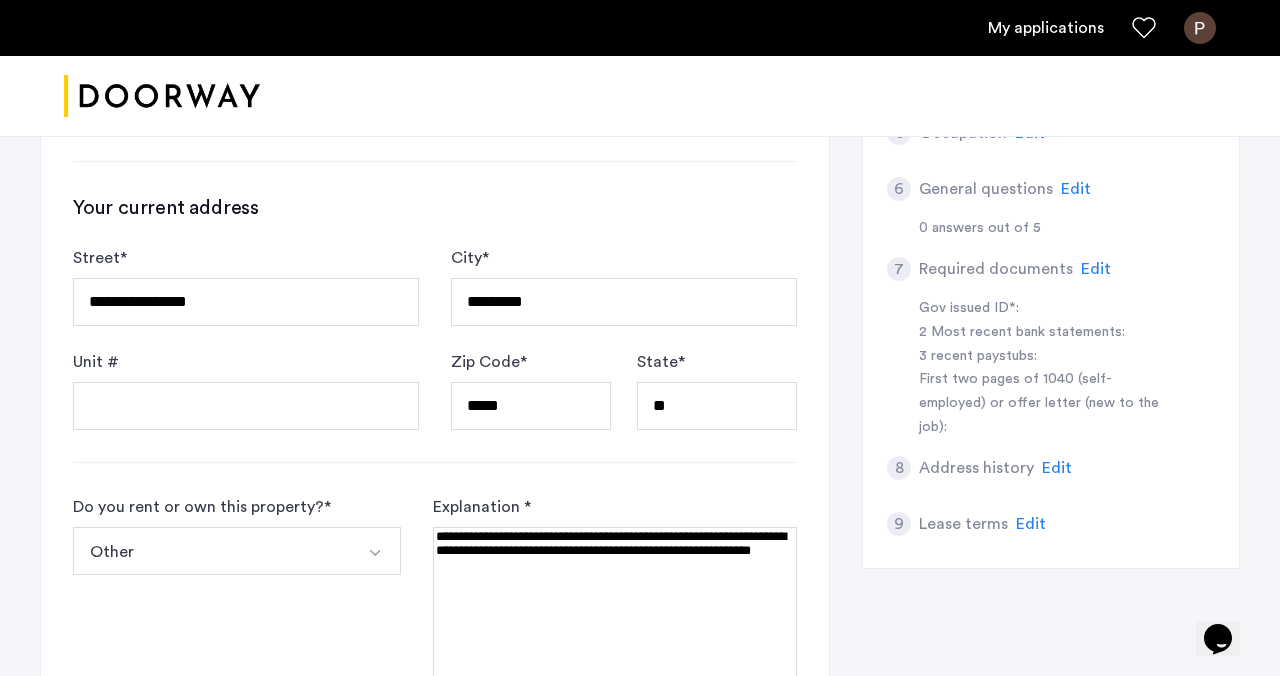 click at bounding box center [615, 633] 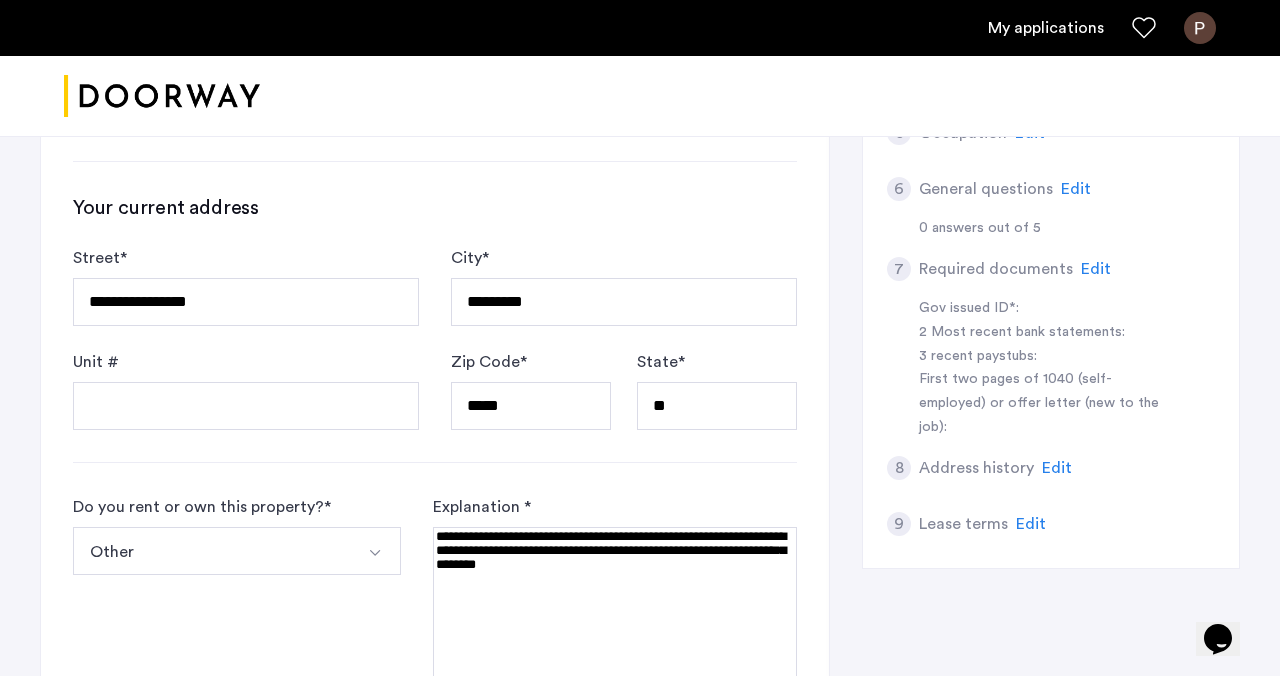 click on "Other" at bounding box center [213, 551] 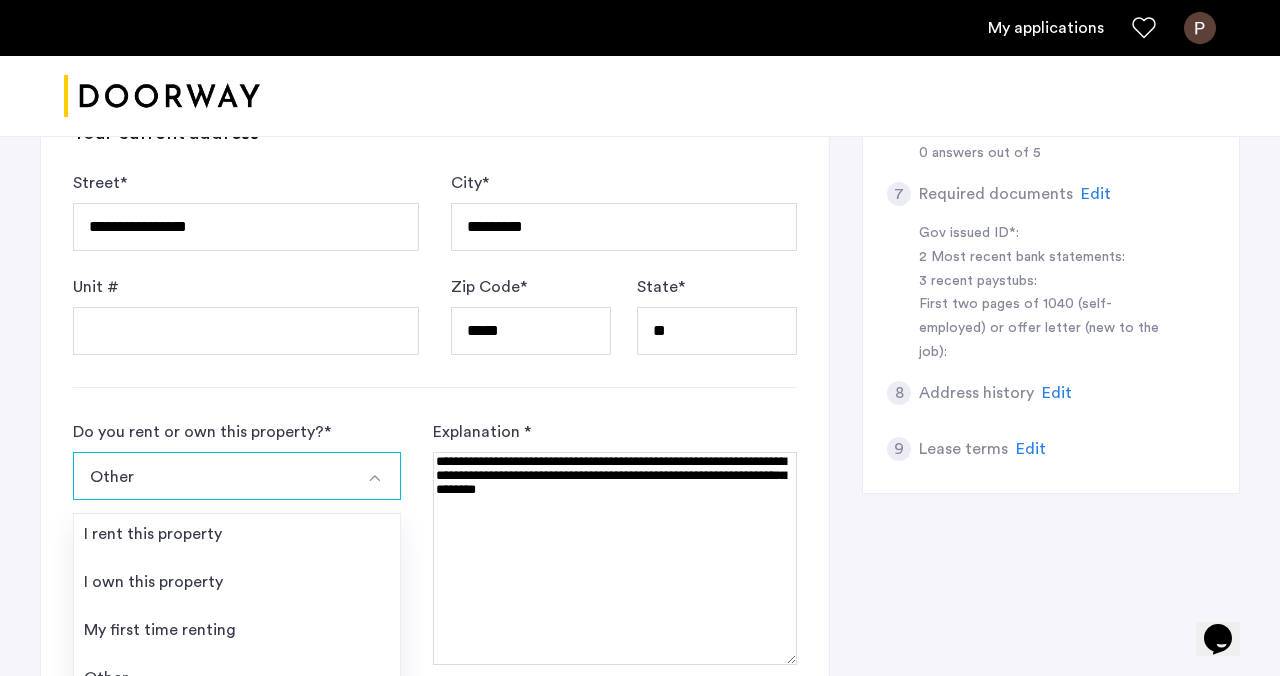 scroll, scrollTop: 791, scrollLeft: 0, axis: vertical 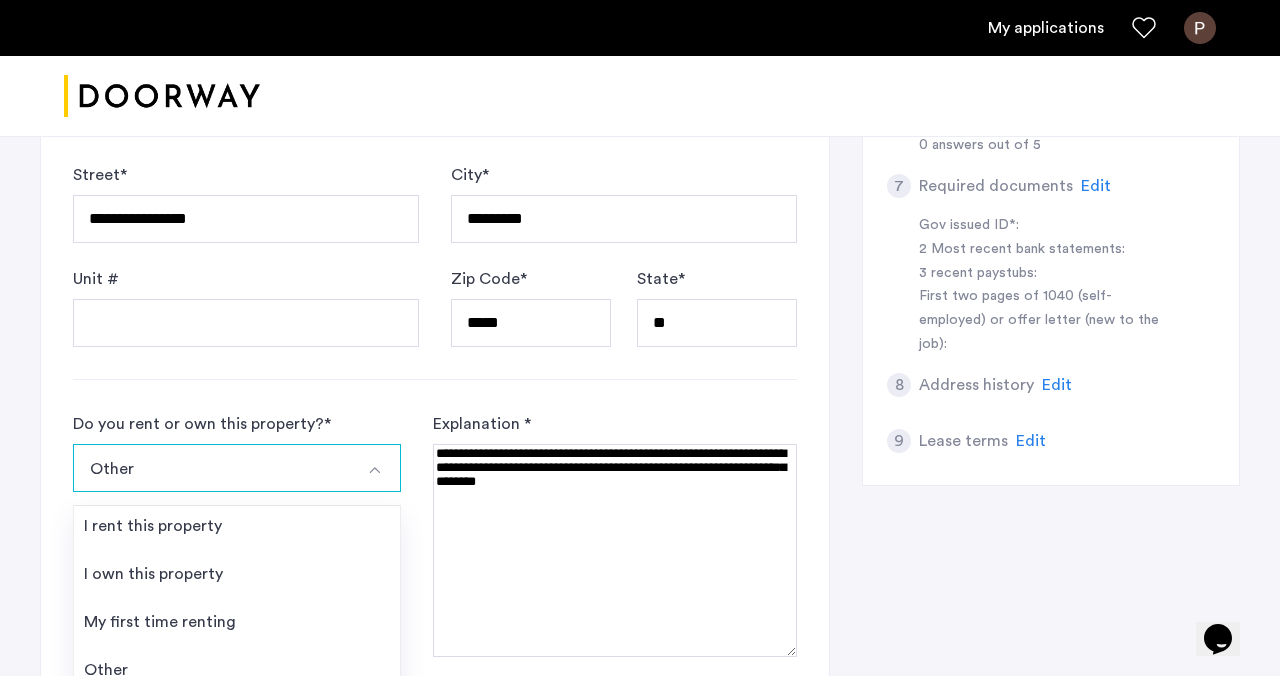 click at bounding box center (615, 550) 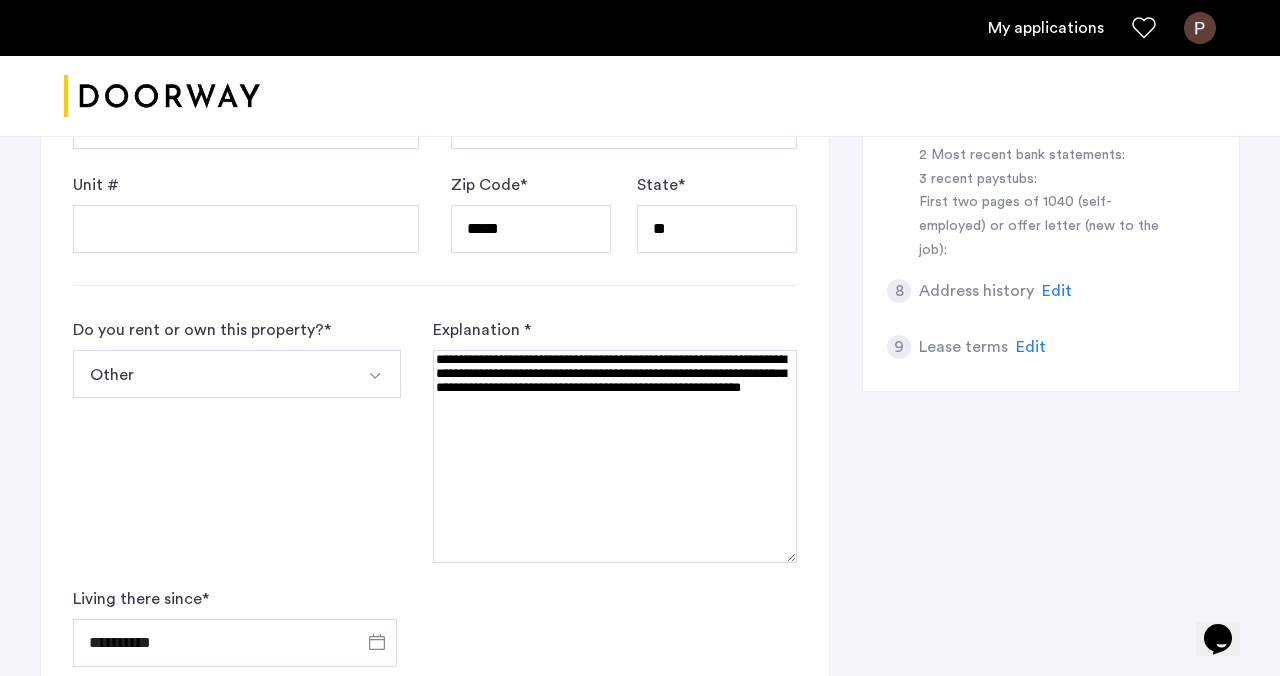 scroll, scrollTop: 919, scrollLeft: 0, axis: vertical 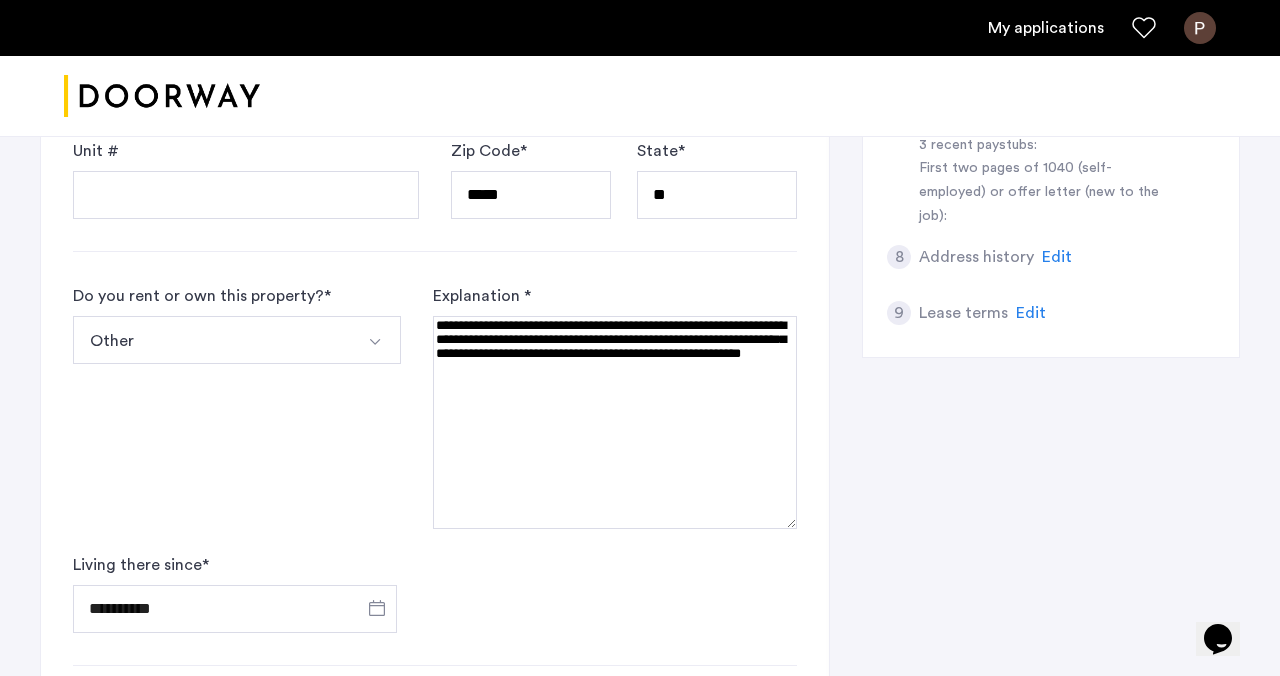 drag, startPoint x: 707, startPoint y: 347, endPoint x: 655, endPoint y: 345, distance: 52.03845 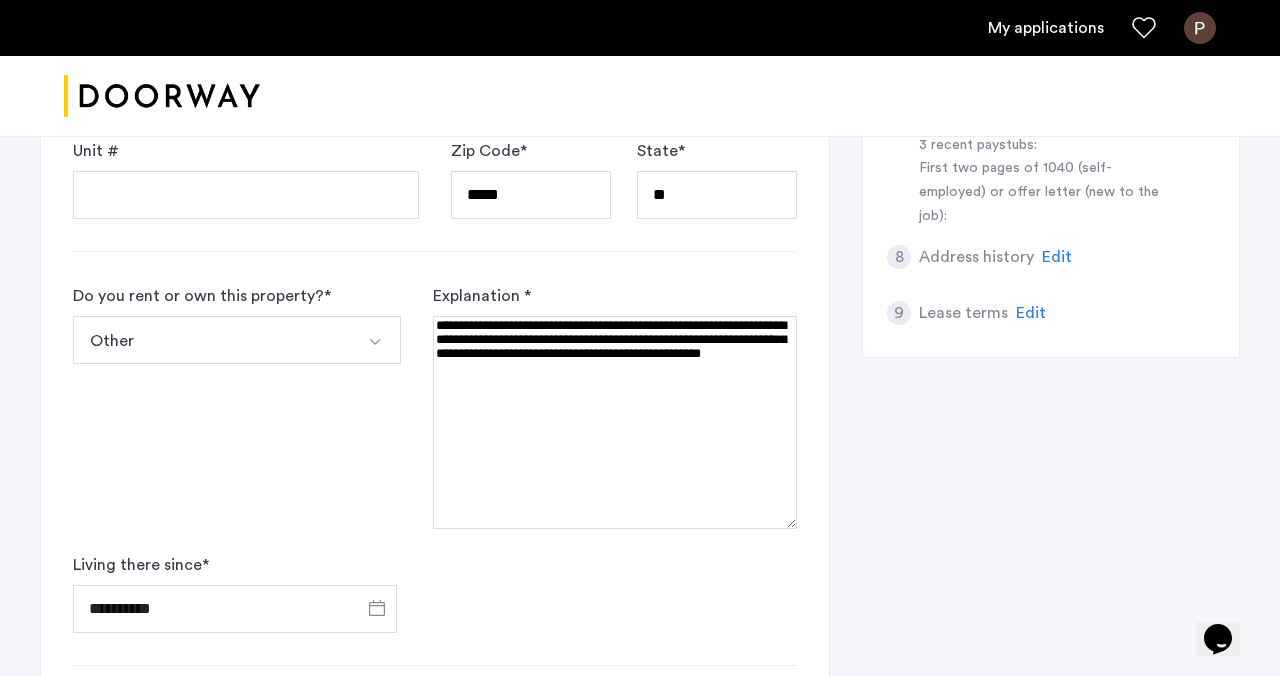 click at bounding box center (615, 422) 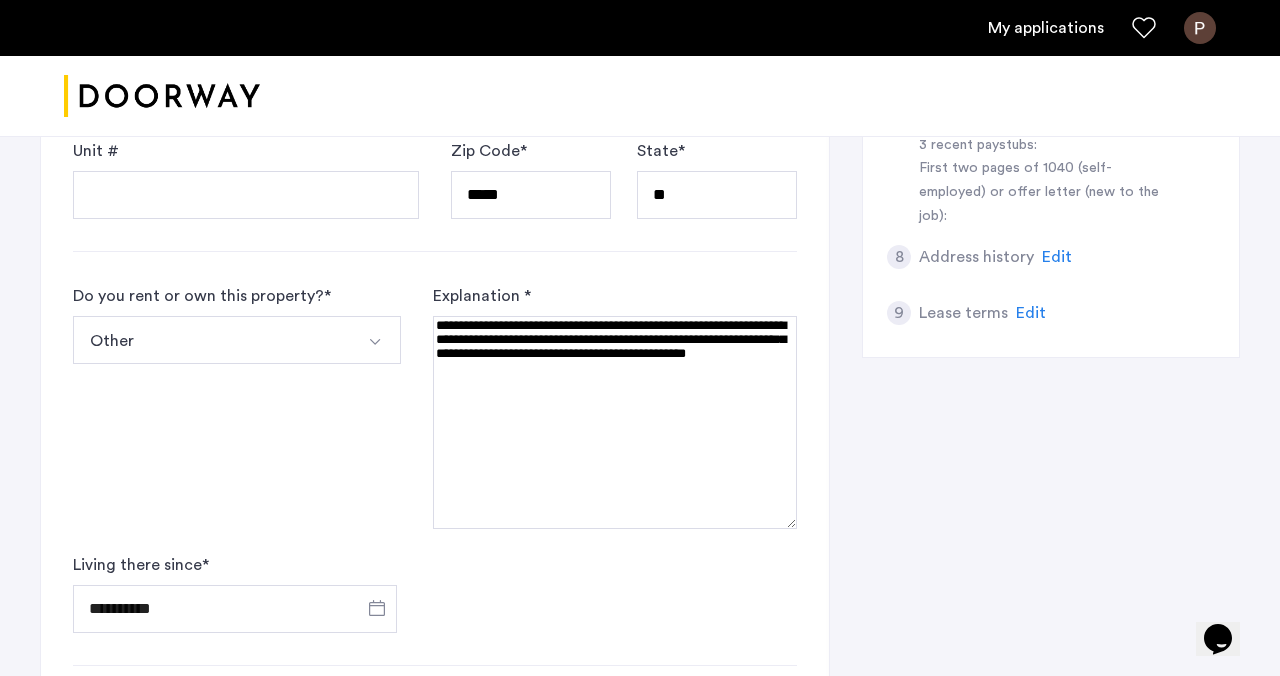 drag, startPoint x: 622, startPoint y: 330, endPoint x: 532, endPoint y: 324, distance: 90.199776 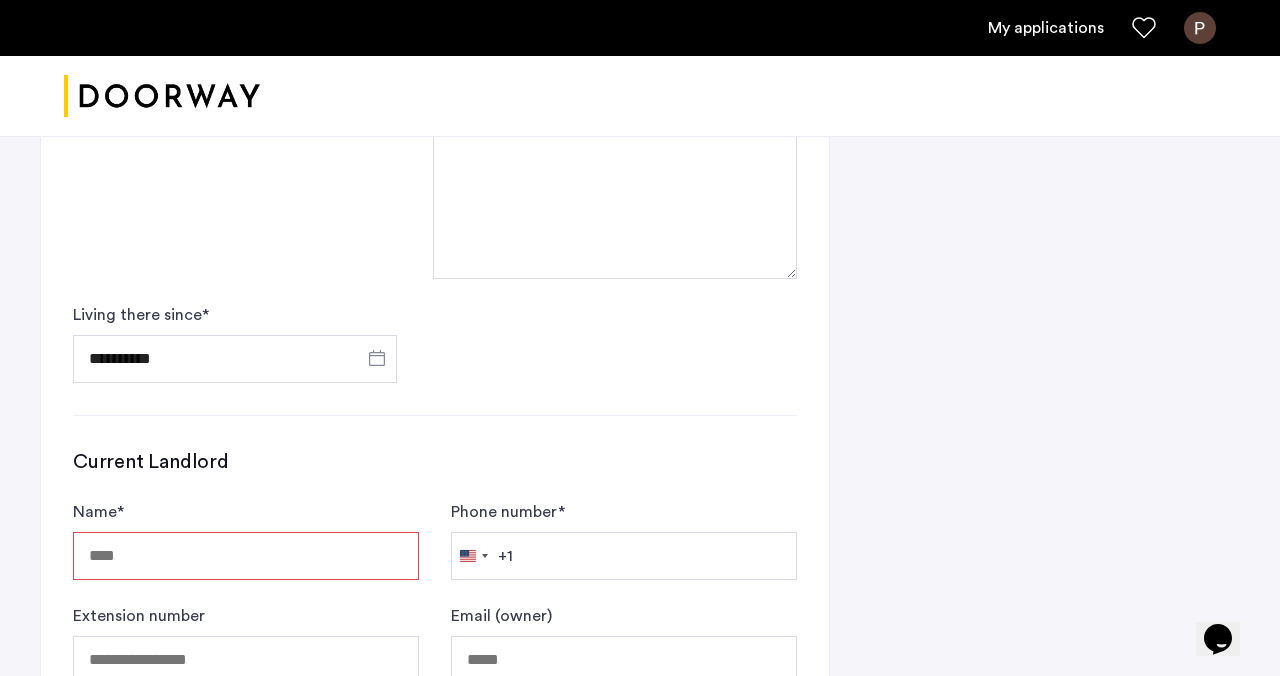 scroll, scrollTop: 1170, scrollLeft: 0, axis: vertical 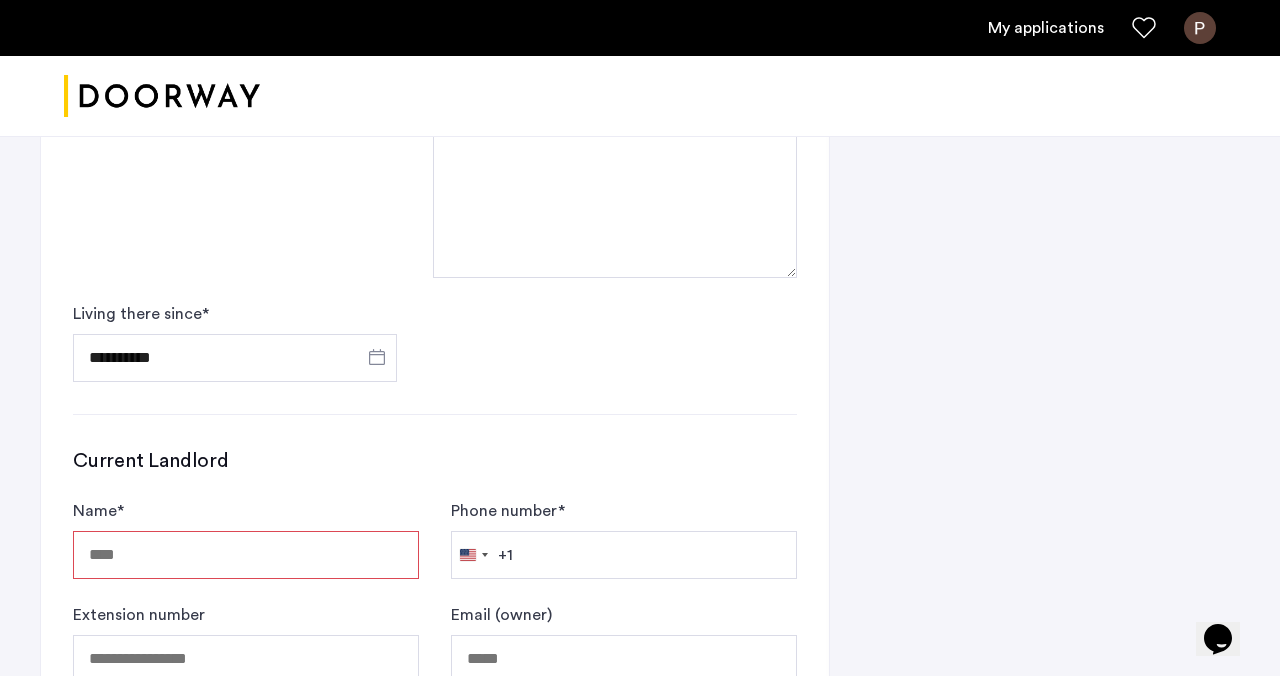 type on "**********" 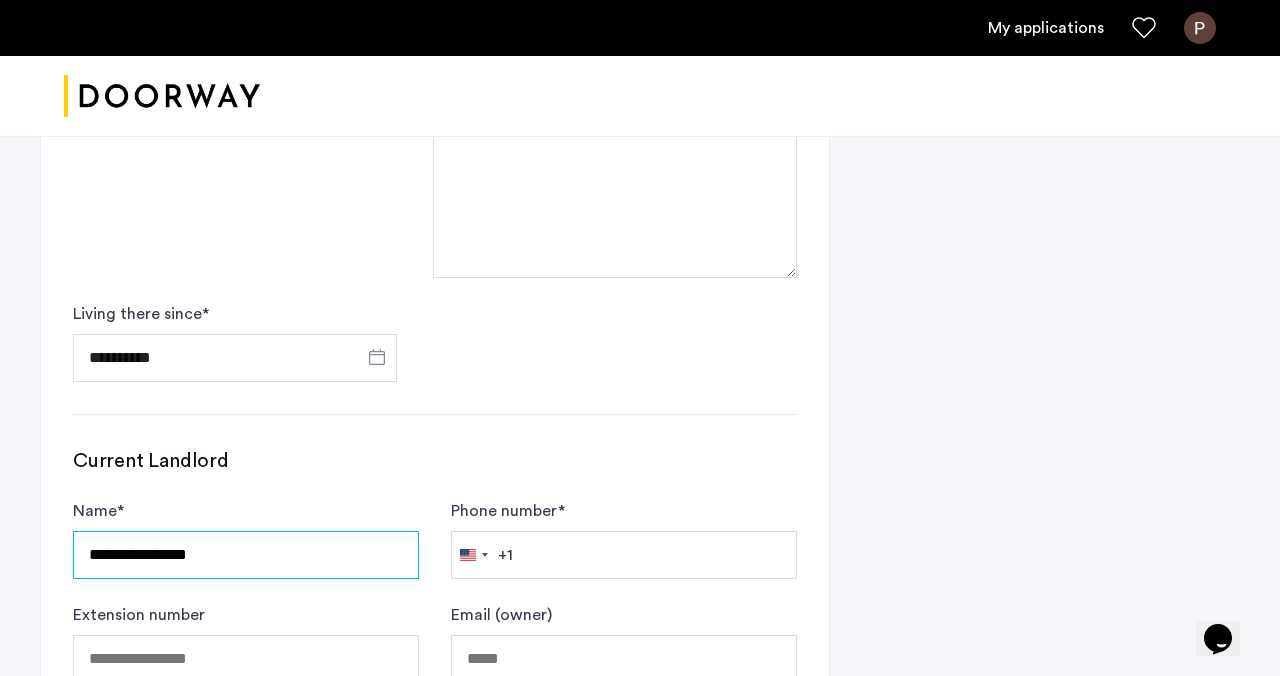 type on "**********" 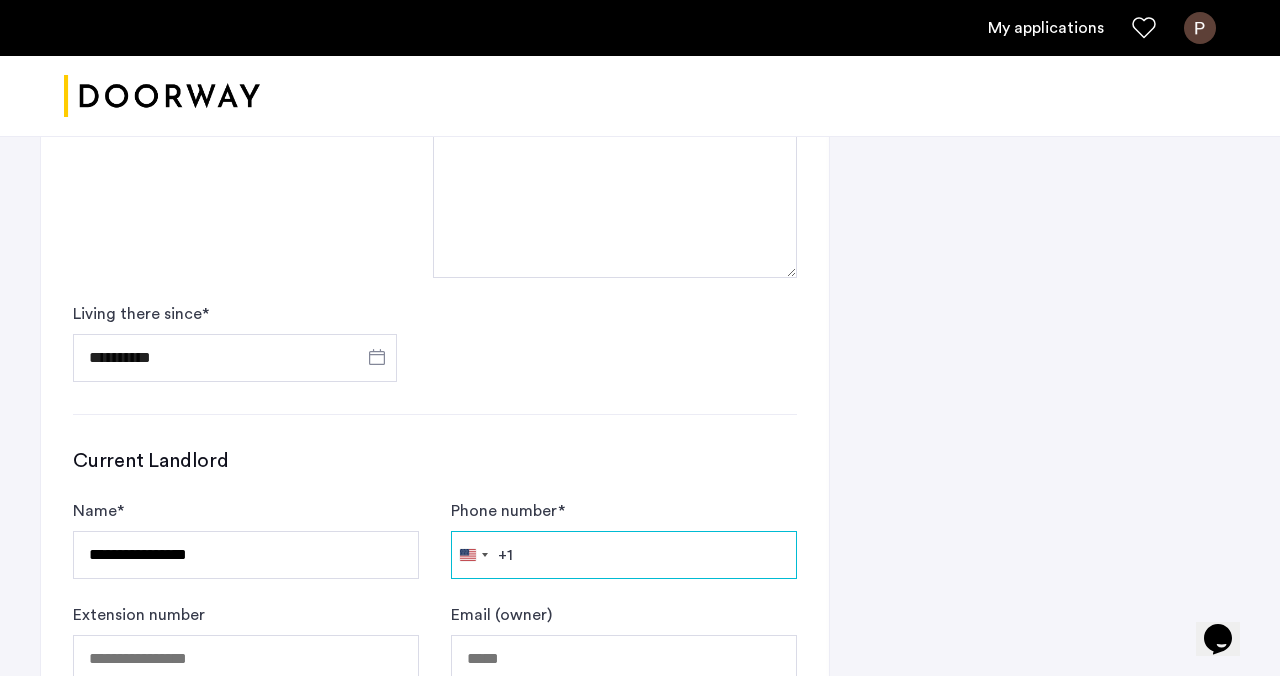 click on "Phone number  *" at bounding box center [624, 555] 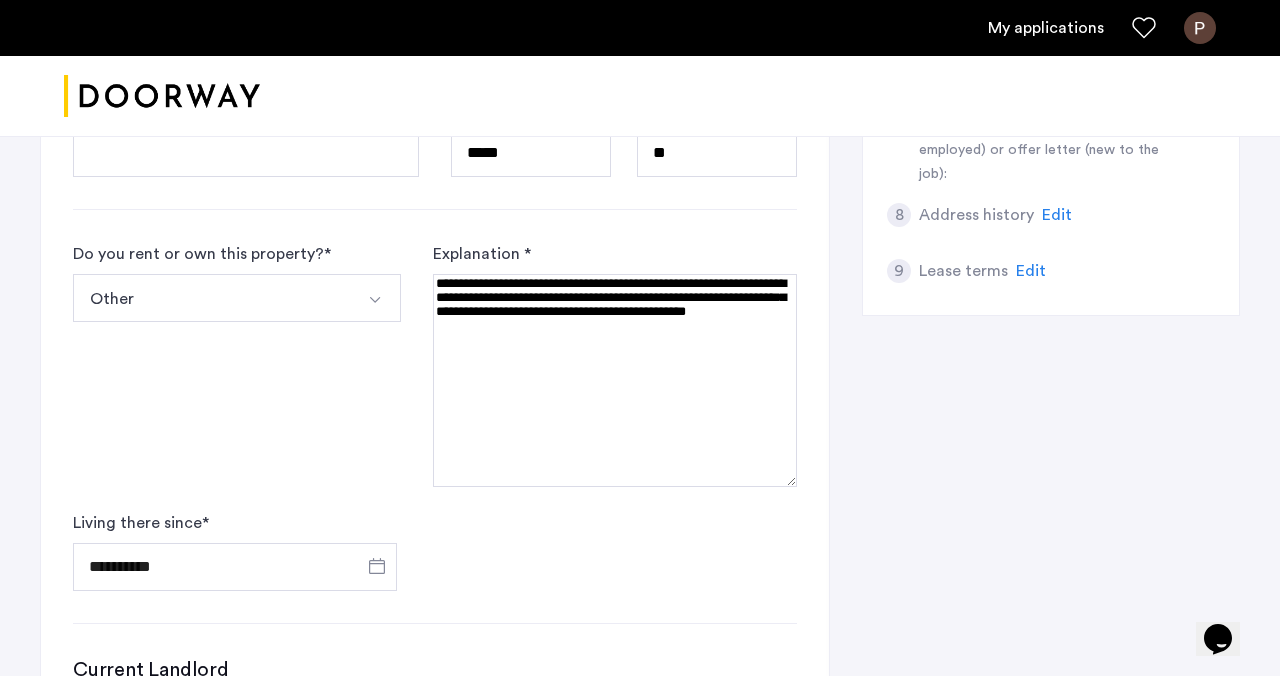 scroll, scrollTop: 894, scrollLeft: 0, axis: vertical 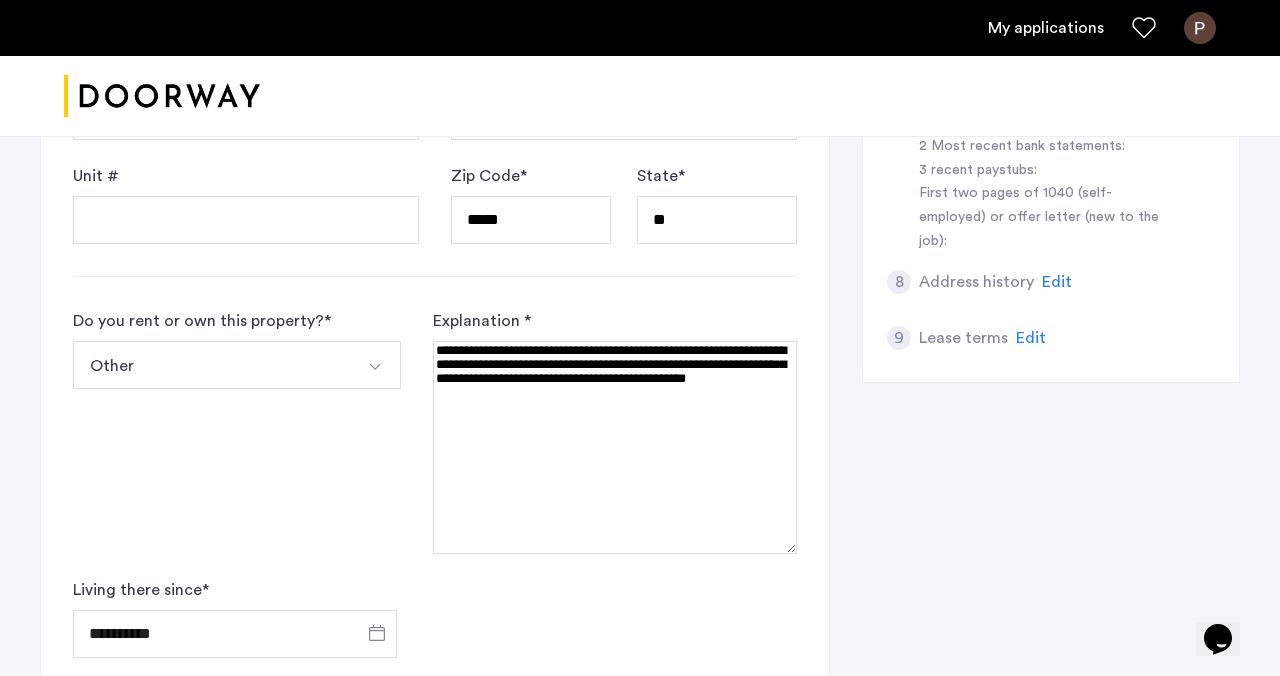 type on "**********" 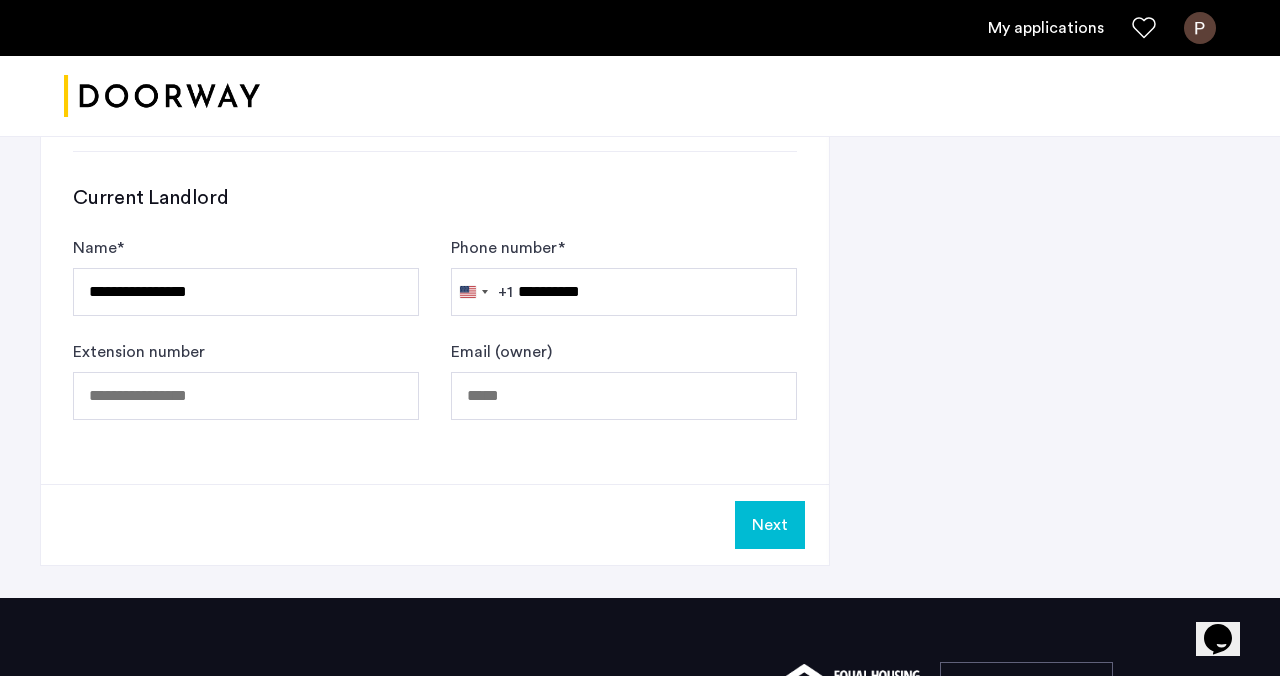 scroll, scrollTop: 1375, scrollLeft: 0, axis: vertical 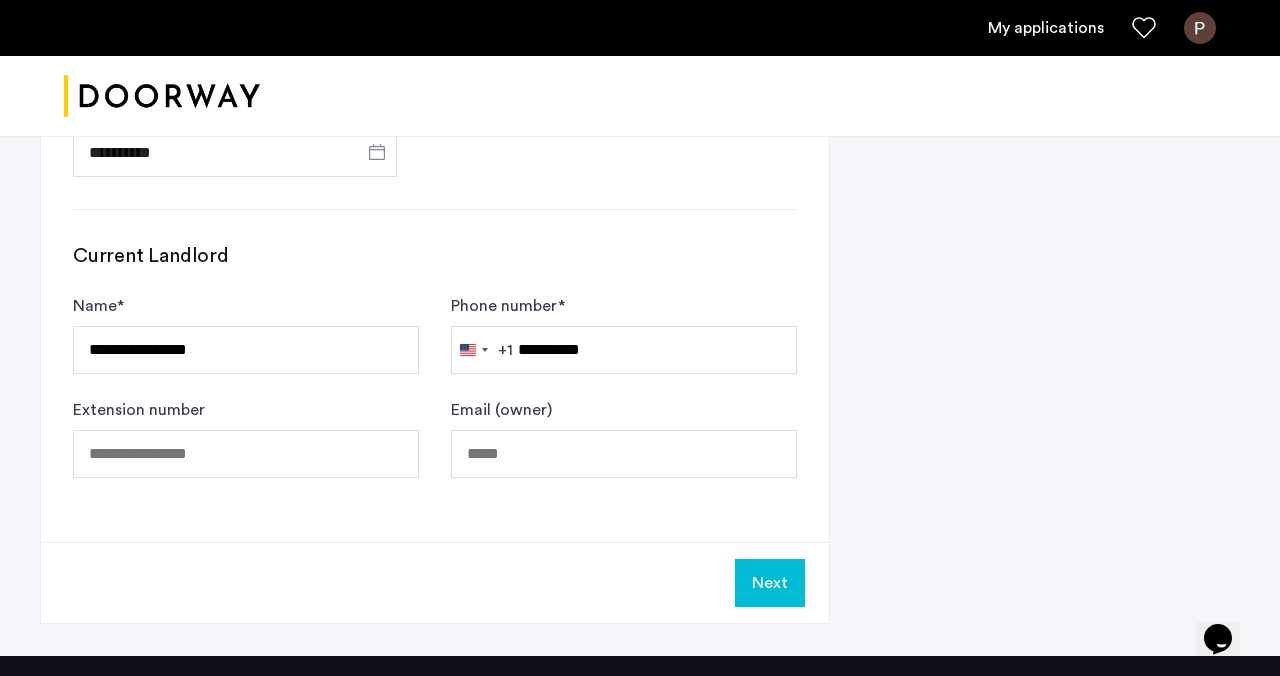 click on "Next" 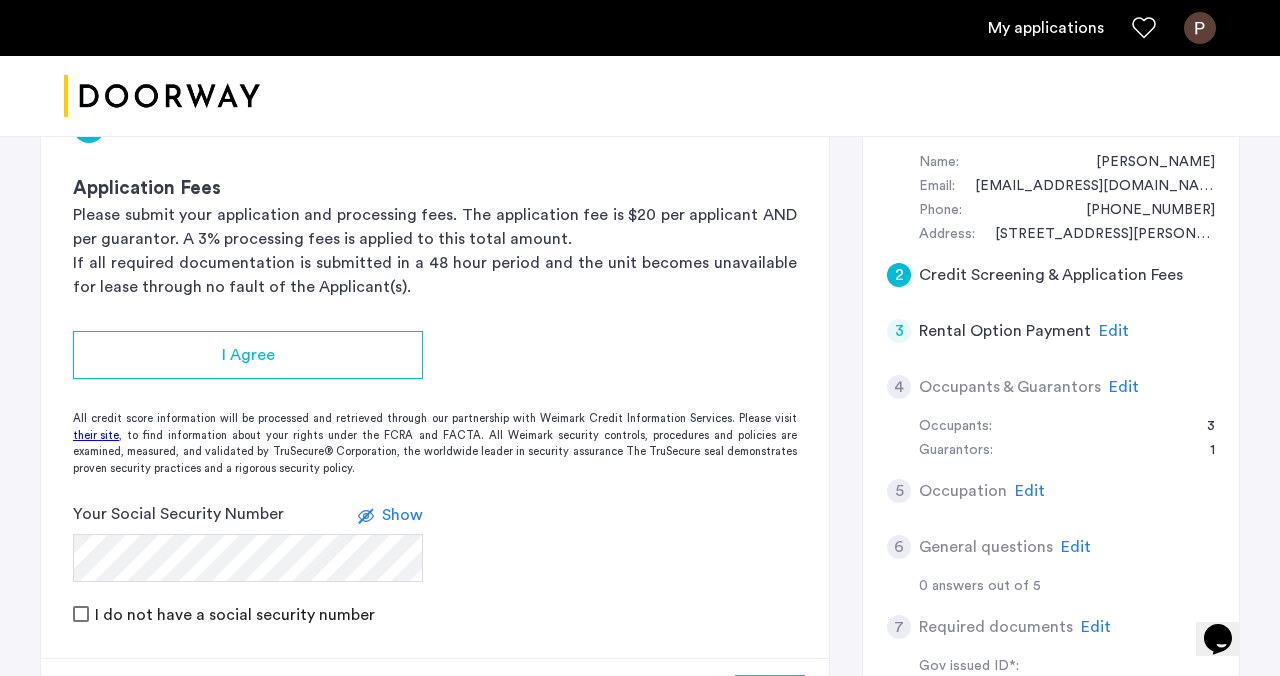 scroll, scrollTop: 373, scrollLeft: 0, axis: vertical 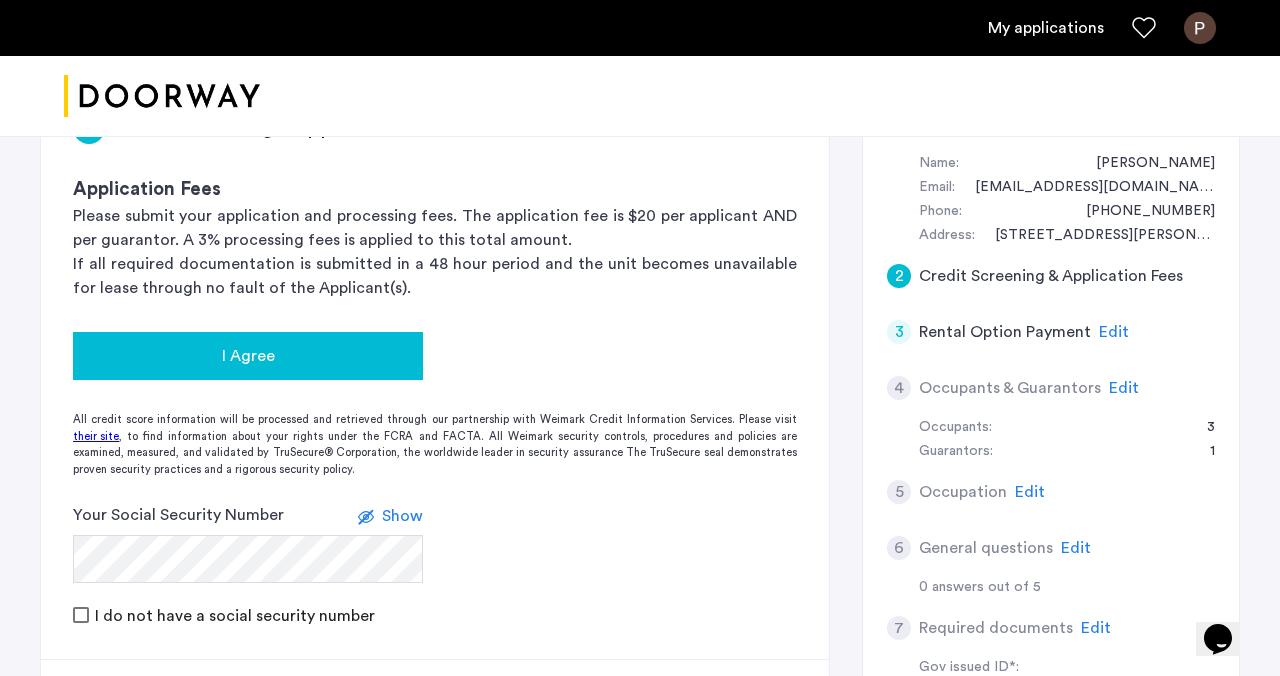 click on "I Agree" 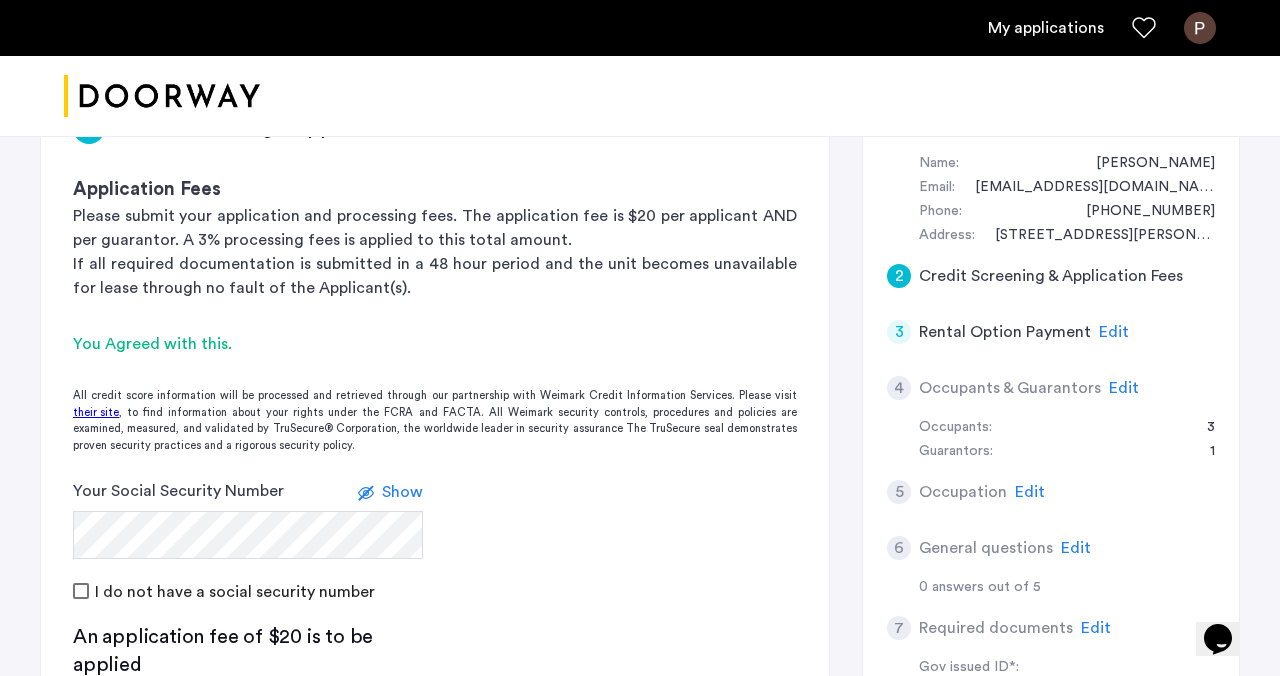 click on "Your Social Security Number Show I do not have a social security number" 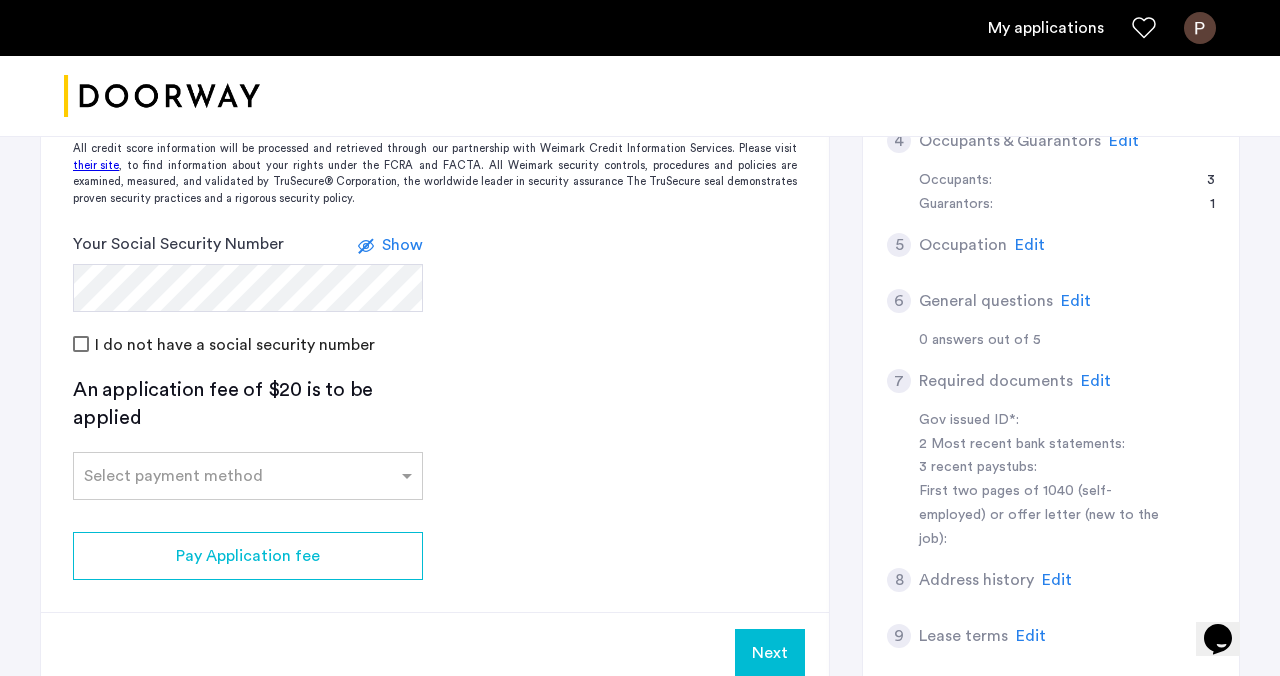 scroll, scrollTop: 634, scrollLeft: 0, axis: vertical 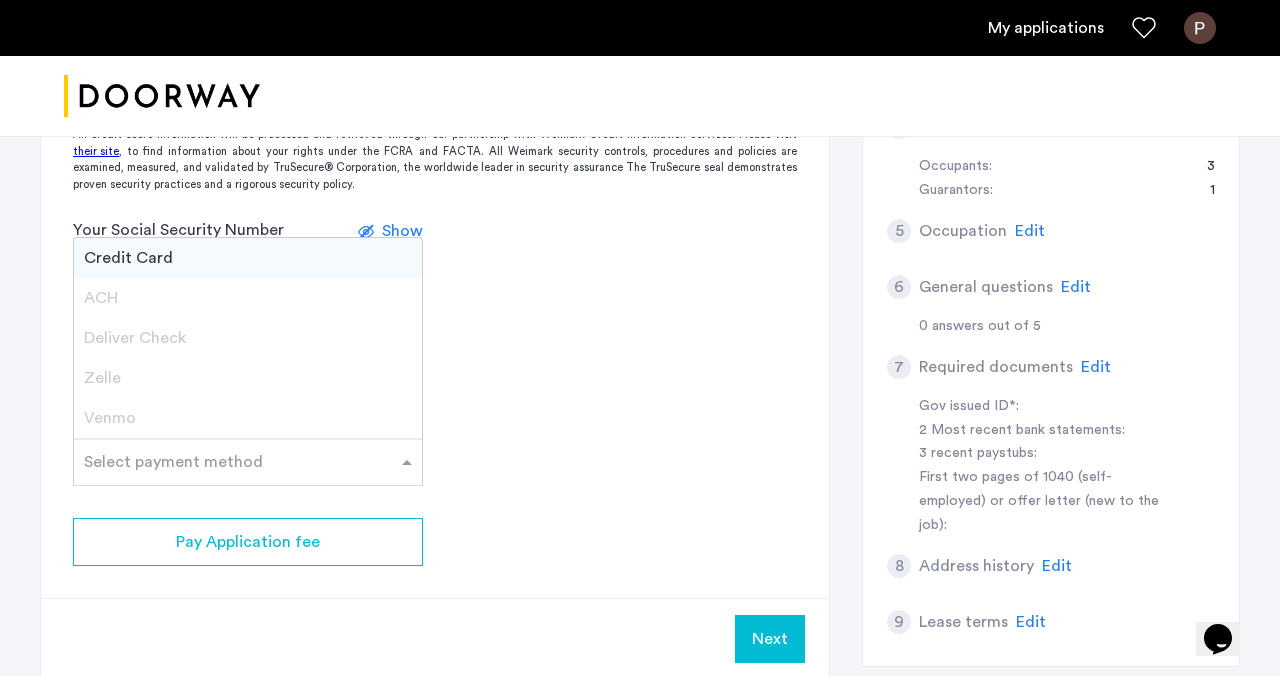 click on "Select payment method" 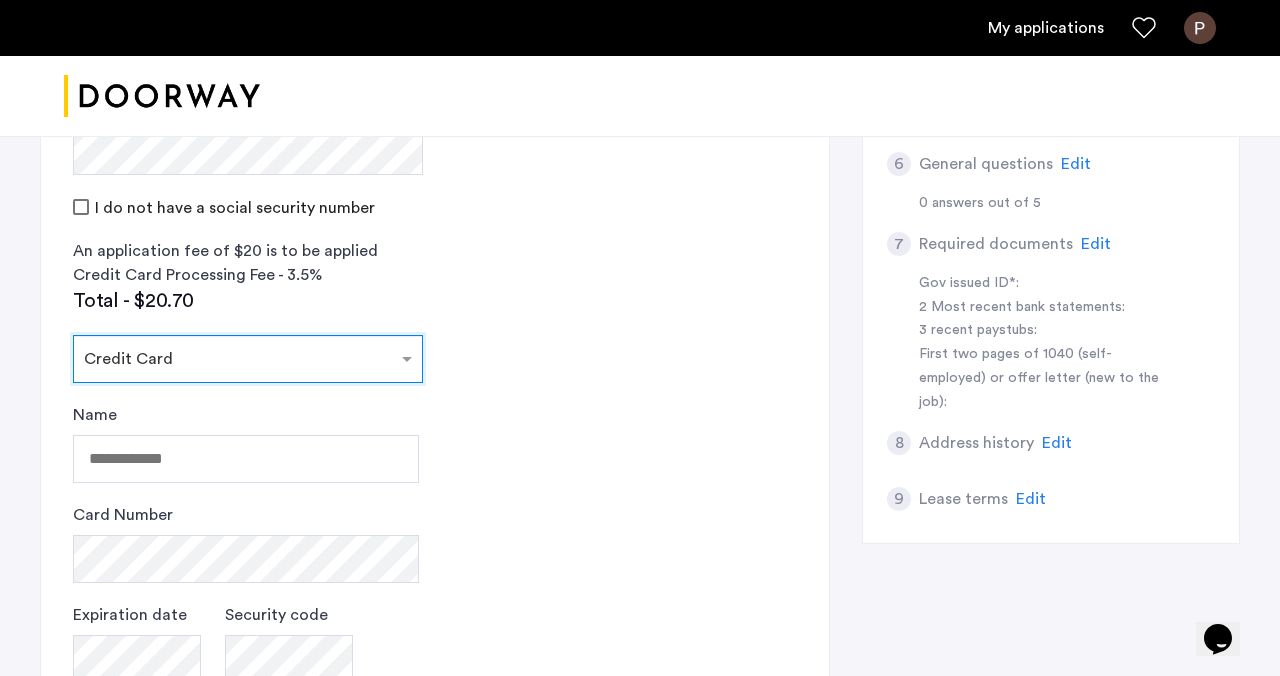 scroll, scrollTop: 777, scrollLeft: 0, axis: vertical 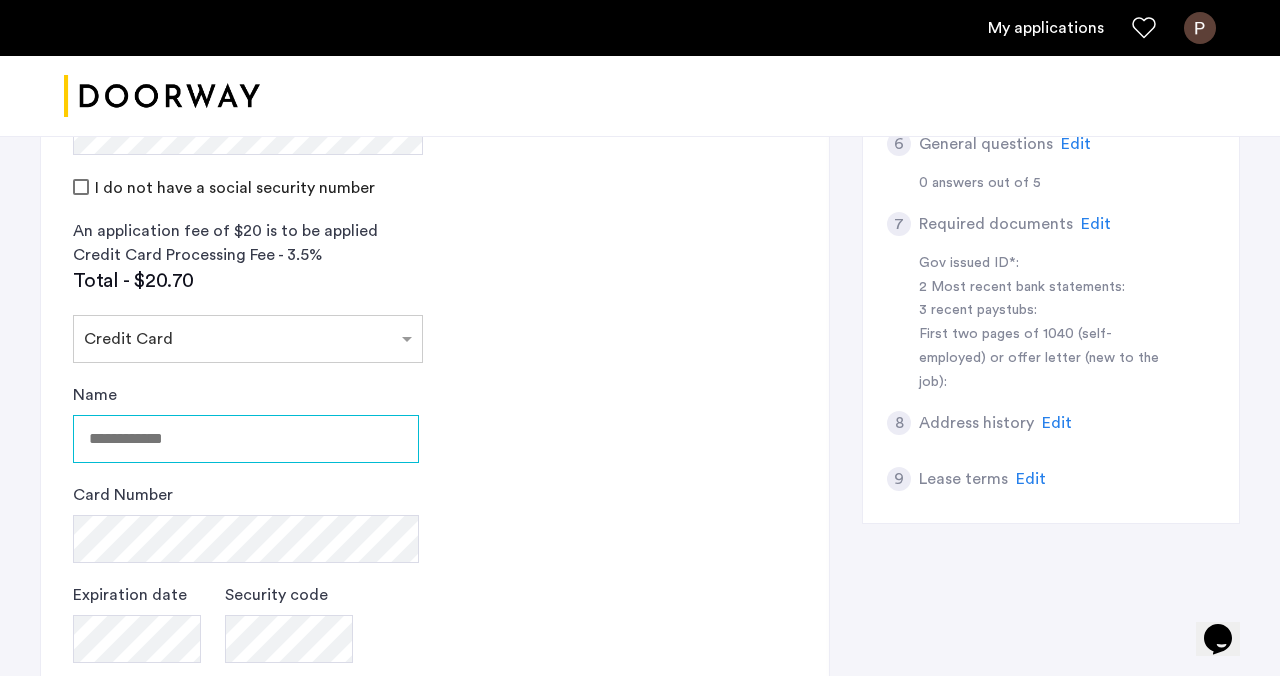 click on "Name" at bounding box center (246, 439) 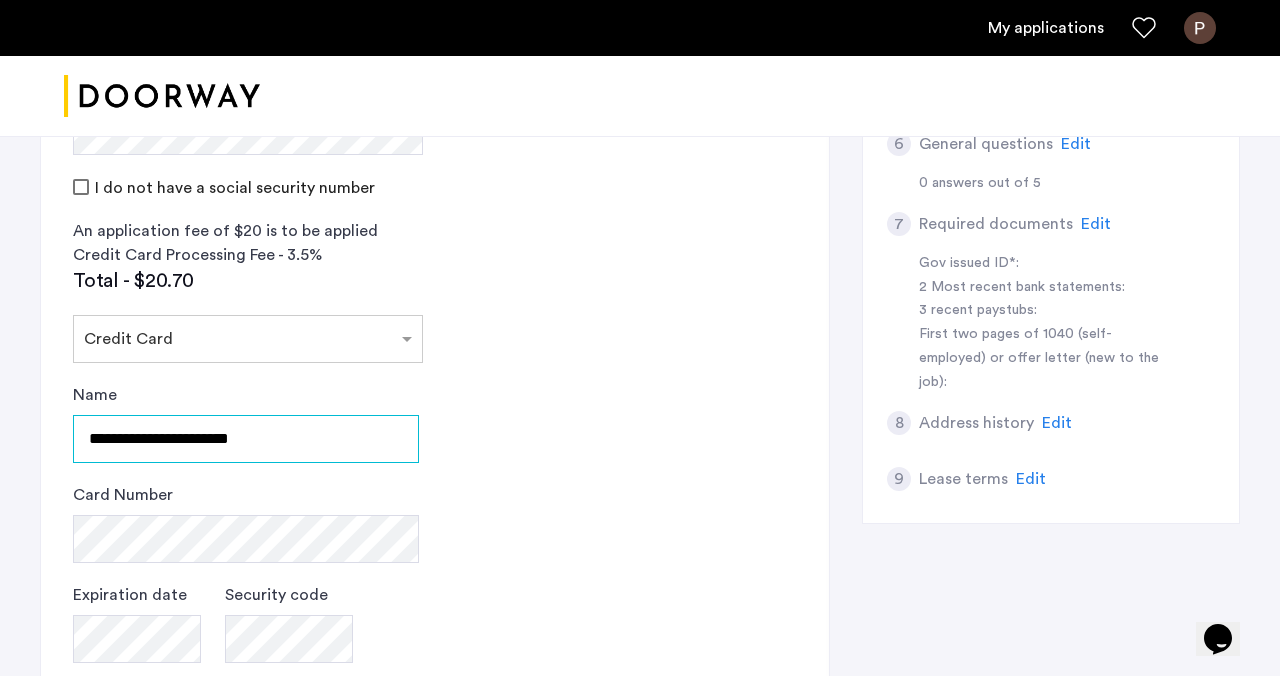 scroll, scrollTop: 853, scrollLeft: 0, axis: vertical 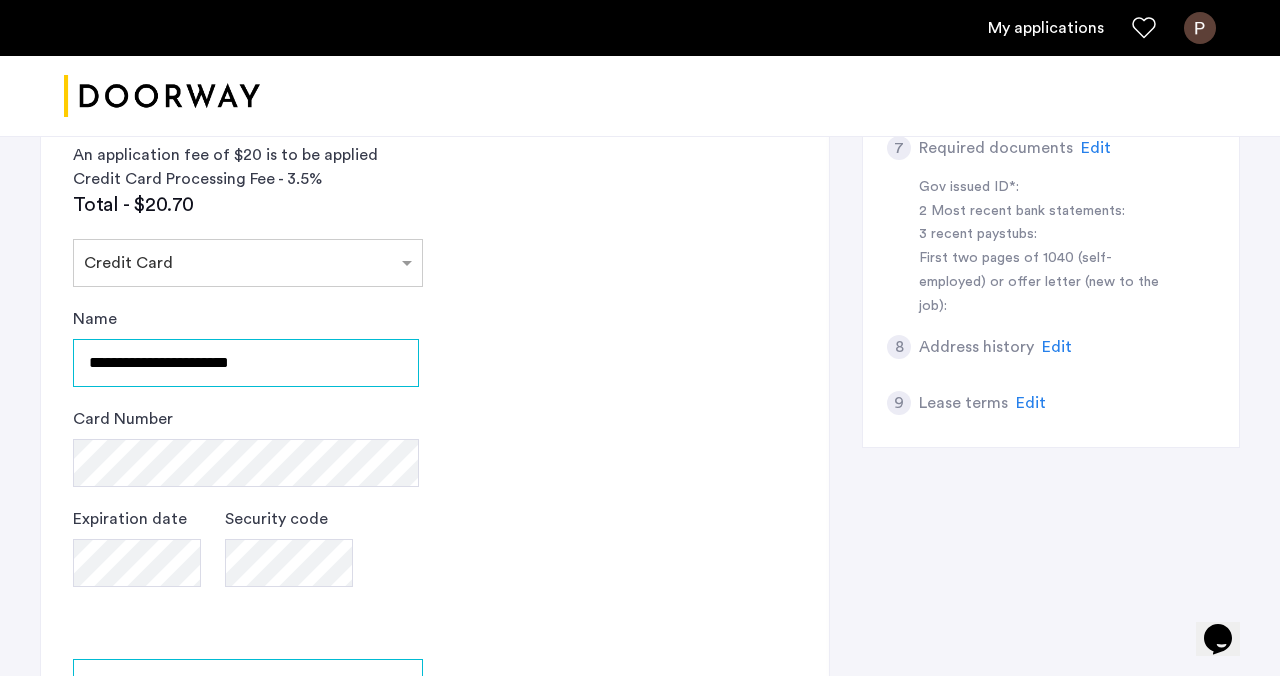 type on "**********" 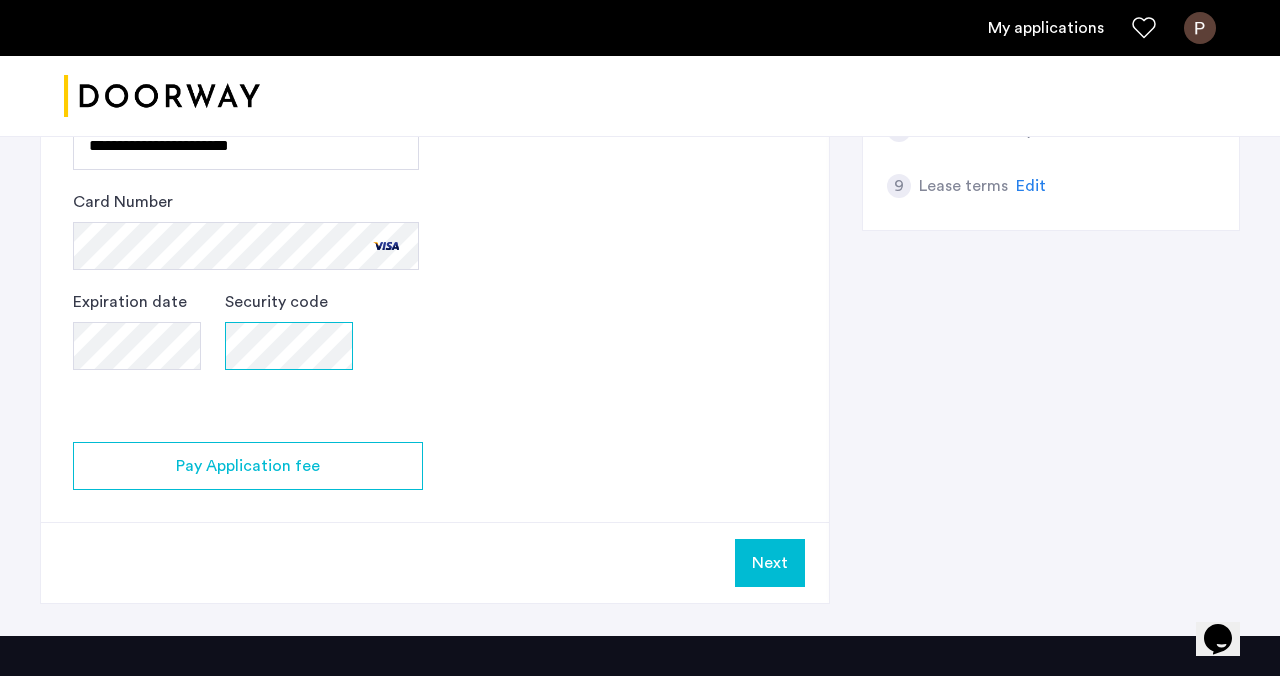 scroll, scrollTop: 1171, scrollLeft: 0, axis: vertical 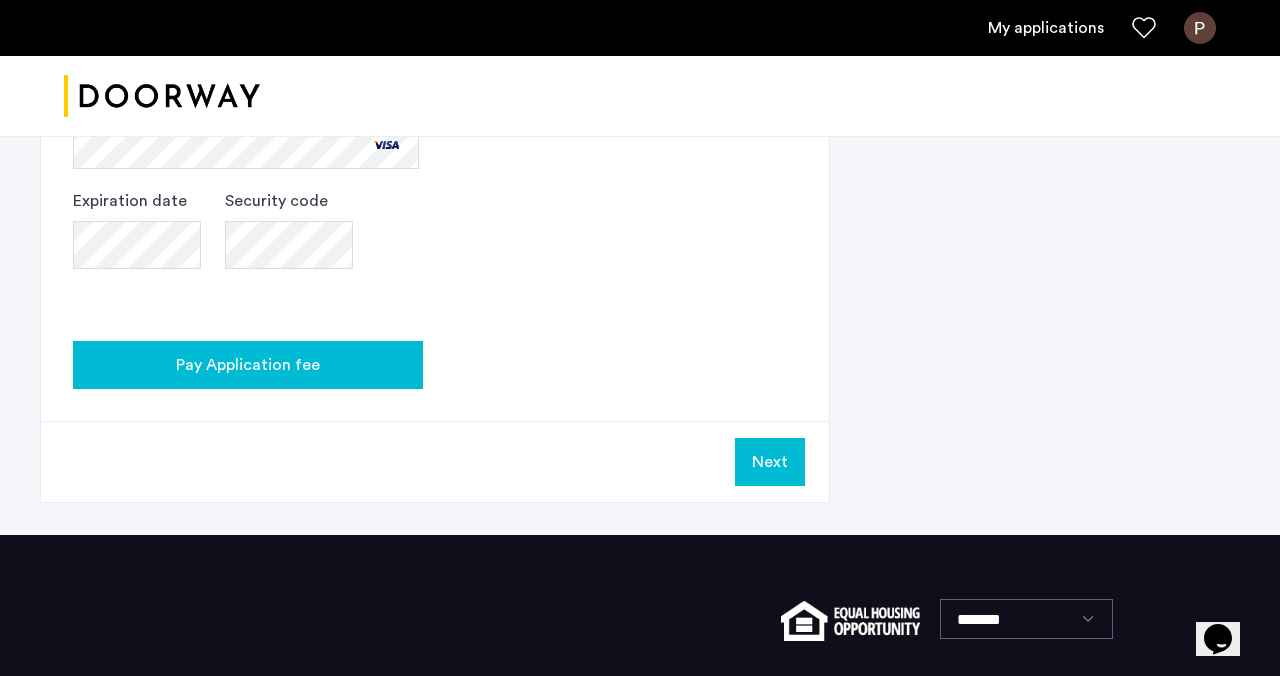 click on "Pay Application fee" 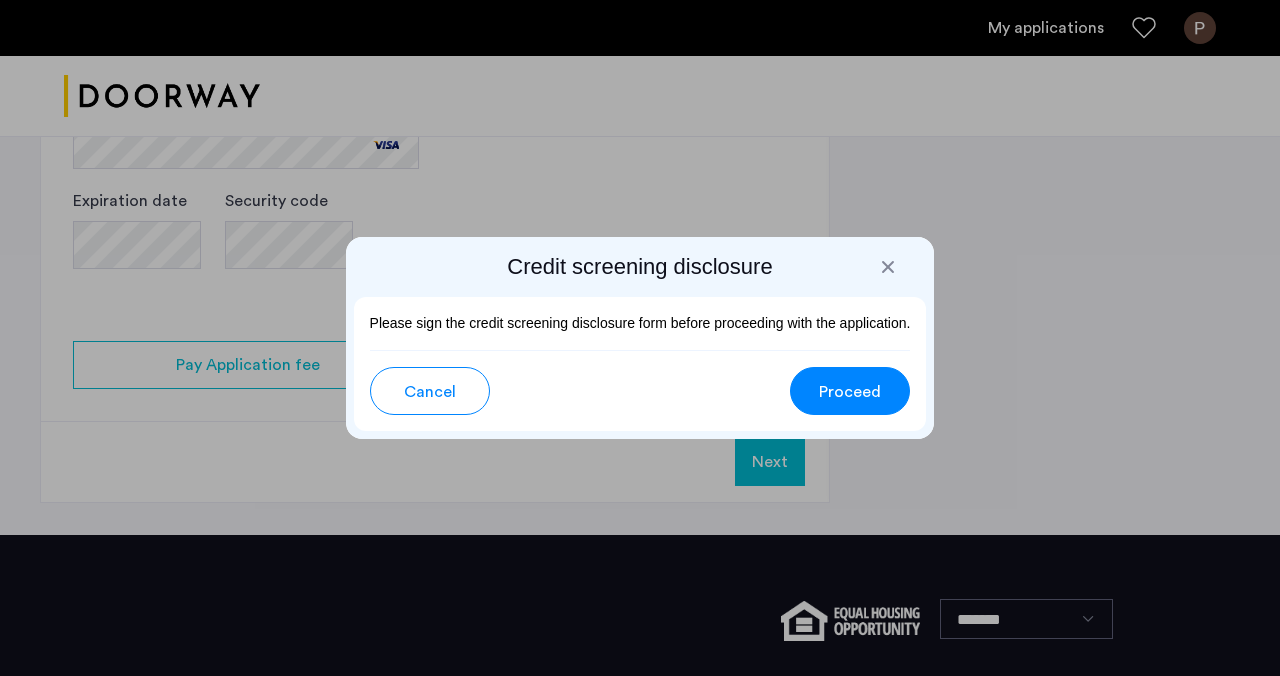 click on "Cancel" at bounding box center (430, 391) 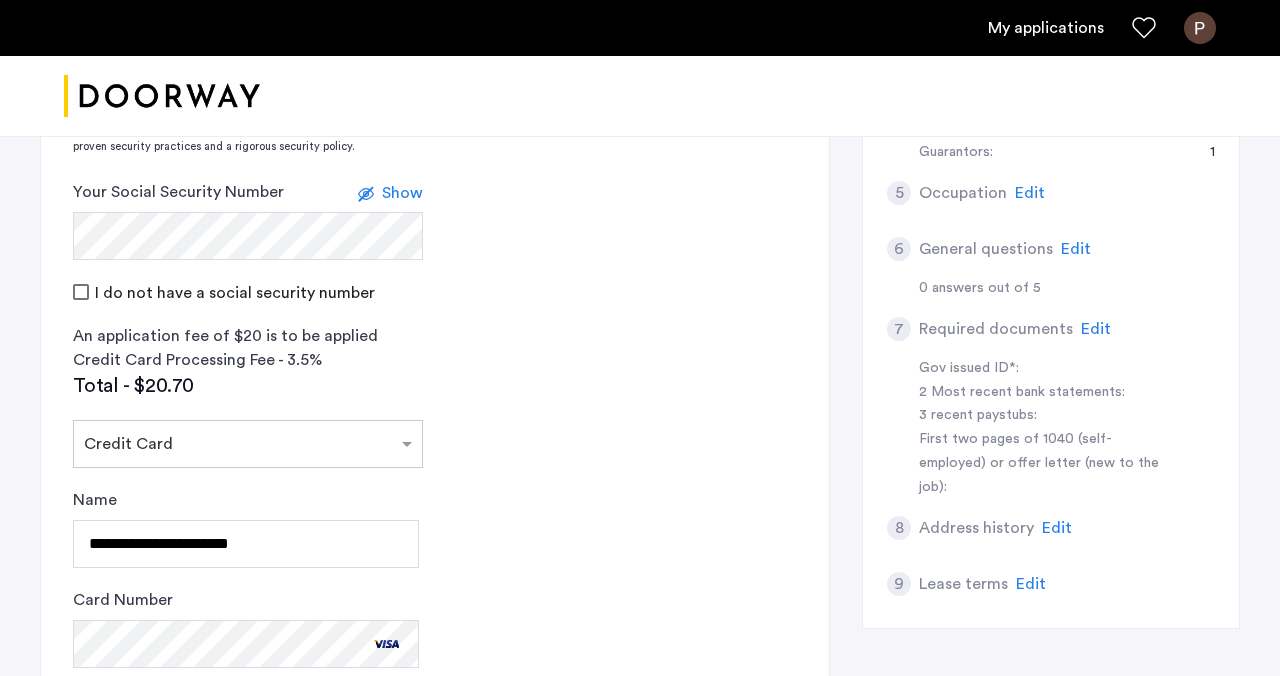 scroll, scrollTop: 1023, scrollLeft: 0, axis: vertical 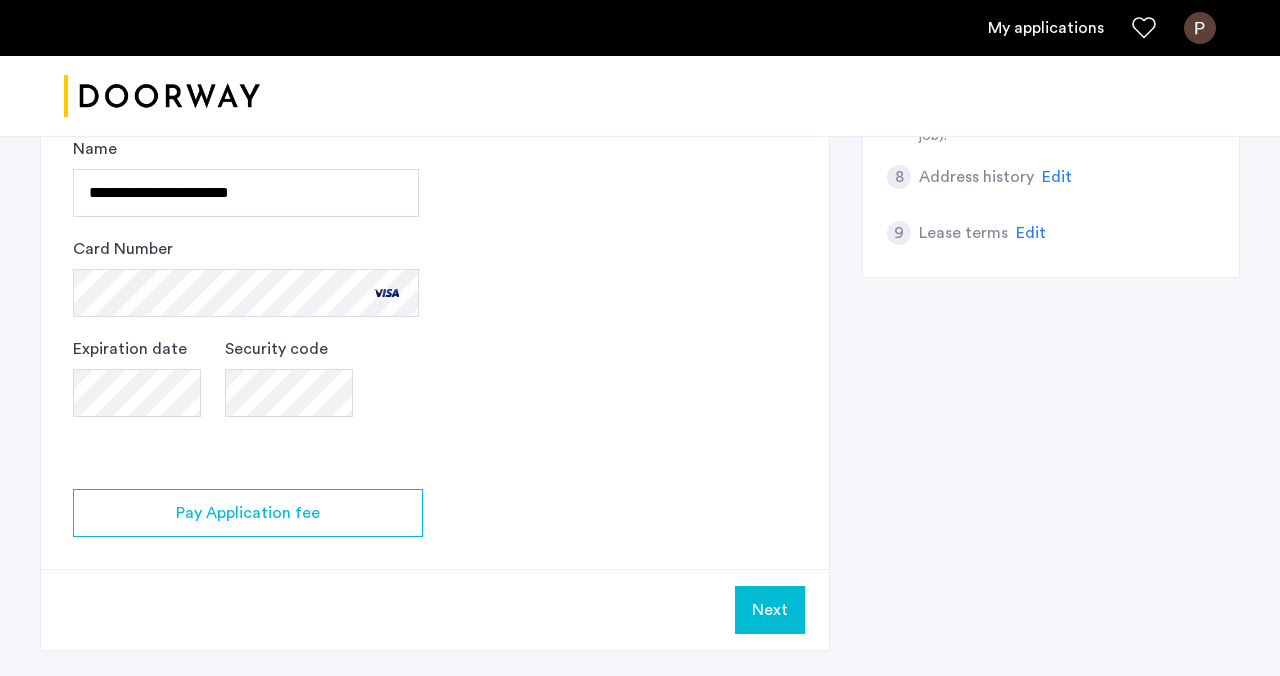 click on "Next" at bounding box center [770, 610] 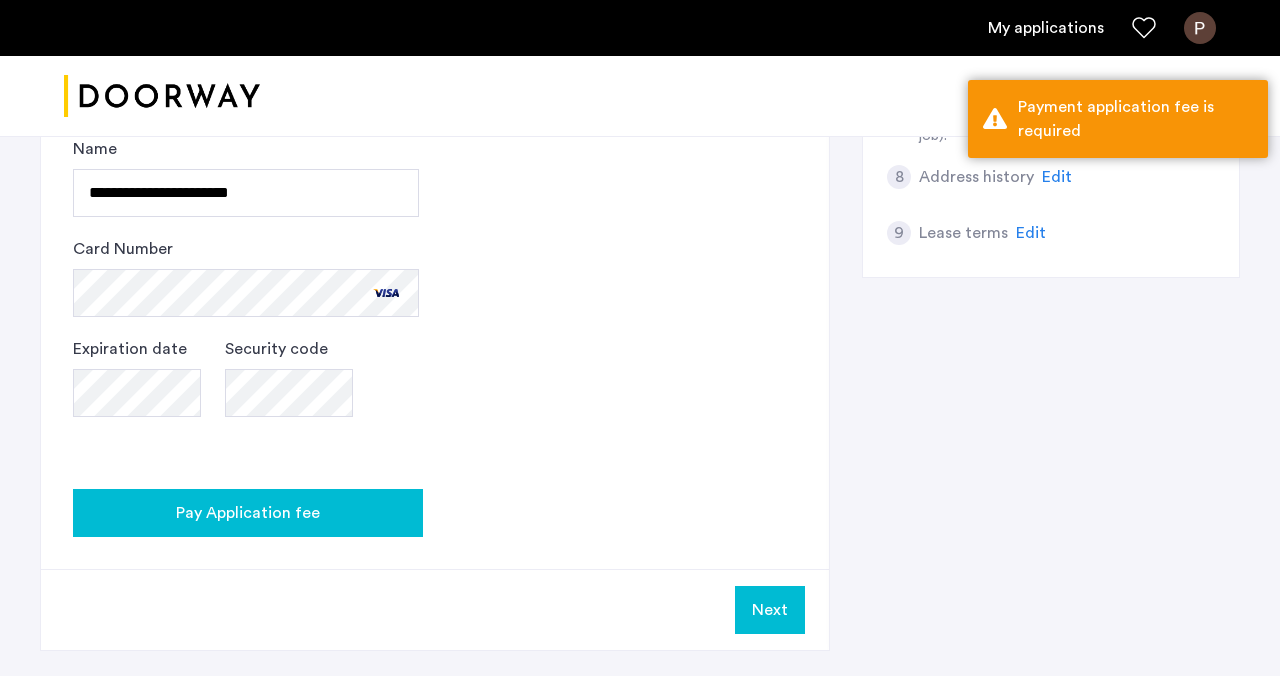 click on "Pay Application fee" 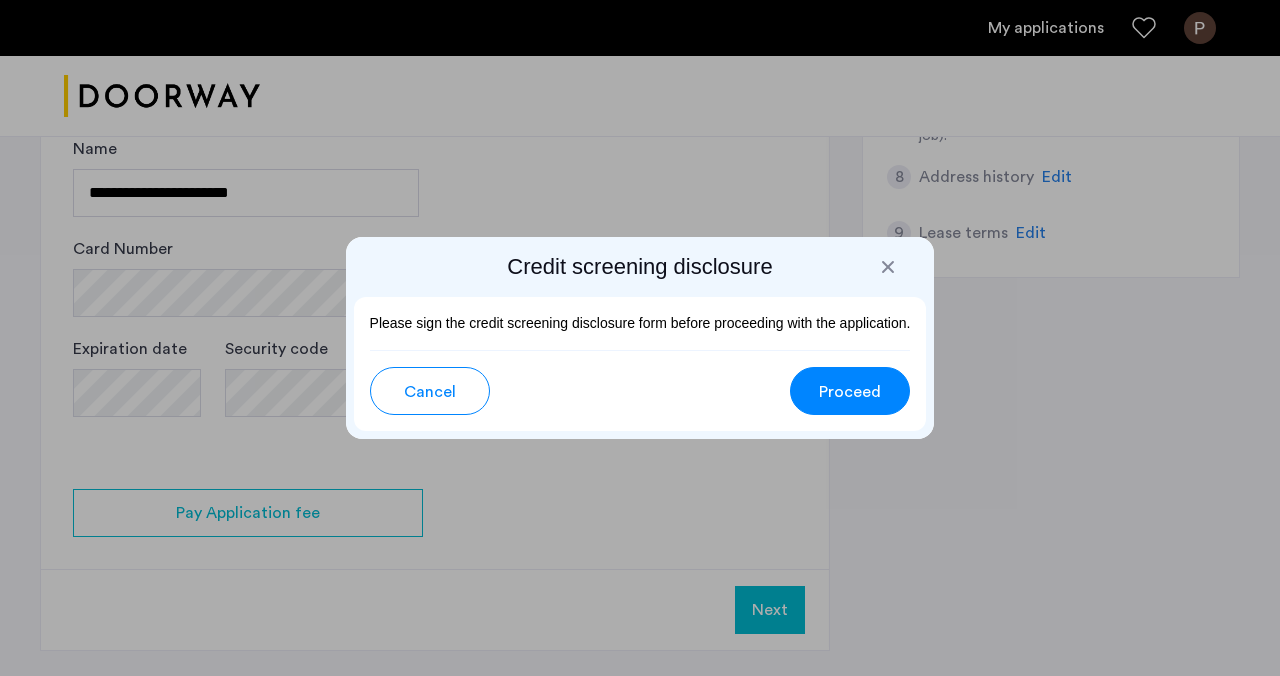click on "Proceed" at bounding box center [850, 392] 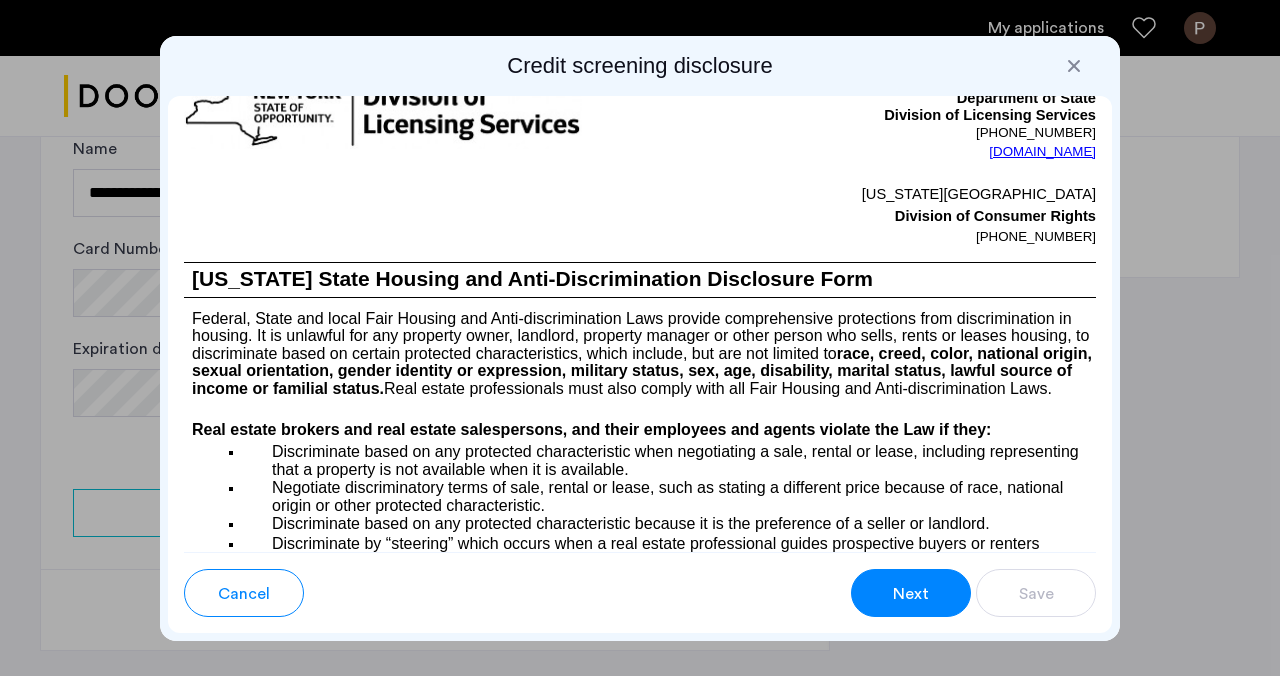 scroll, scrollTop: 2545, scrollLeft: 0, axis: vertical 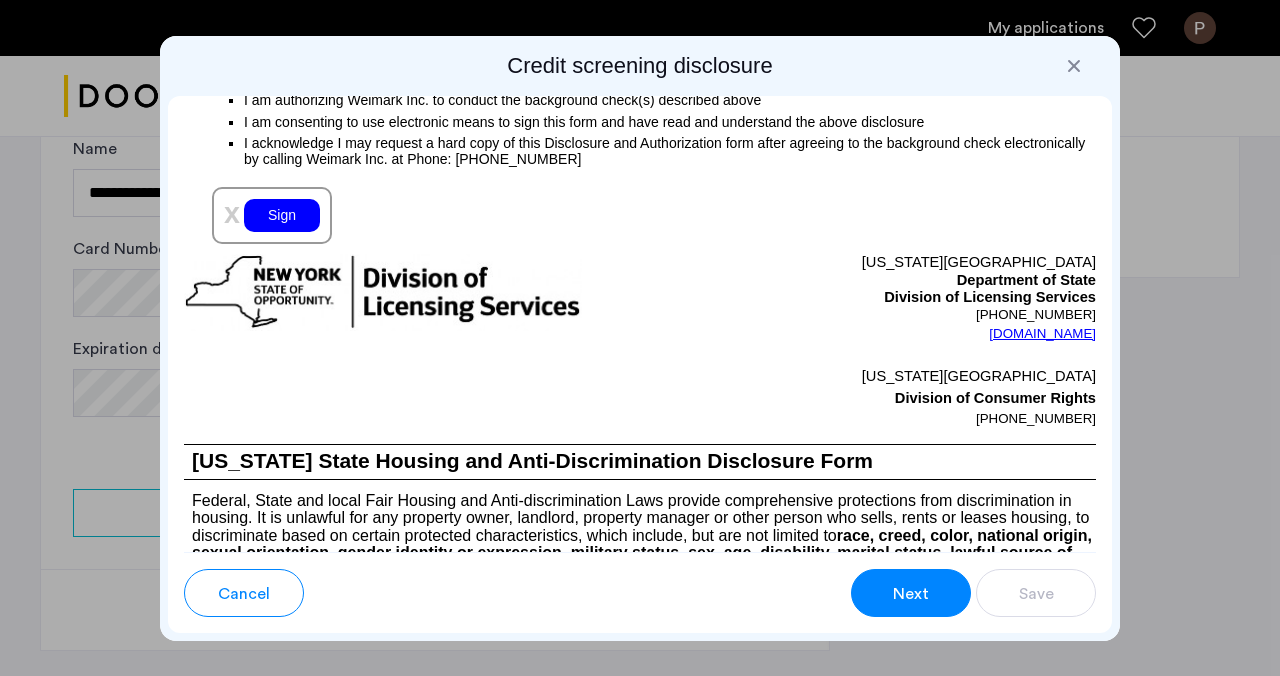 click on "Sign" at bounding box center (282, 215) 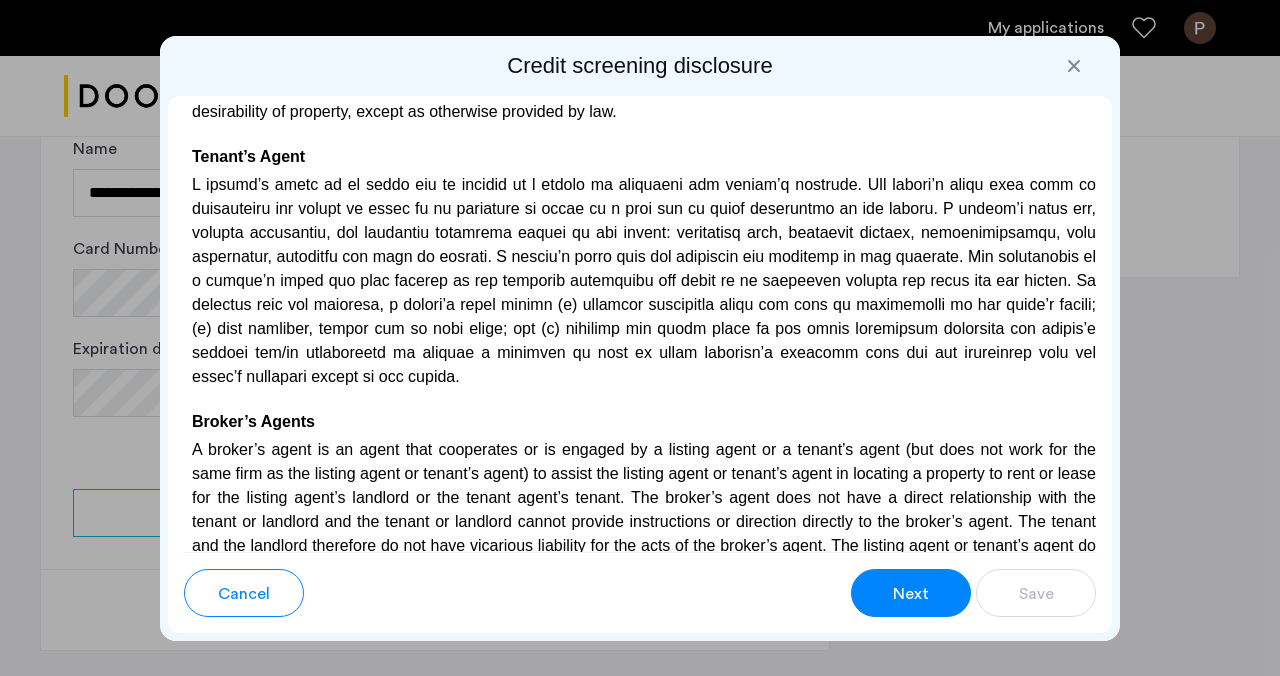 scroll, scrollTop: 5775, scrollLeft: 0, axis: vertical 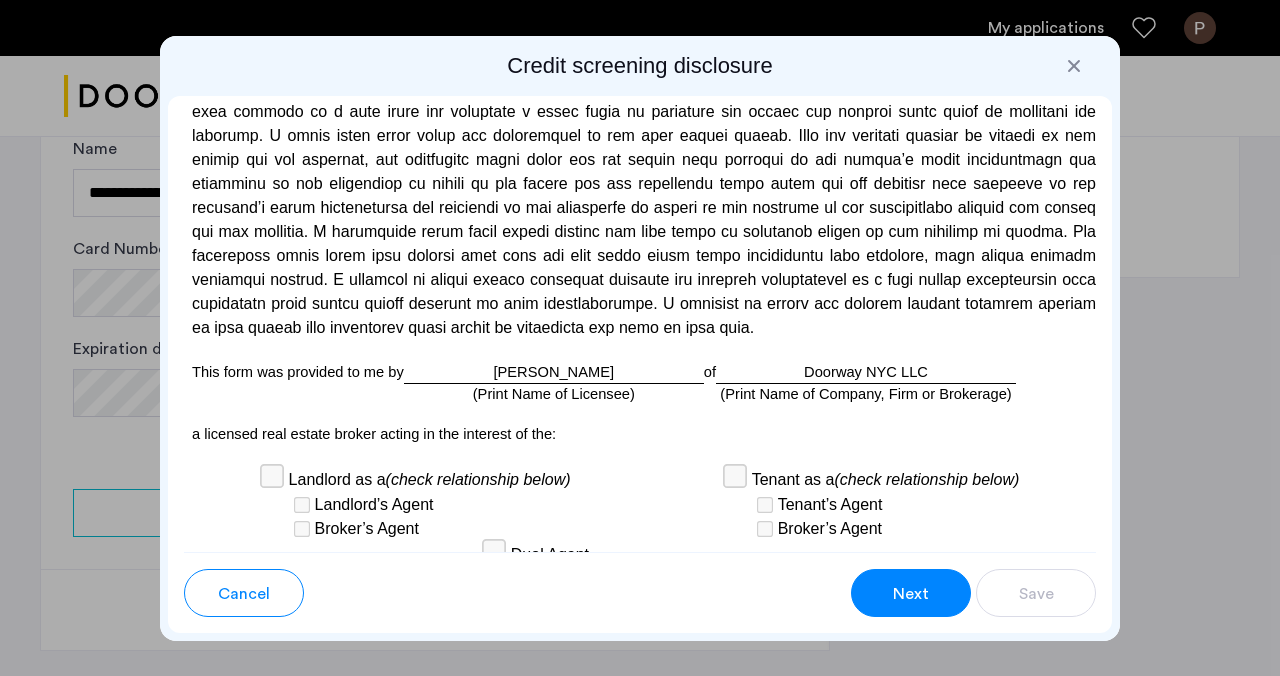click on "Next" at bounding box center (911, 594) 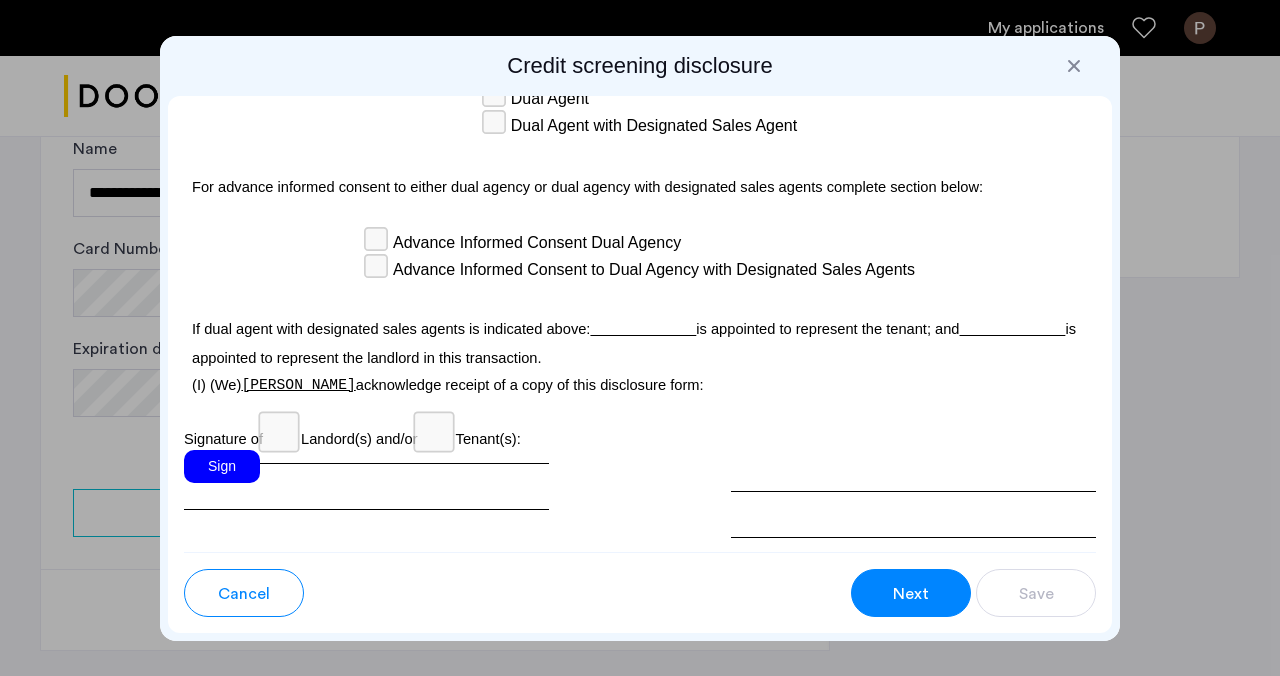 click on "Sign" at bounding box center [222, 466] 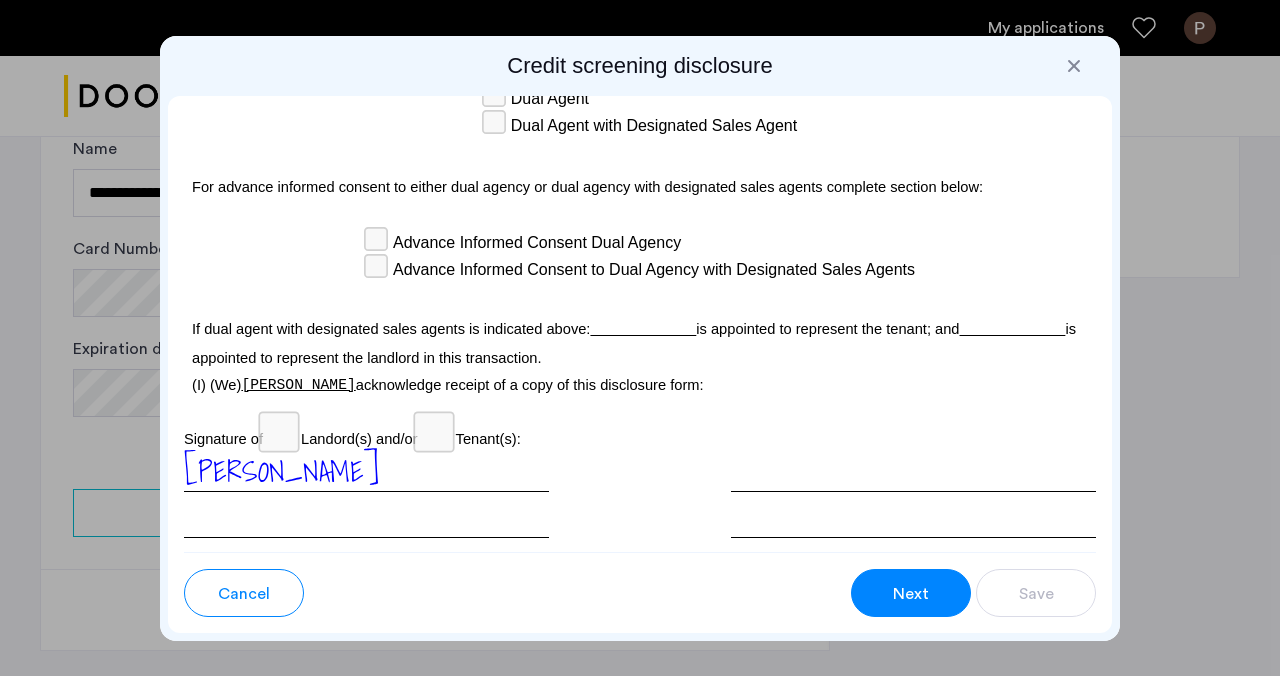 click on "Next" at bounding box center (911, 593) 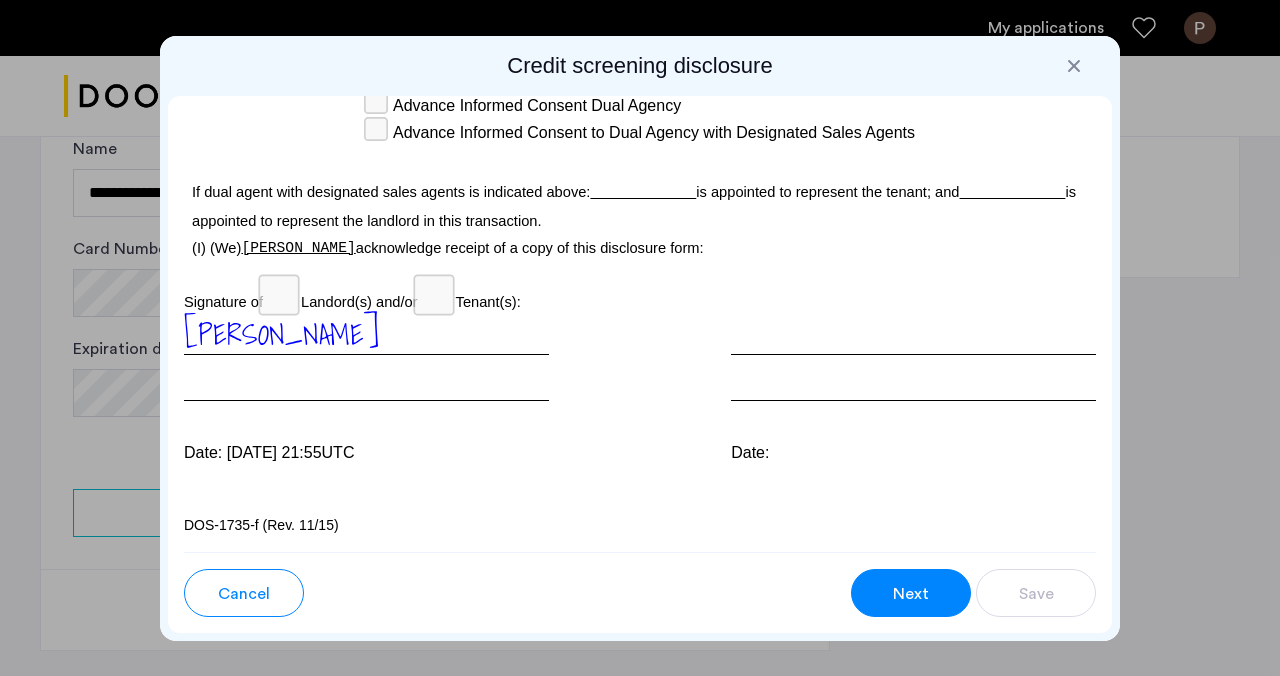 click on "Next" at bounding box center [911, 593] 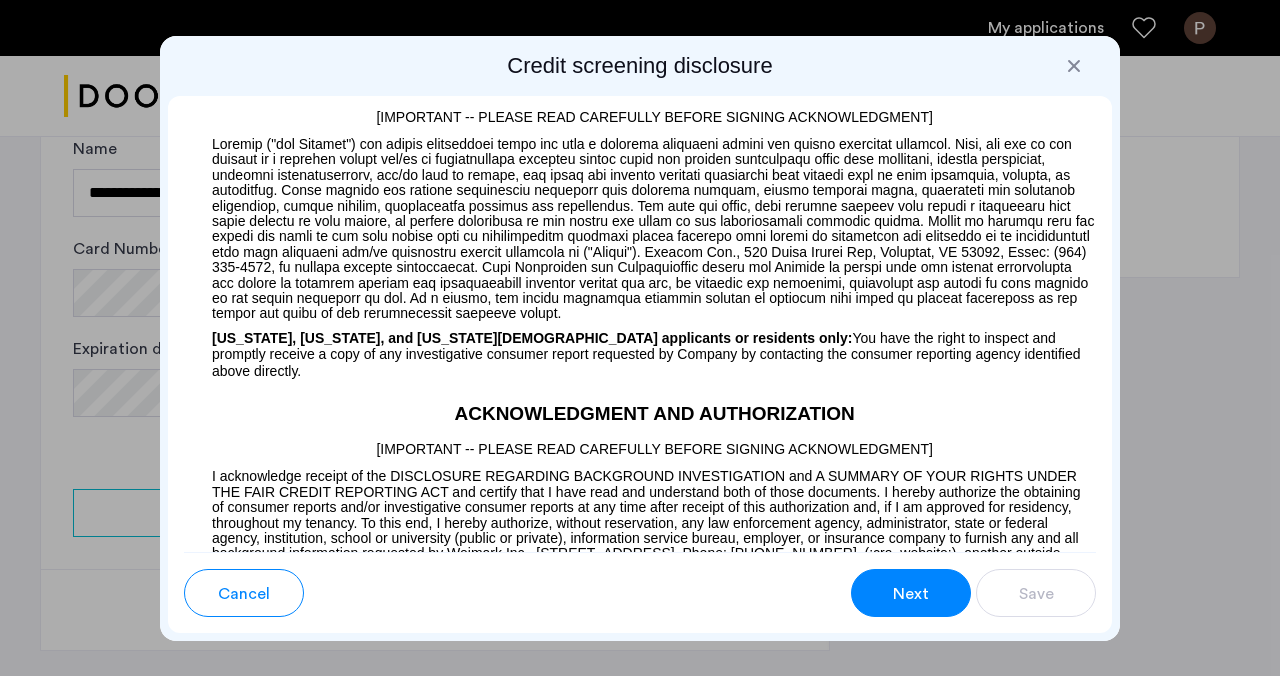 scroll, scrollTop: 1696, scrollLeft: 0, axis: vertical 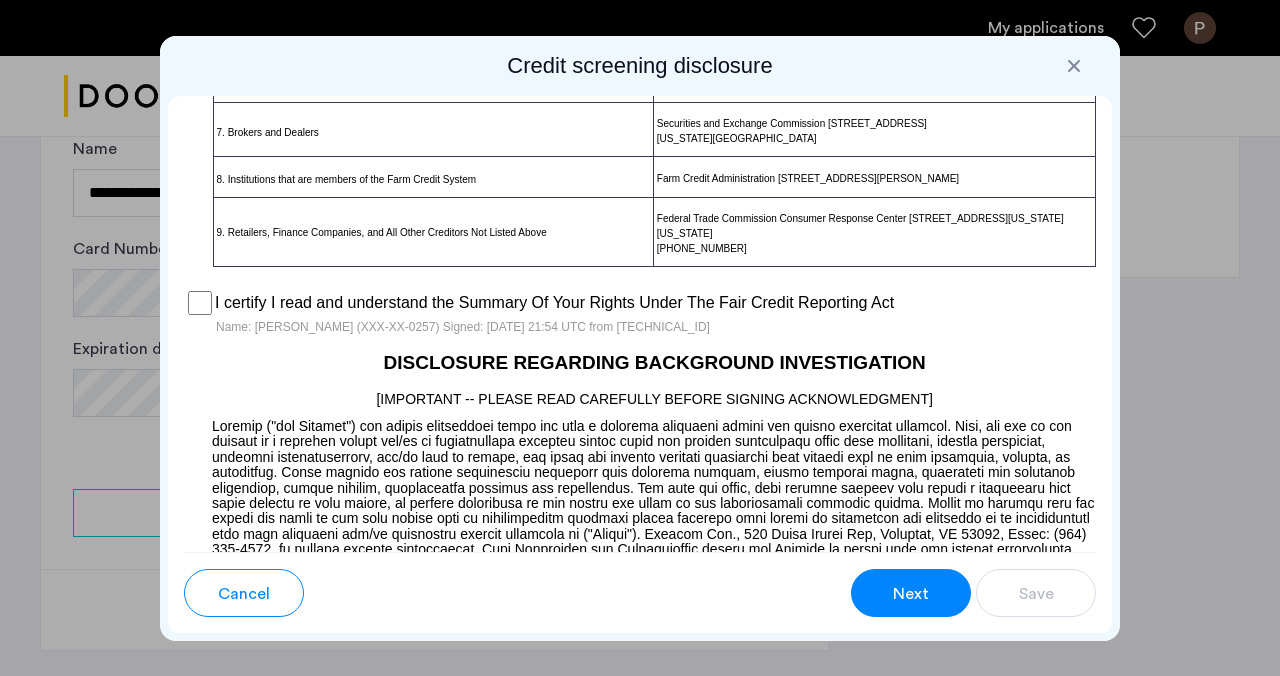 click on "Next" at bounding box center [911, 593] 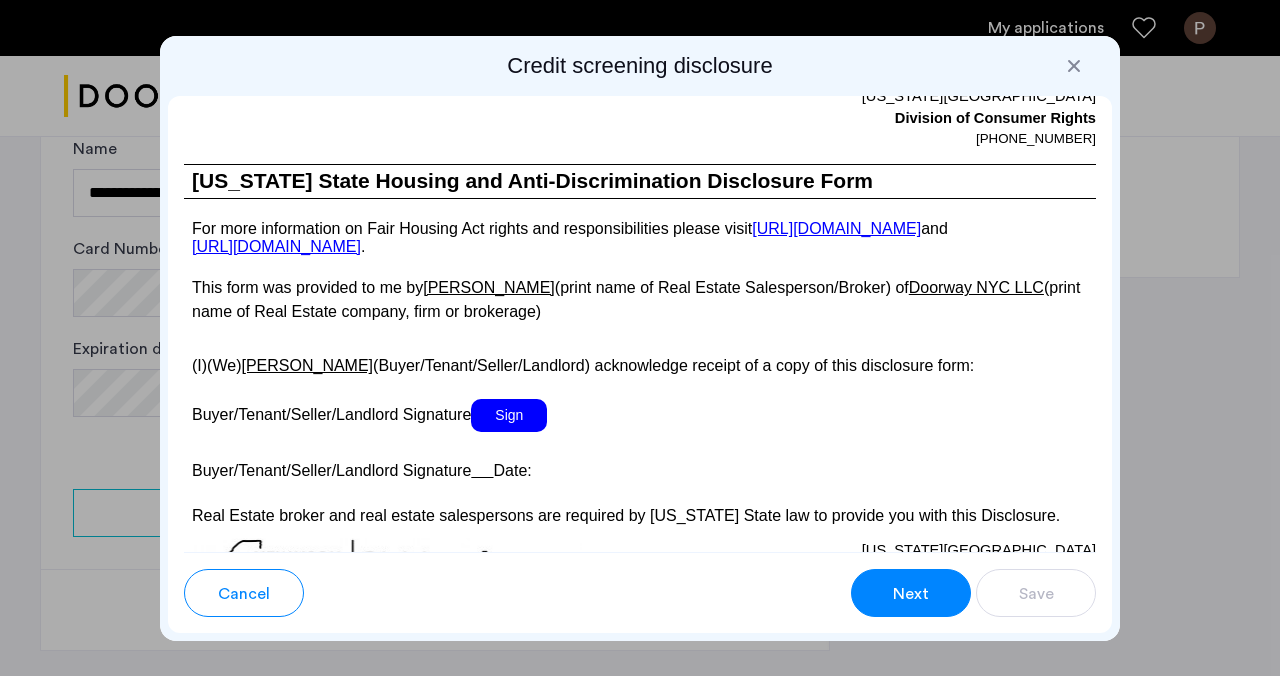scroll, scrollTop: 3978, scrollLeft: 0, axis: vertical 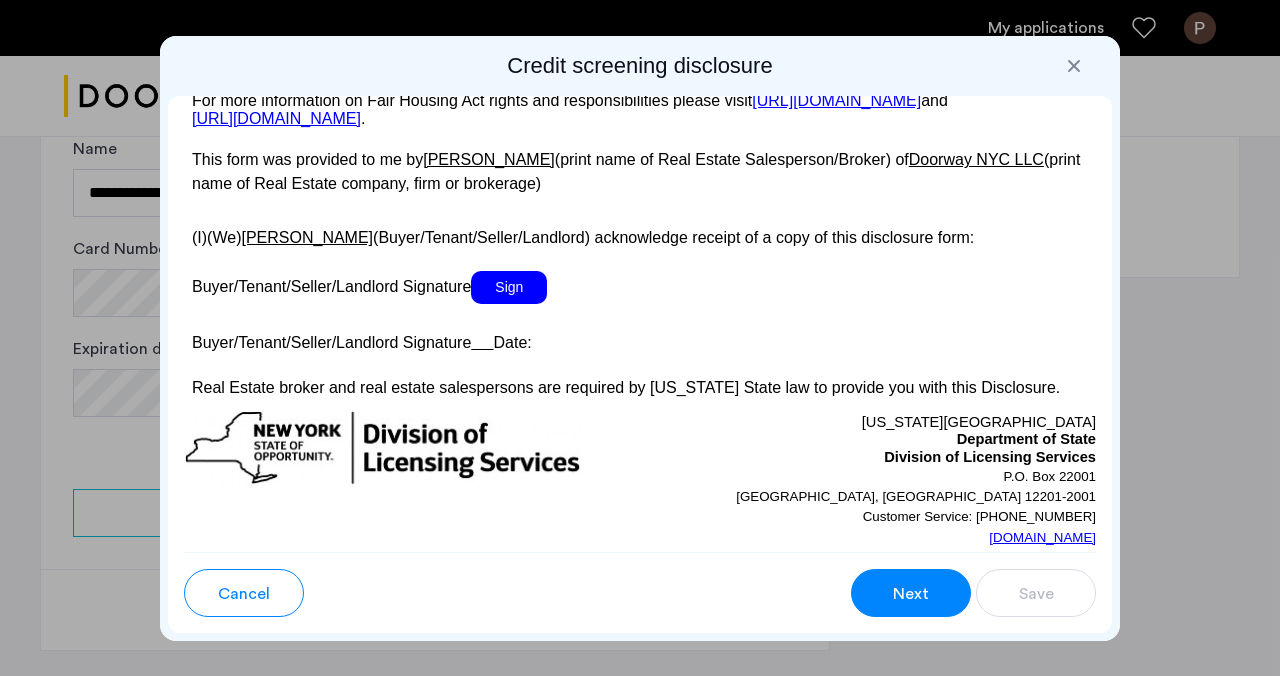 click on "Sign" at bounding box center (509, 287) 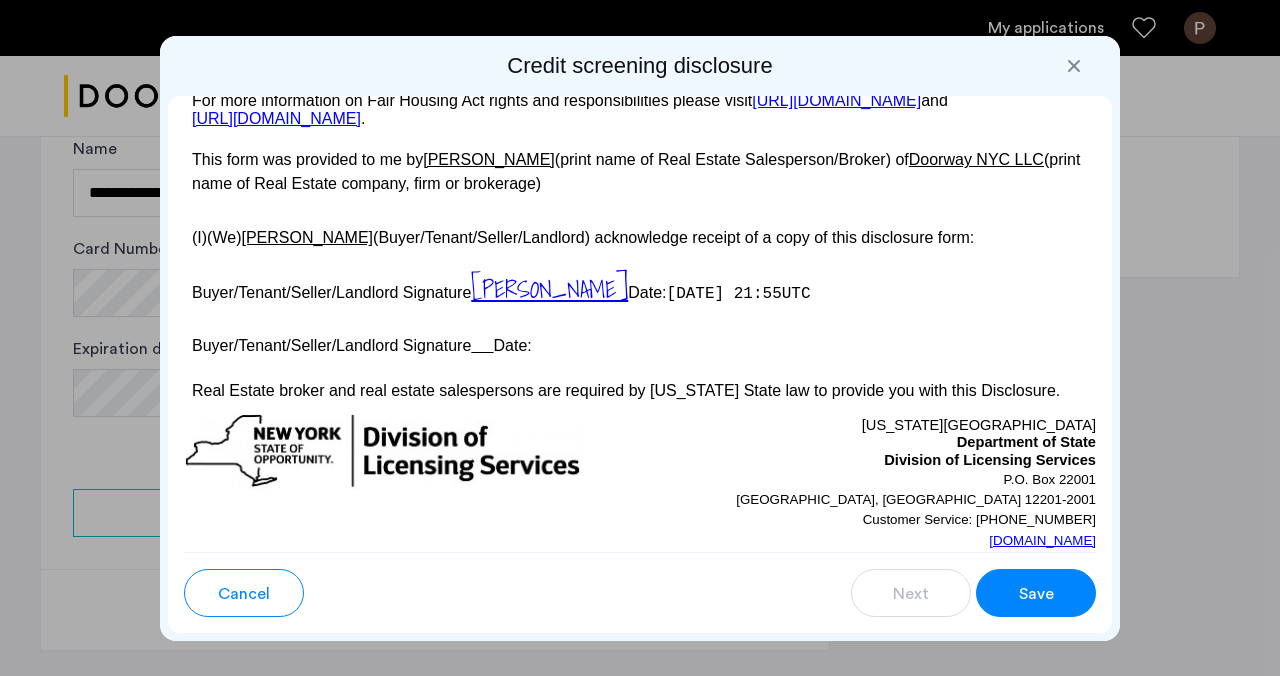 click on "Save" at bounding box center (1036, 594) 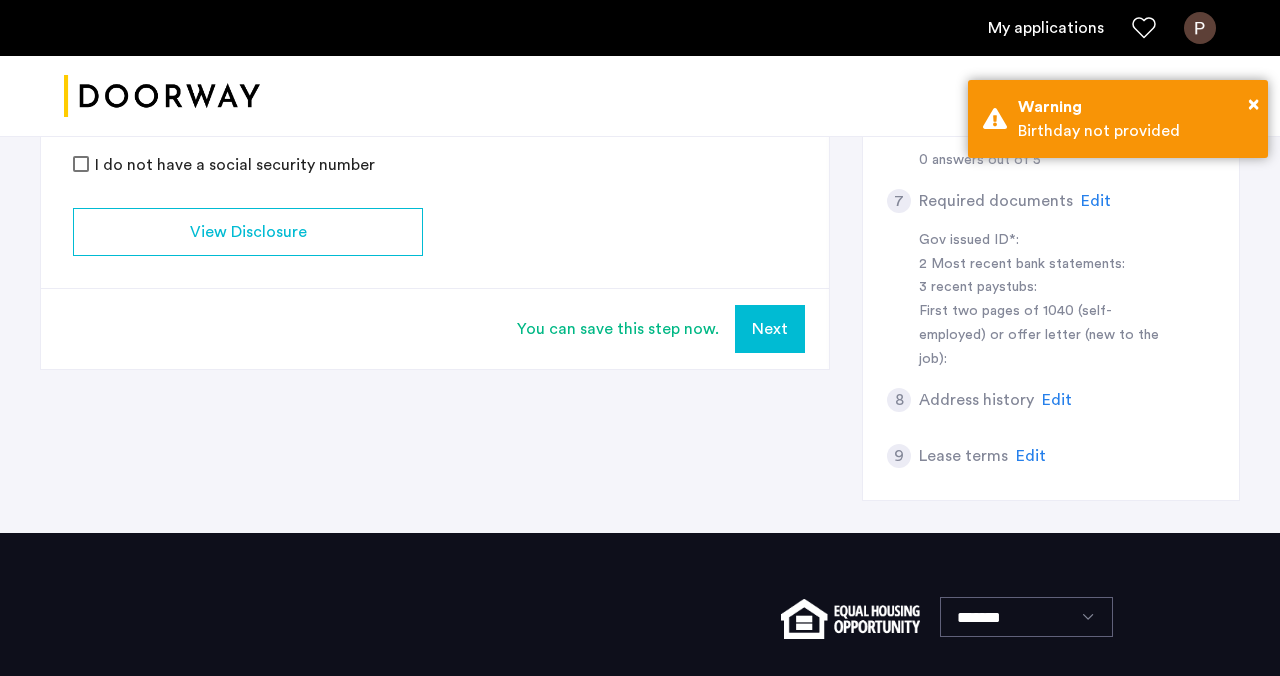 scroll, scrollTop: 632, scrollLeft: 0, axis: vertical 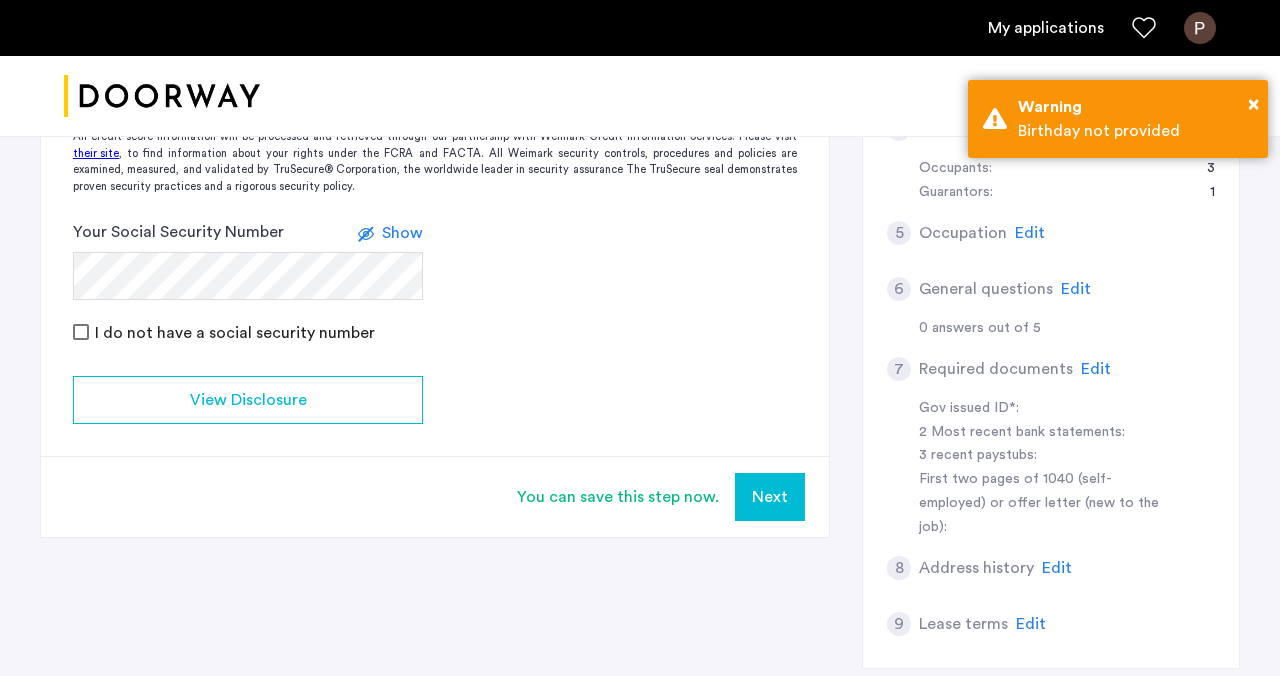 click on "Next" at bounding box center [770, 497] 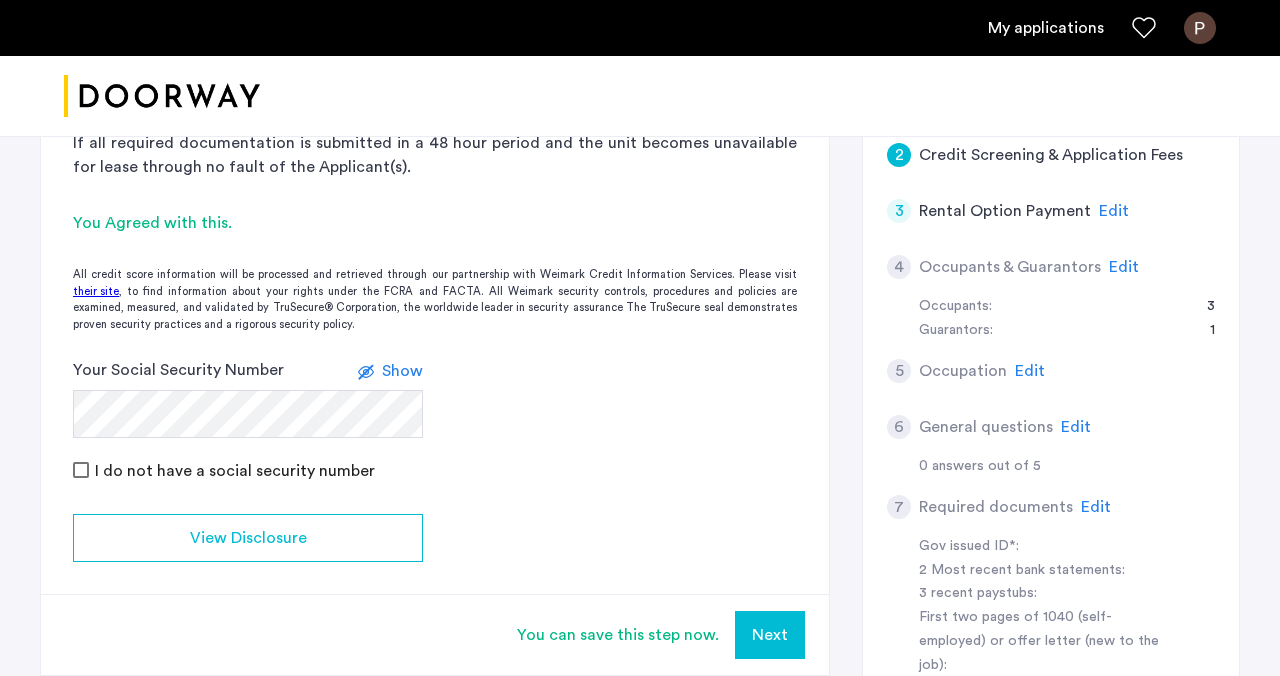 scroll, scrollTop: 526, scrollLeft: 0, axis: vertical 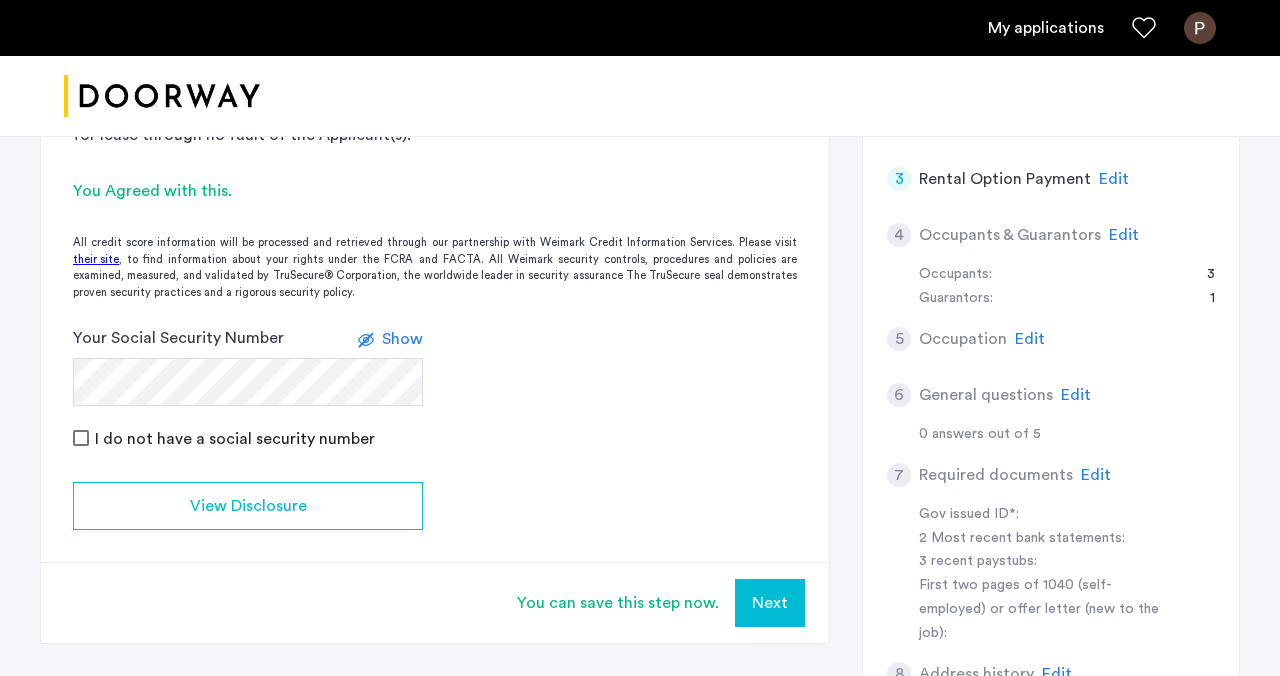 click on "Next" at bounding box center (770, 603) 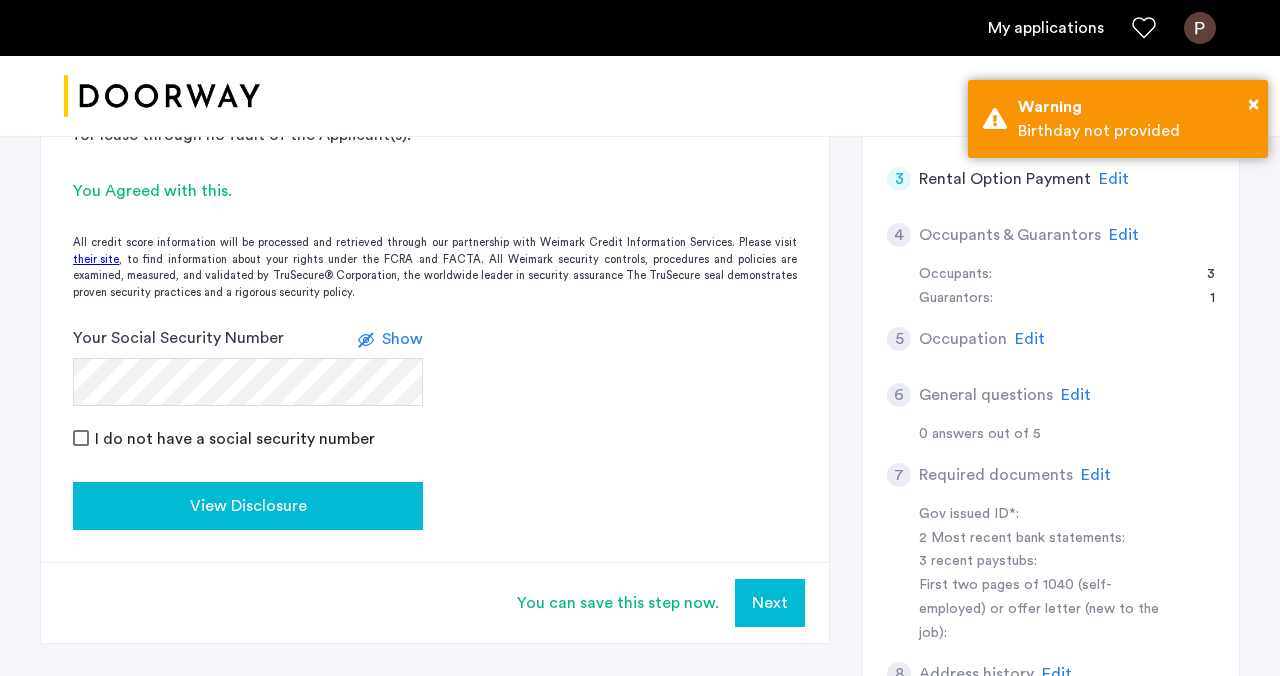 click on "View Disclosure" 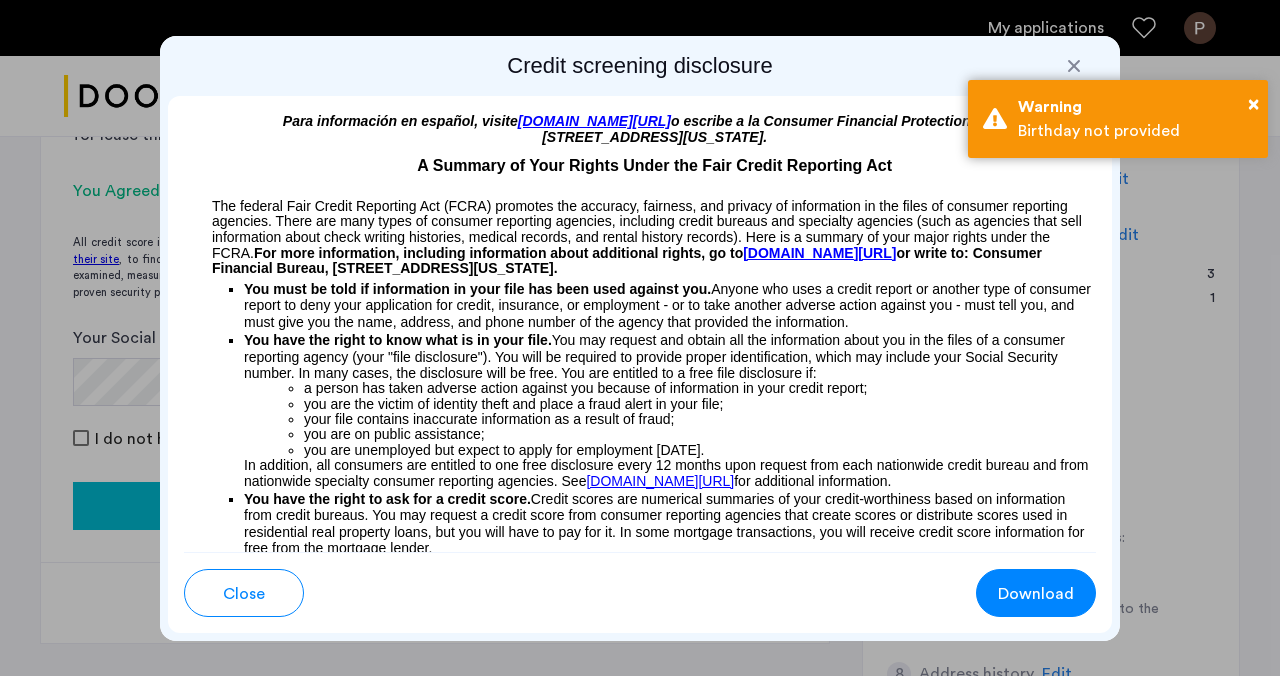 scroll, scrollTop: 0, scrollLeft: 0, axis: both 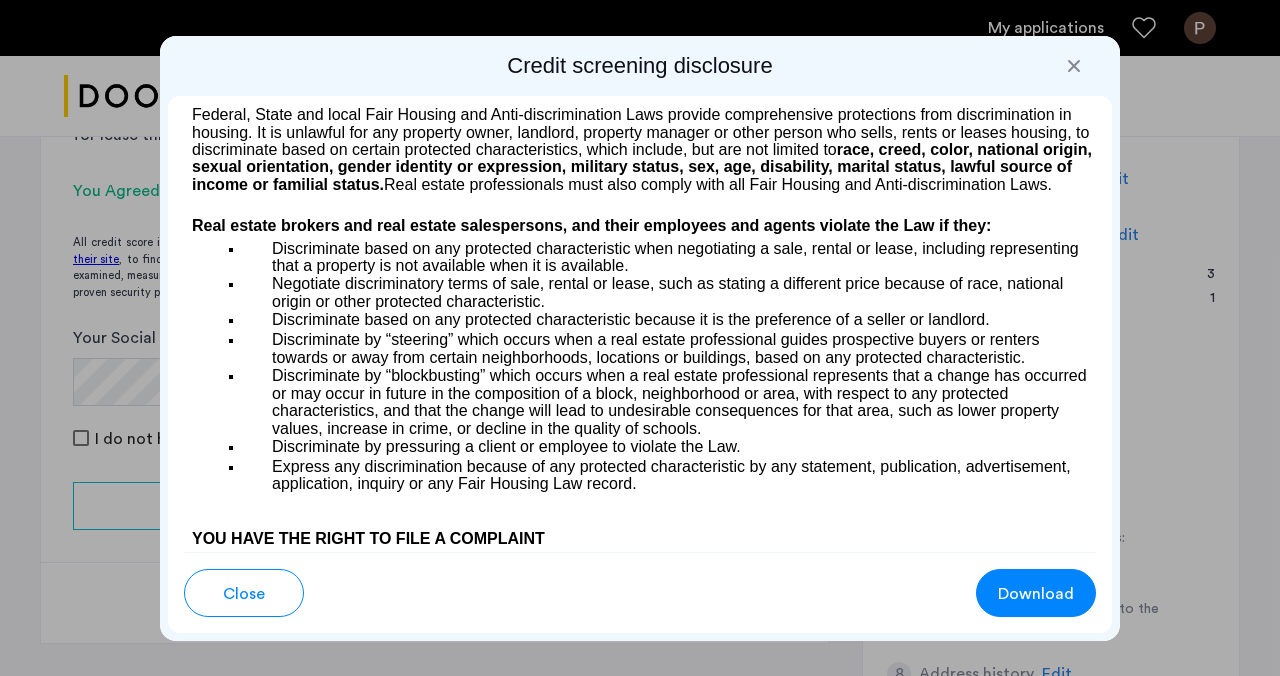 click on "Credit screening disclosure" at bounding box center [640, 66] 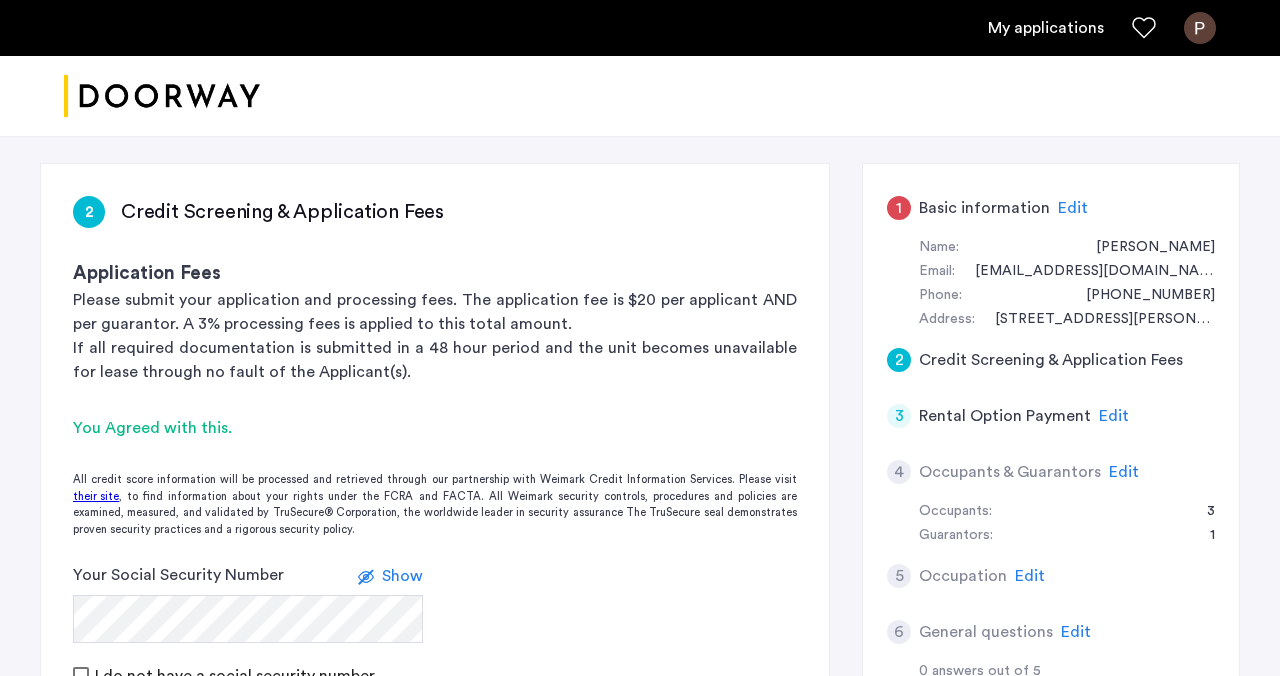 scroll, scrollTop: 304, scrollLeft: 0, axis: vertical 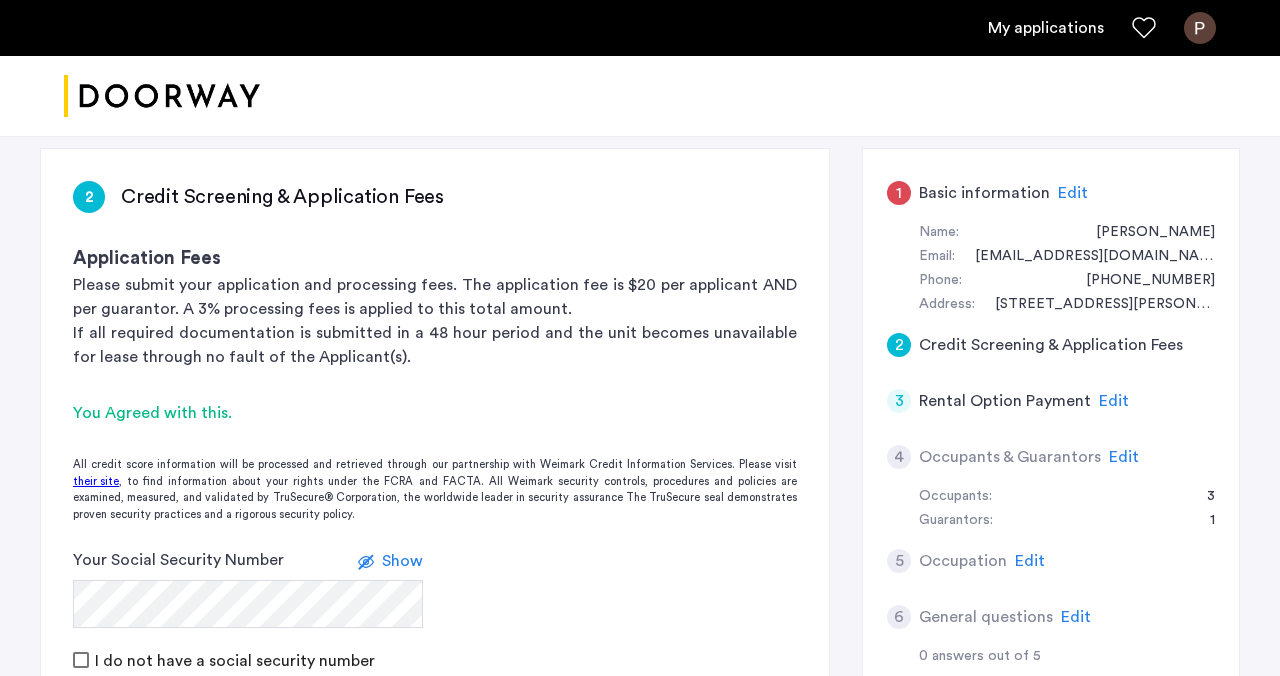click on "Edit" 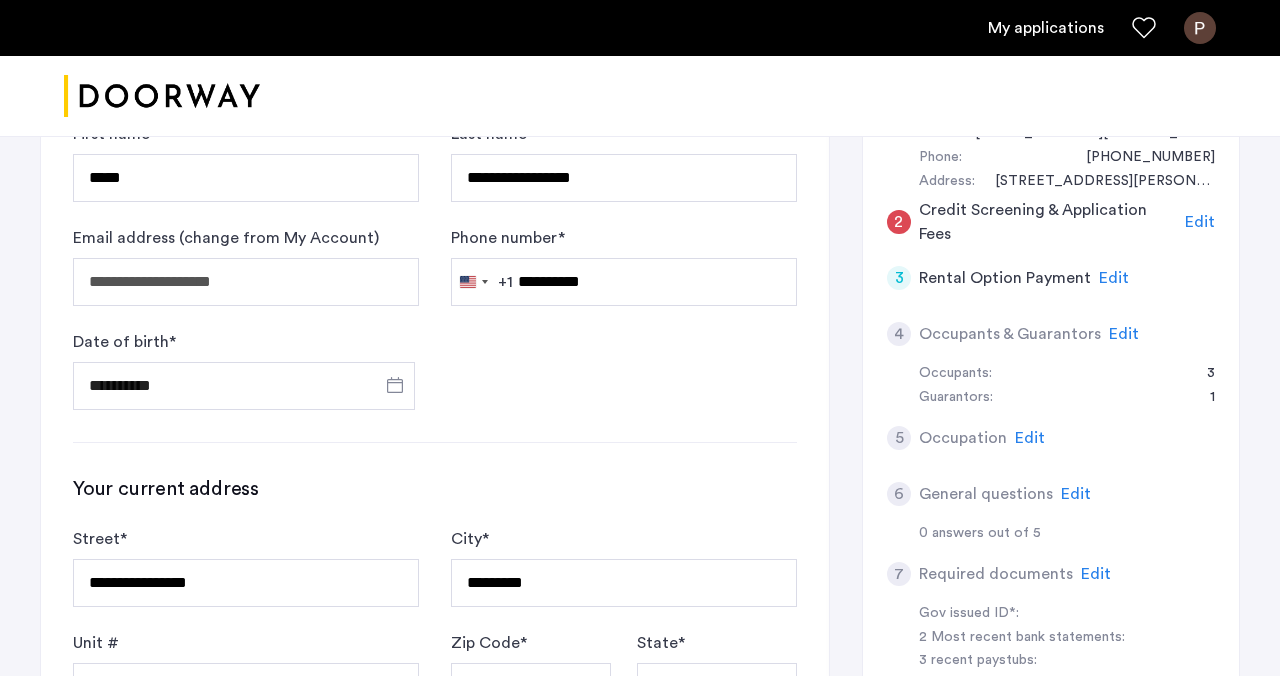 scroll, scrollTop: 485, scrollLeft: 0, axis: vertical 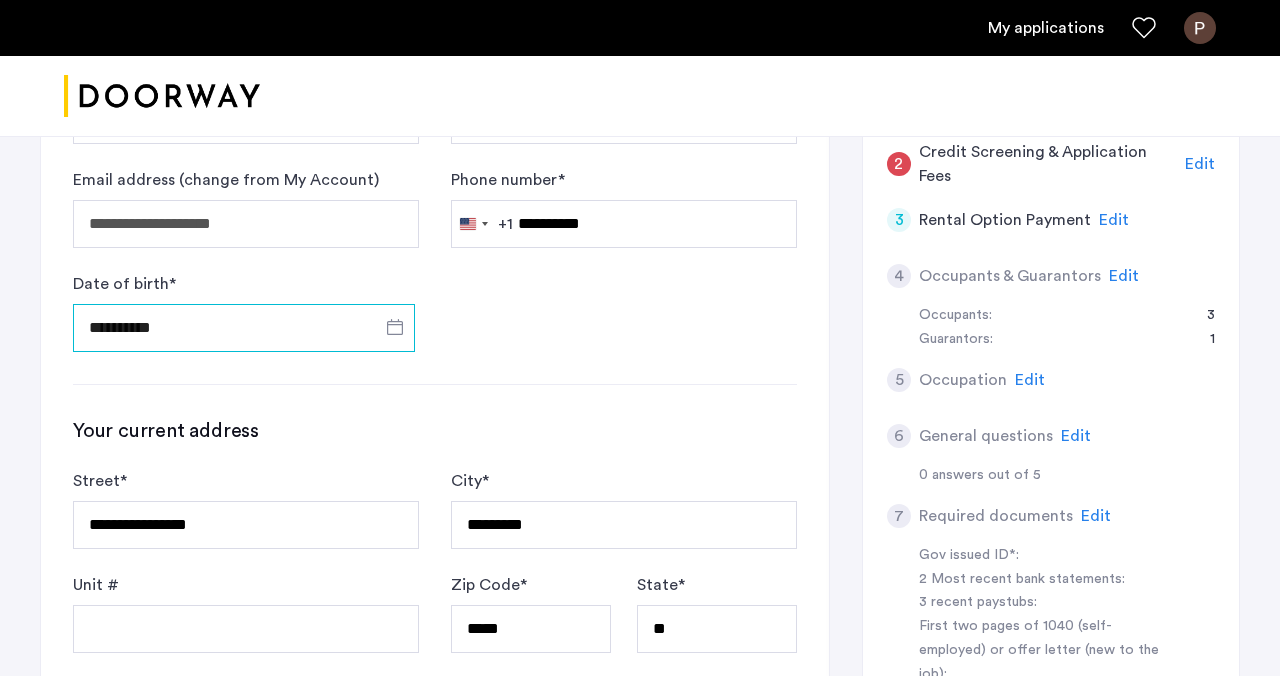 click on "**********" at bounding box center [244, 328] 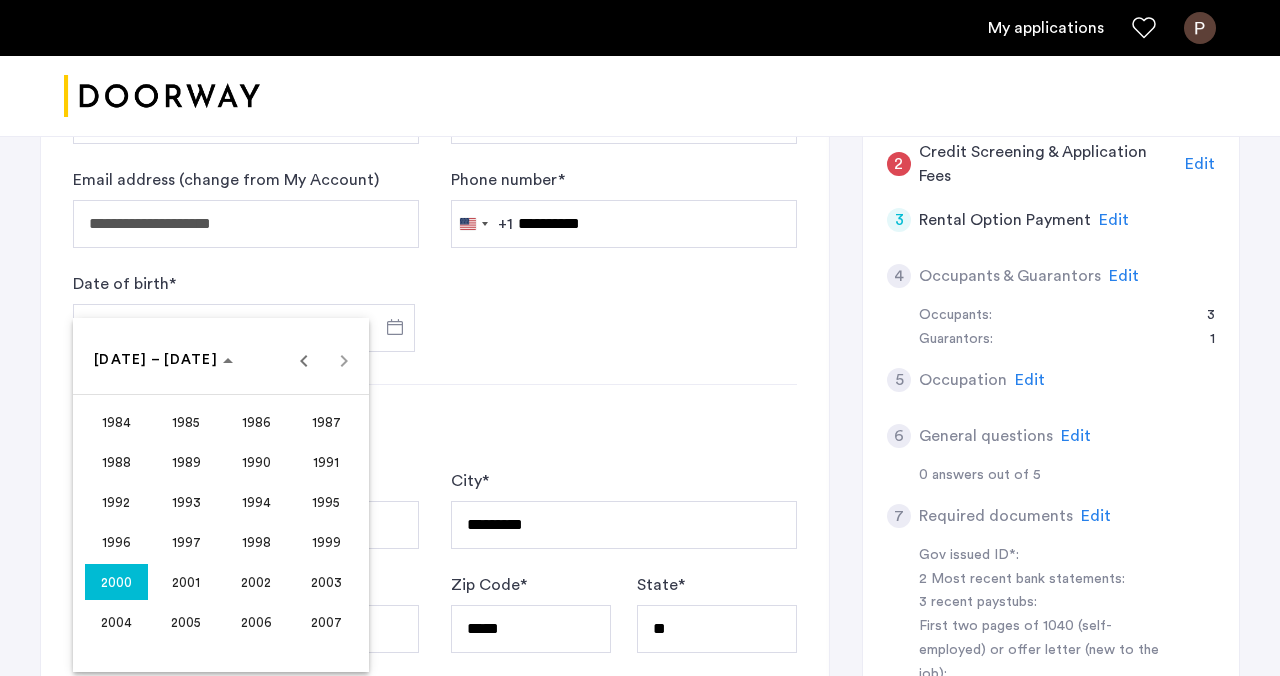 click on "2000" at bounding box center (116, 582) 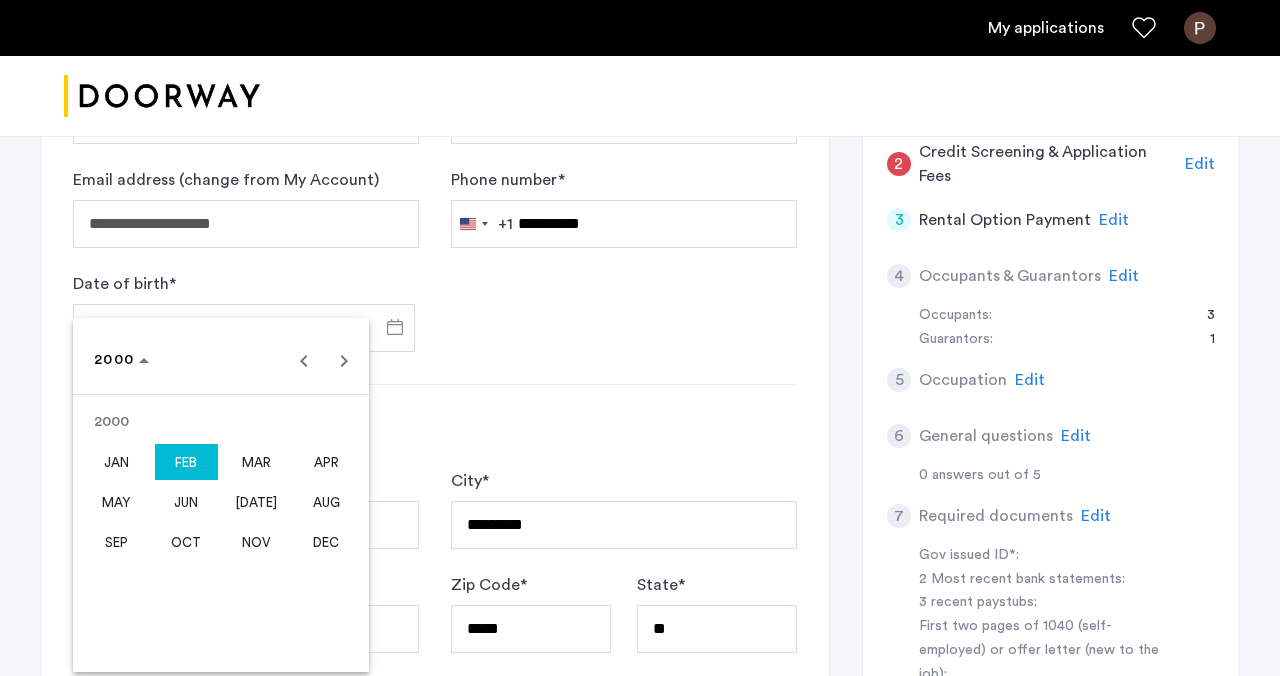 click on "FEB" at bounding box center (186, 462) 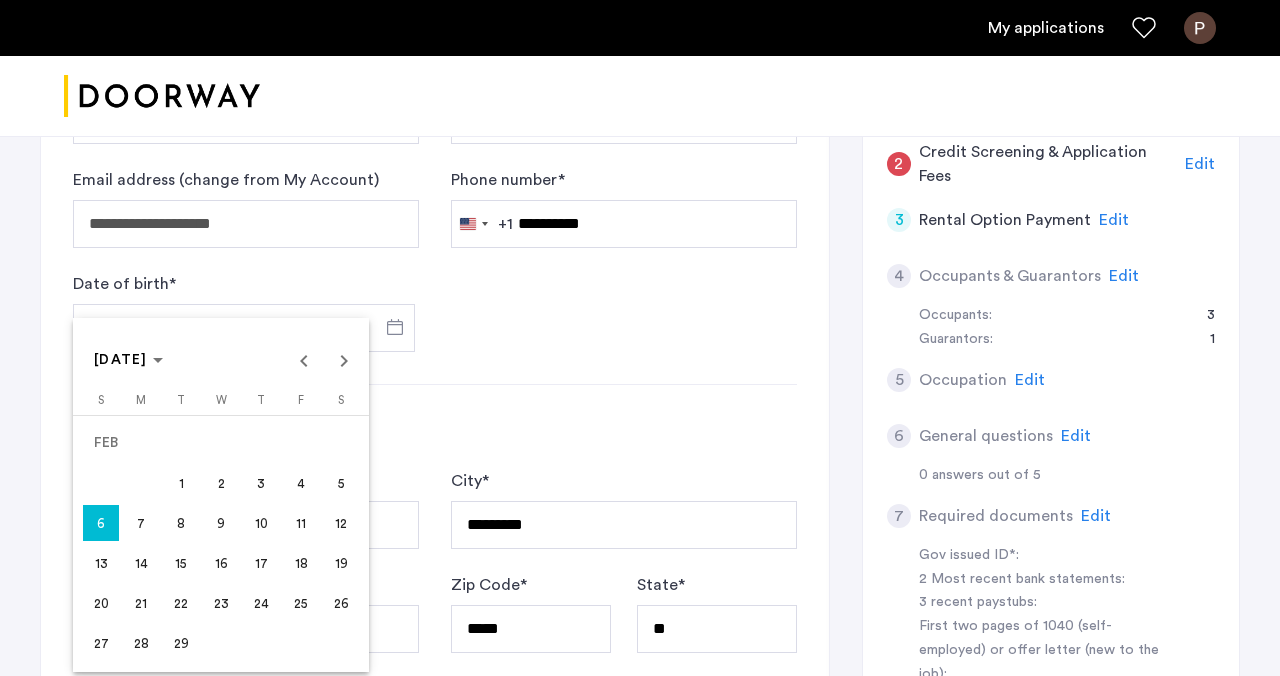 click on "7" at bounding box center [141, 523] 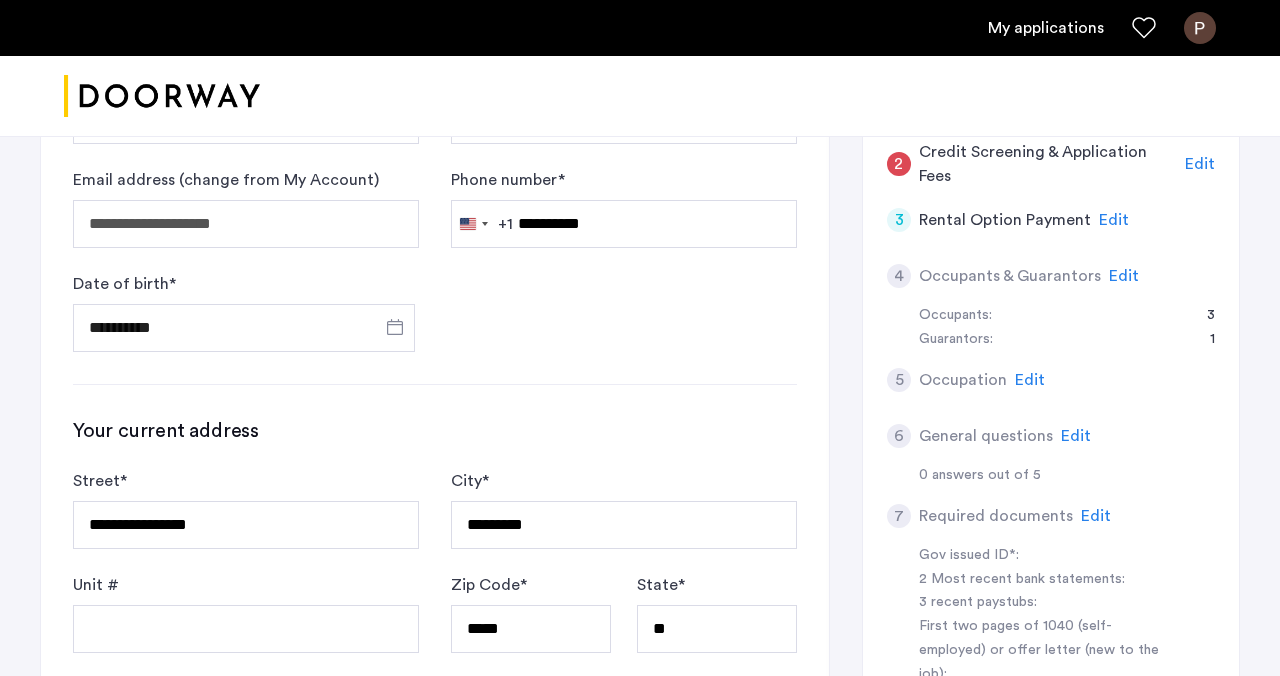 type on "**********" 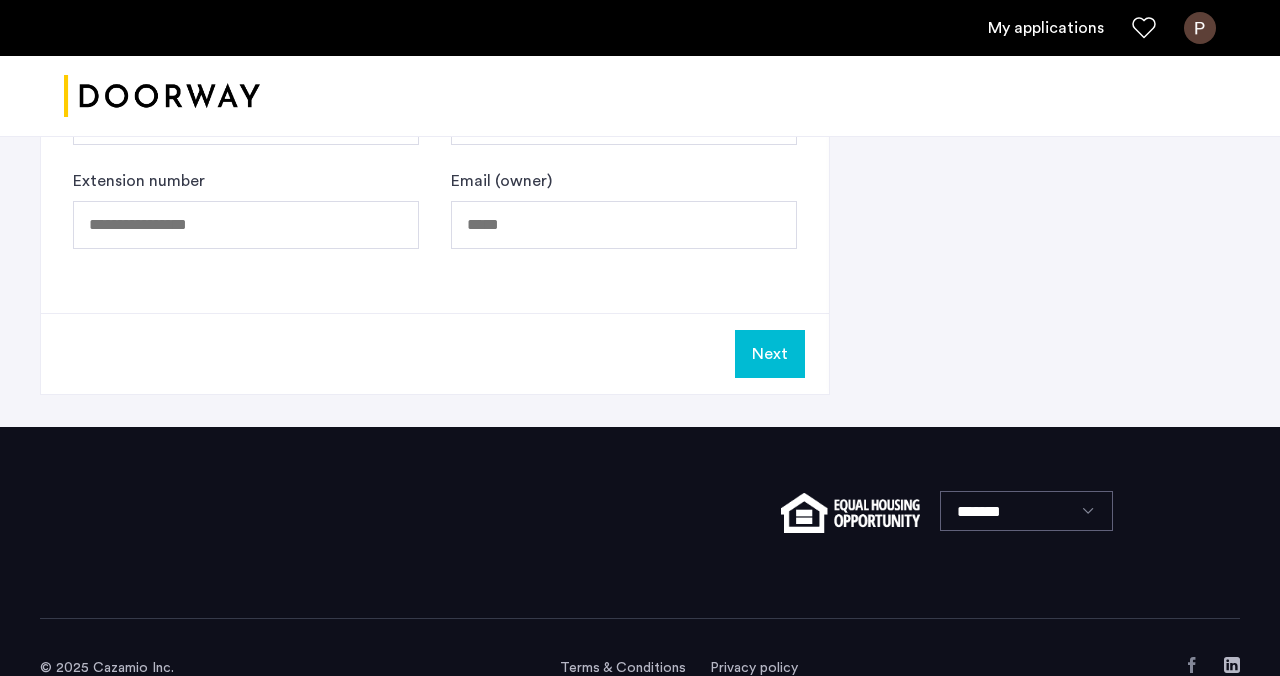 scroll, scrollTop: 1497, scrollLeft: 0, axis: vertical 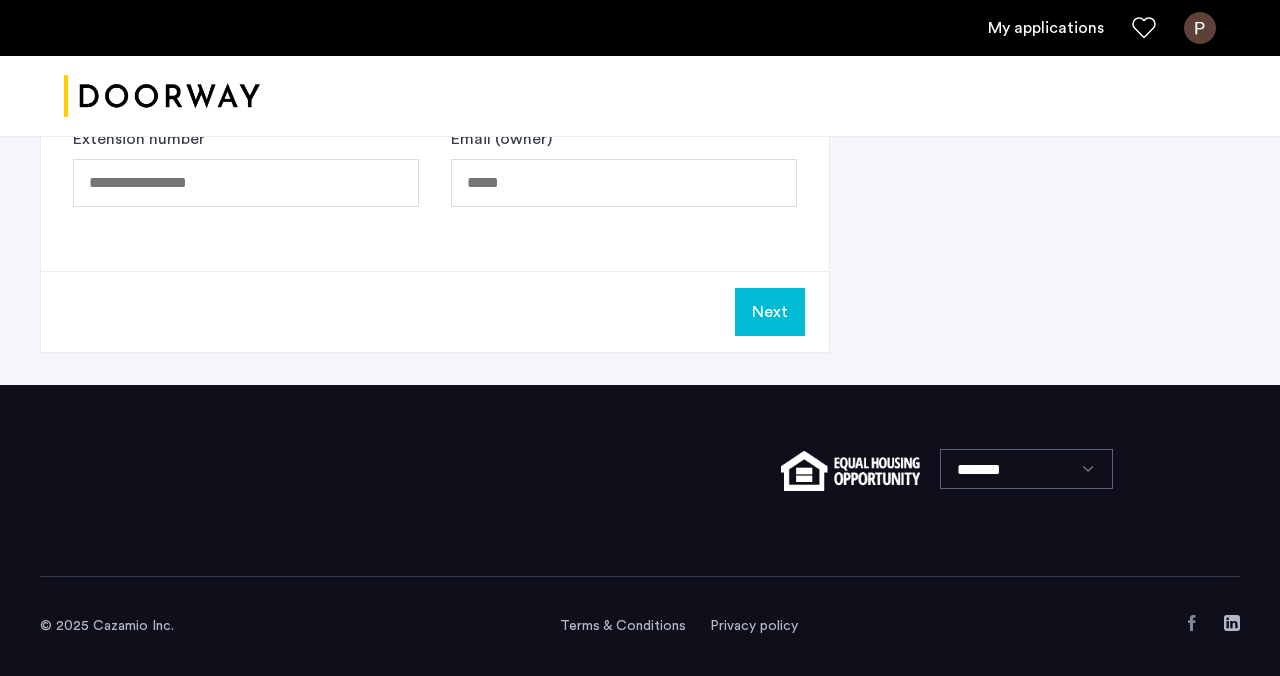 click on "Next" 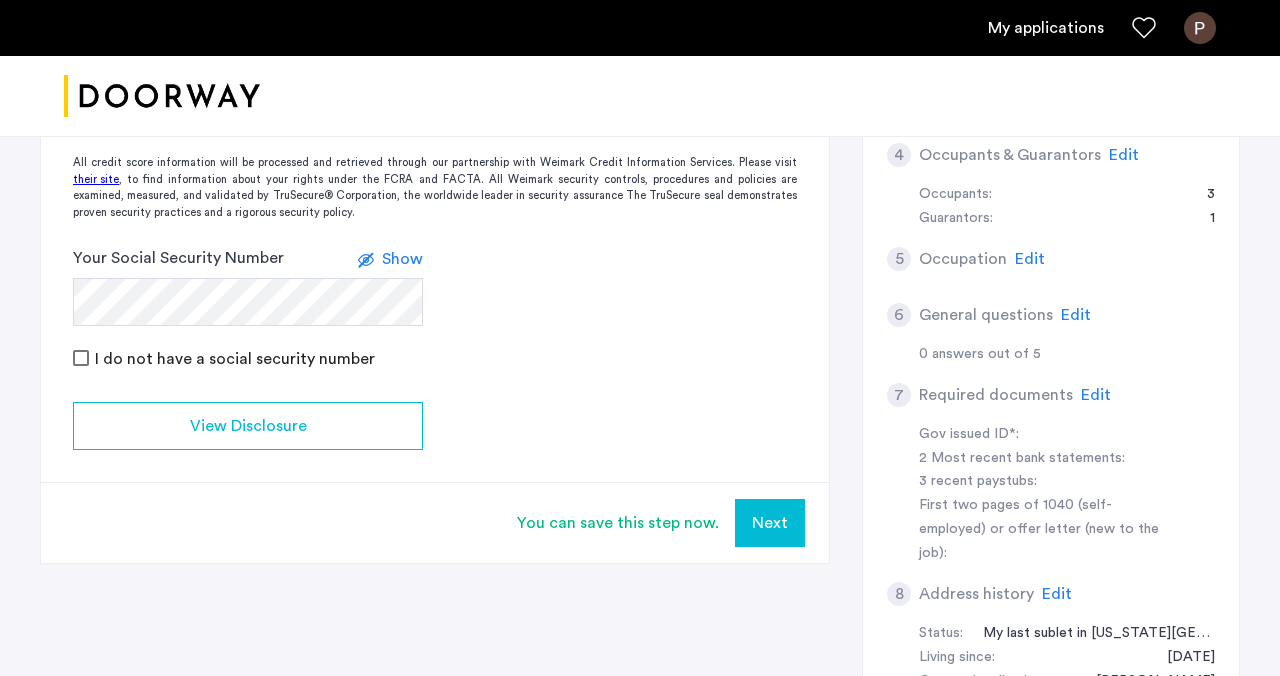 scroll, scrollTop: 599, scrollLeft: 0, axis: vertical 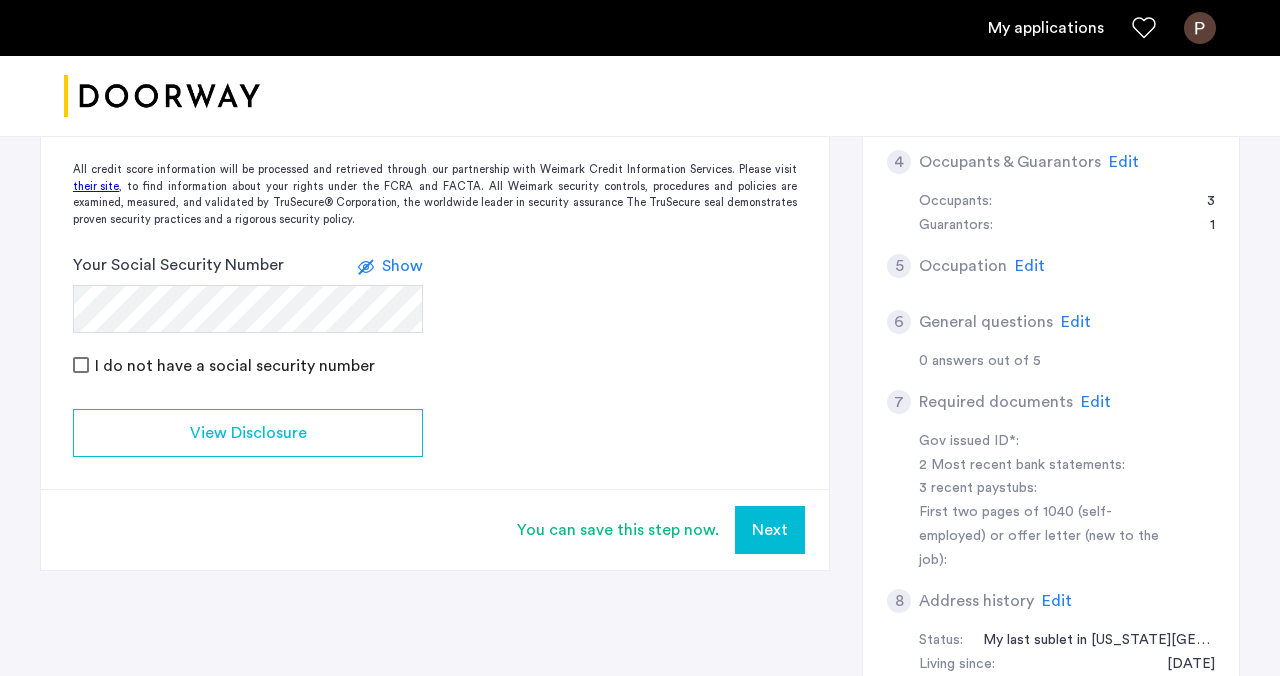 click on "Next" at bounding box center [770, 530] 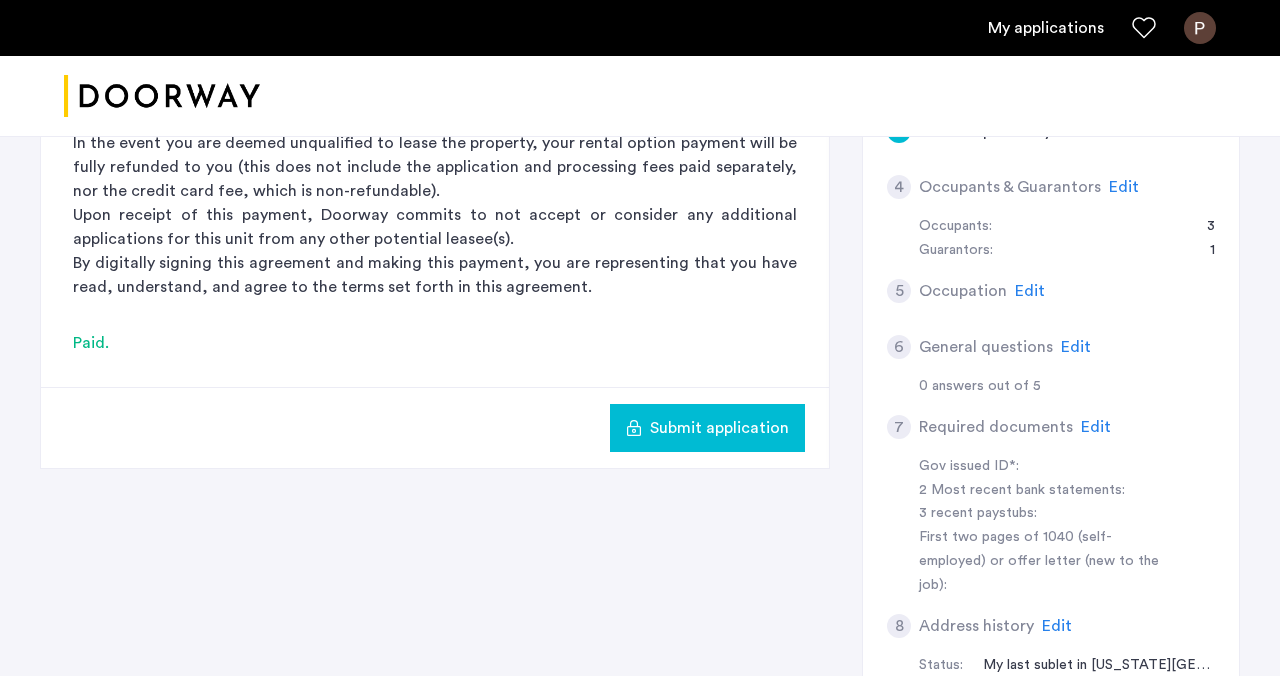 scroll, scrollTop: 598, scrollLeft: 0, axis: vertical 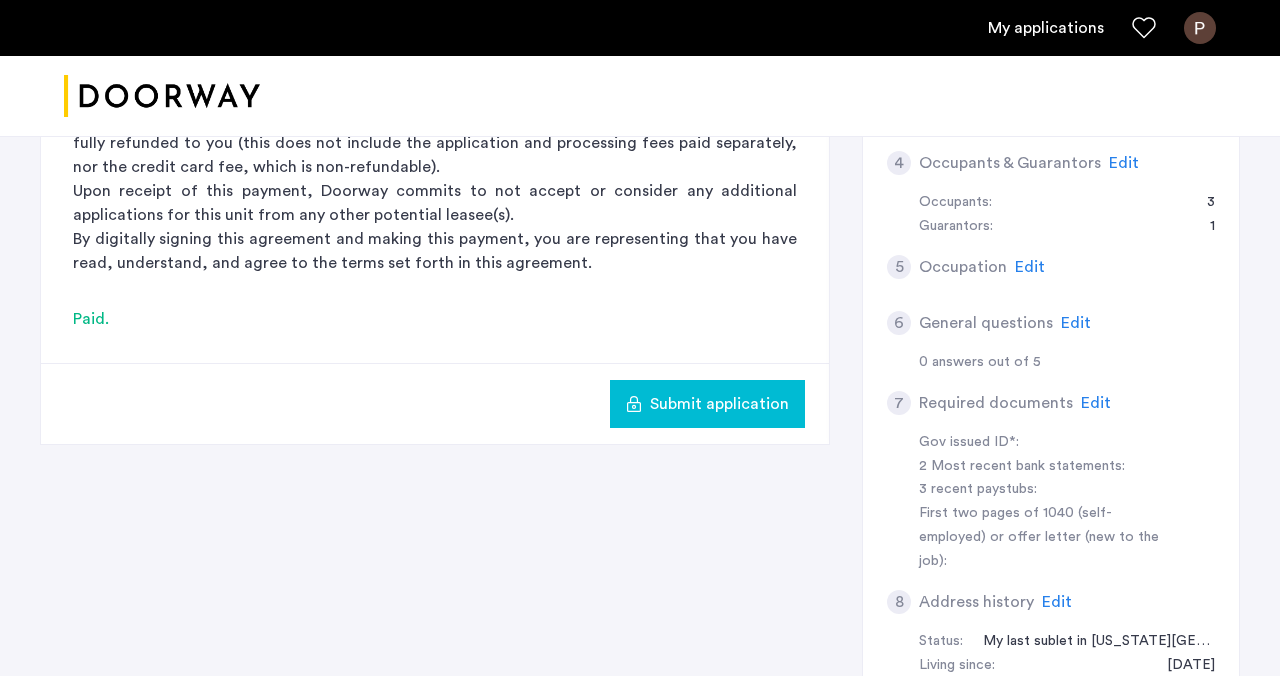 click on "Submit application" 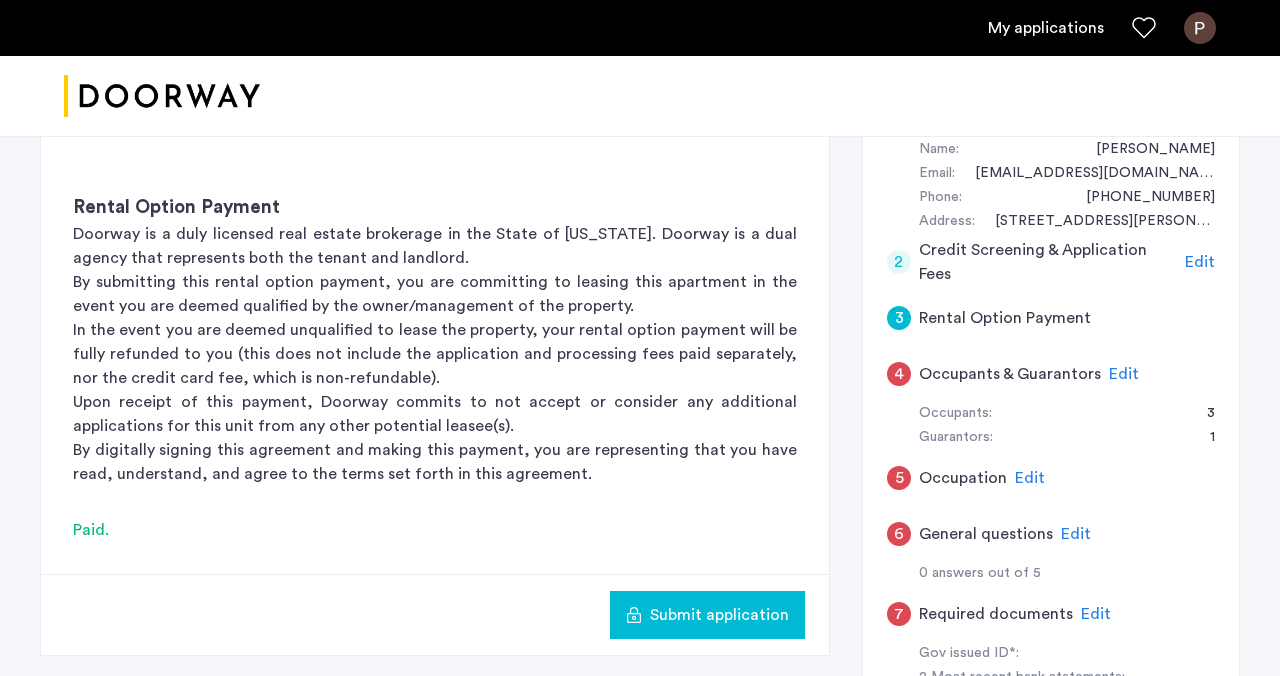 scroll, scrollTop: 407, scrollLeft: 0, axis: vertical 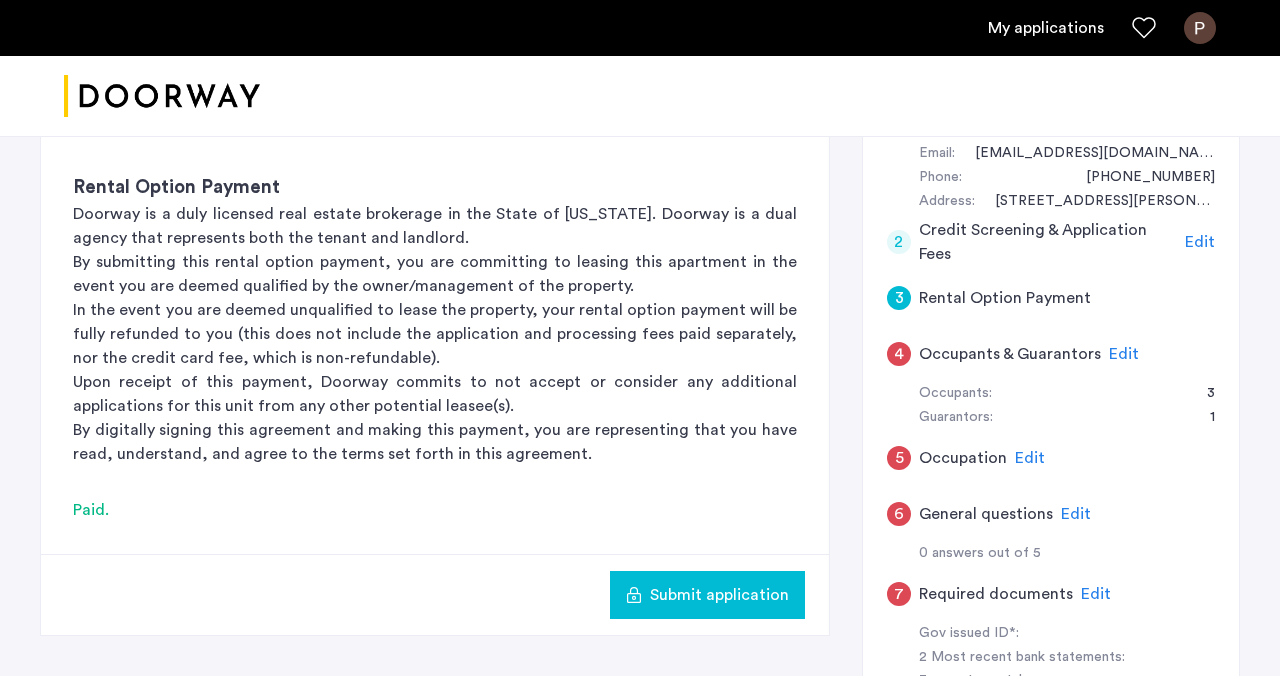 click on "Edit" 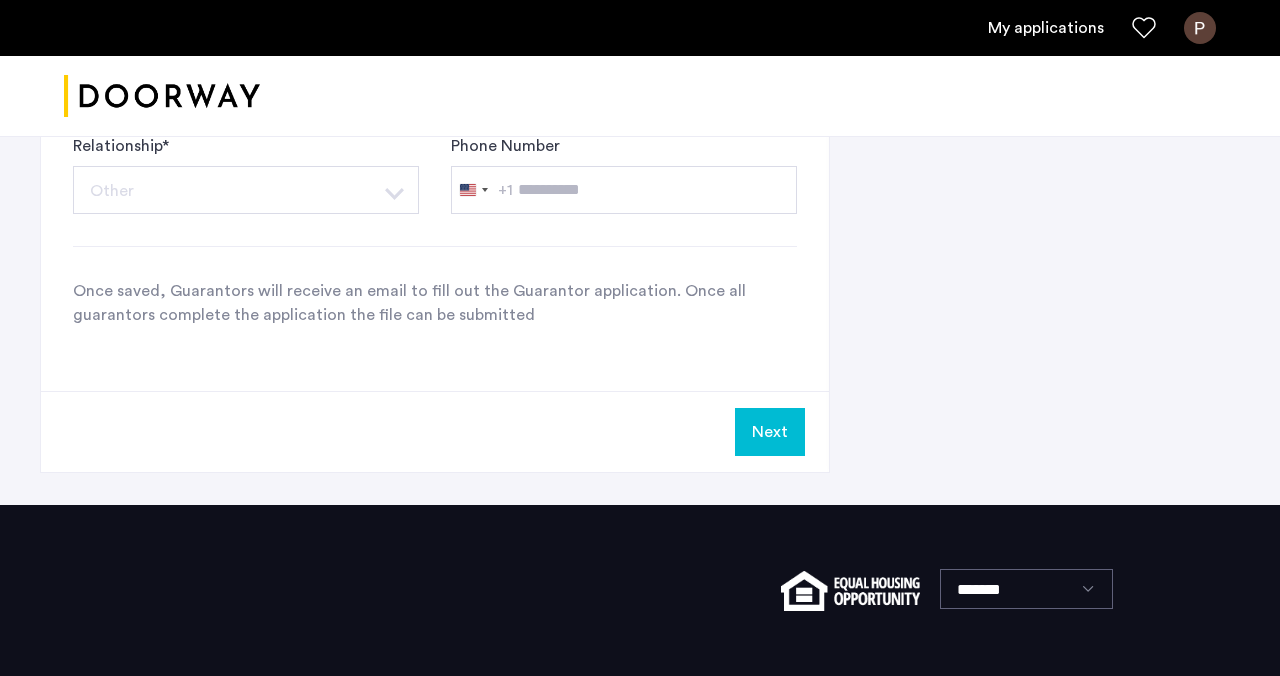 scroll, scrollTop: 1569, scrollLeft: 0, axis: vertical 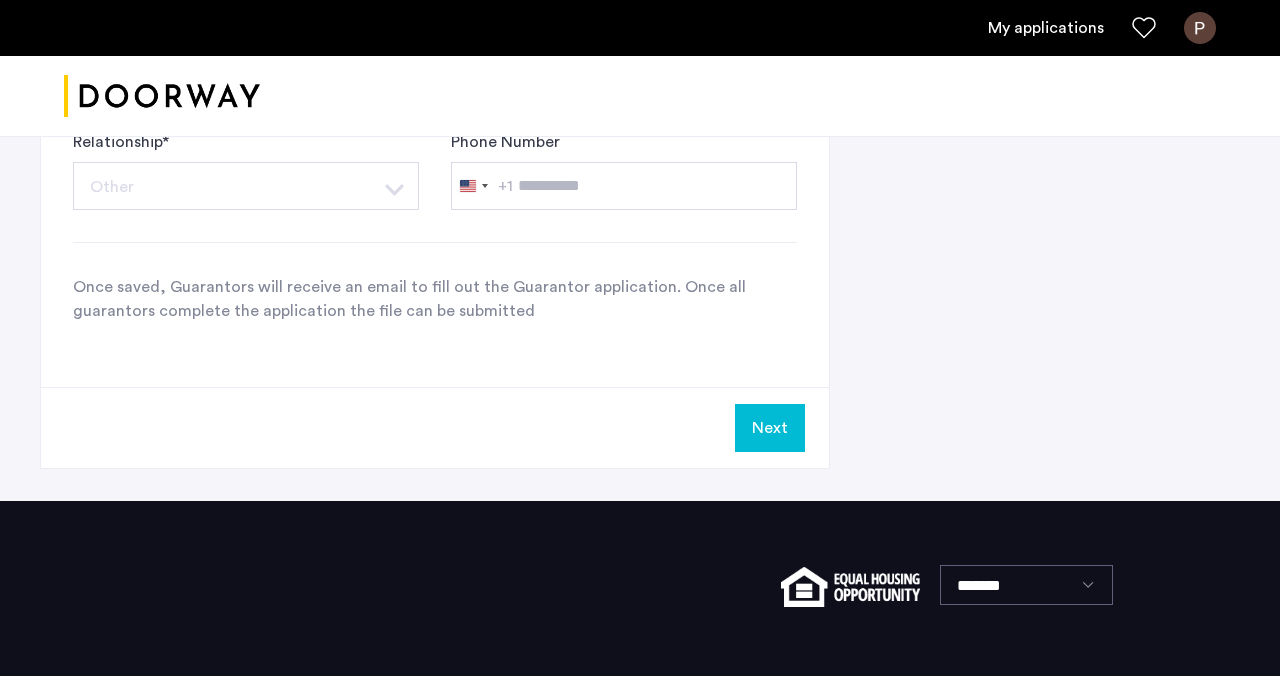 click on "Next" 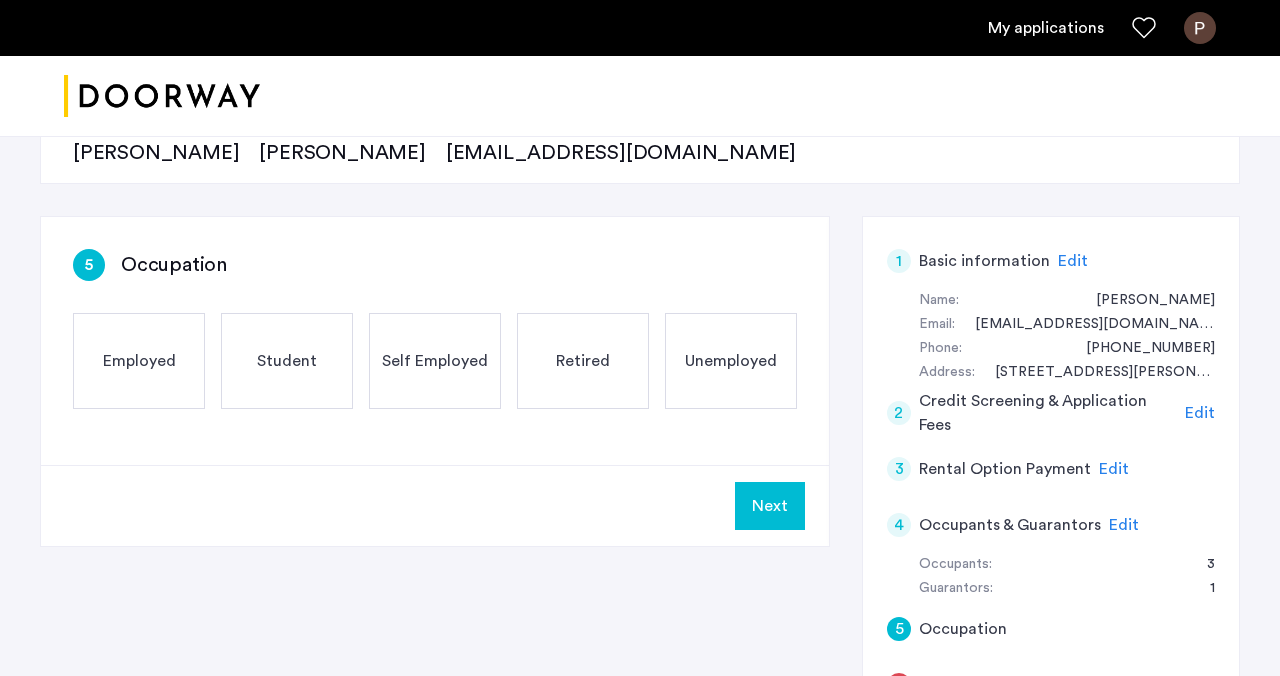 scroll, scrollTop: 252, scrollLeft: 0, axis: vertical 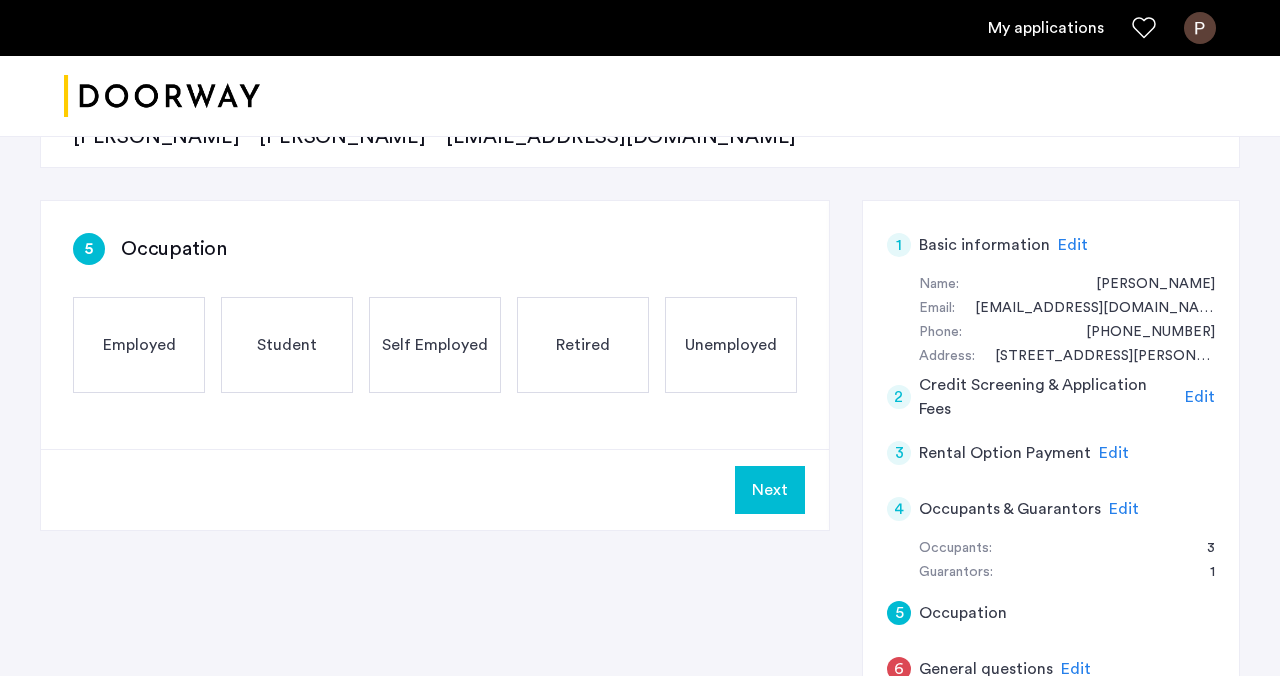 click on "Employed" 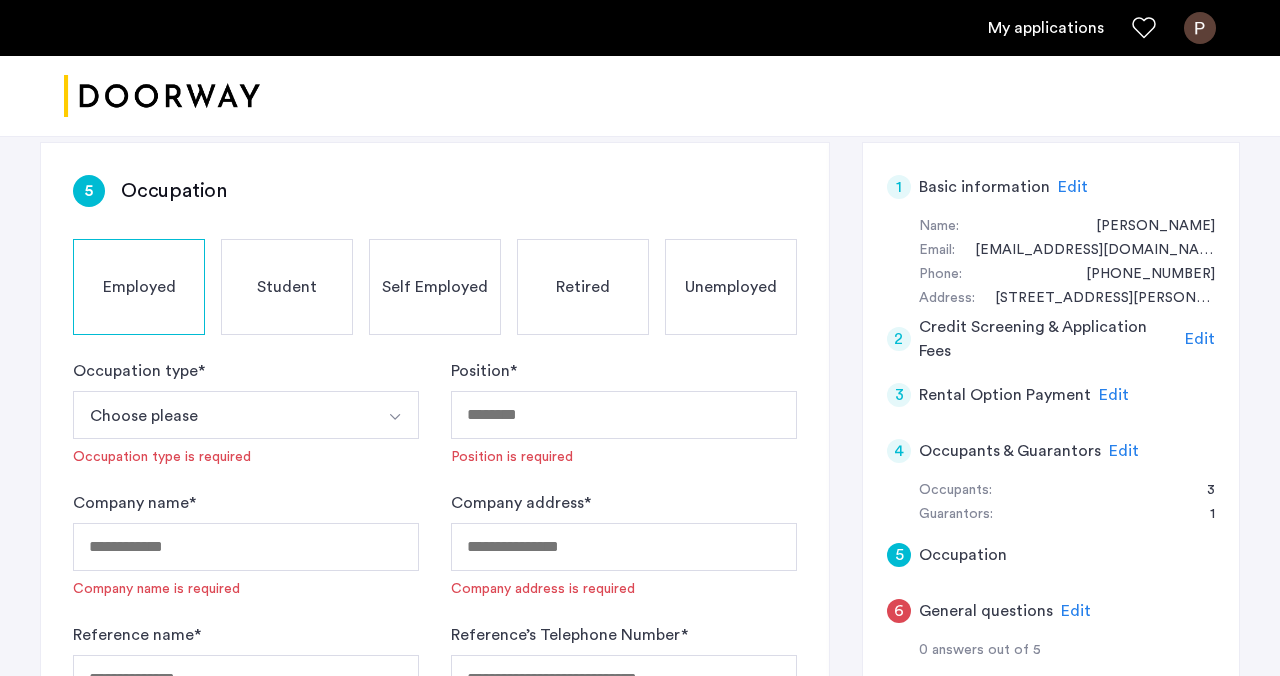 scroll, scrollTop: 390, scrollLeft: 0, axis: vertical 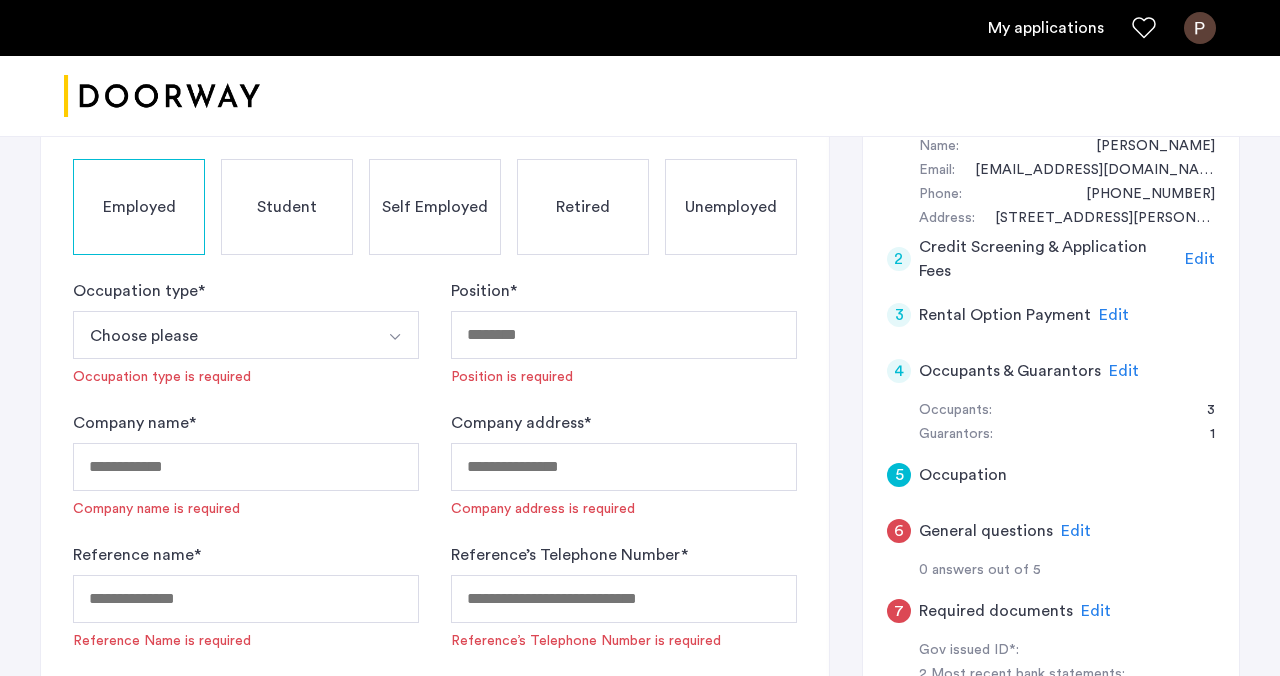 click on "Choose please" at bounding box center (222, 335) 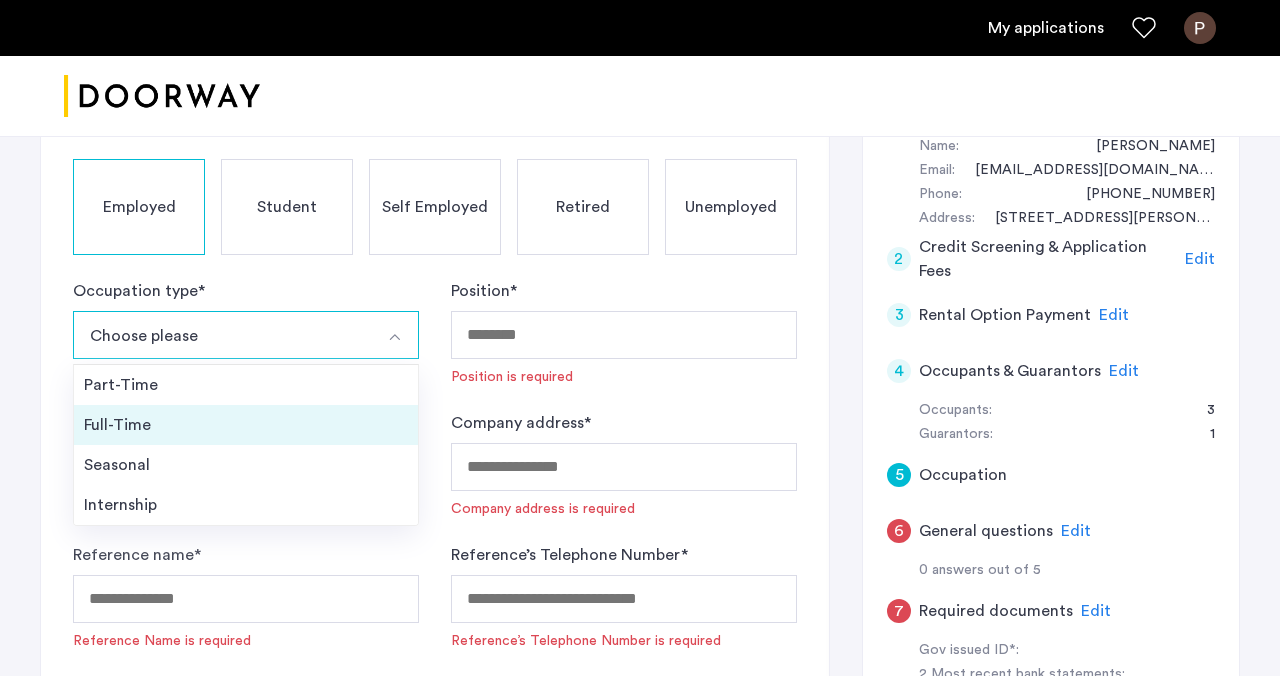 click on "Full-Time" at bounding box center [246, 425] 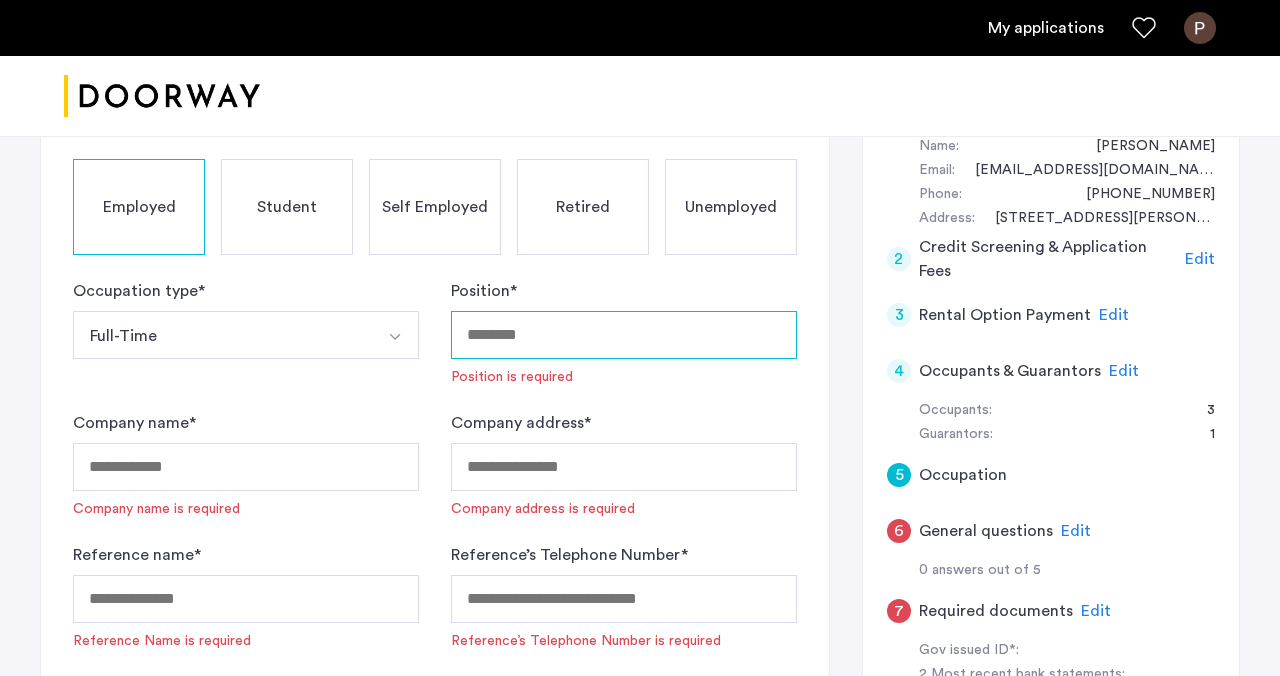click on "Position  *" at bounding box center (624, 335) 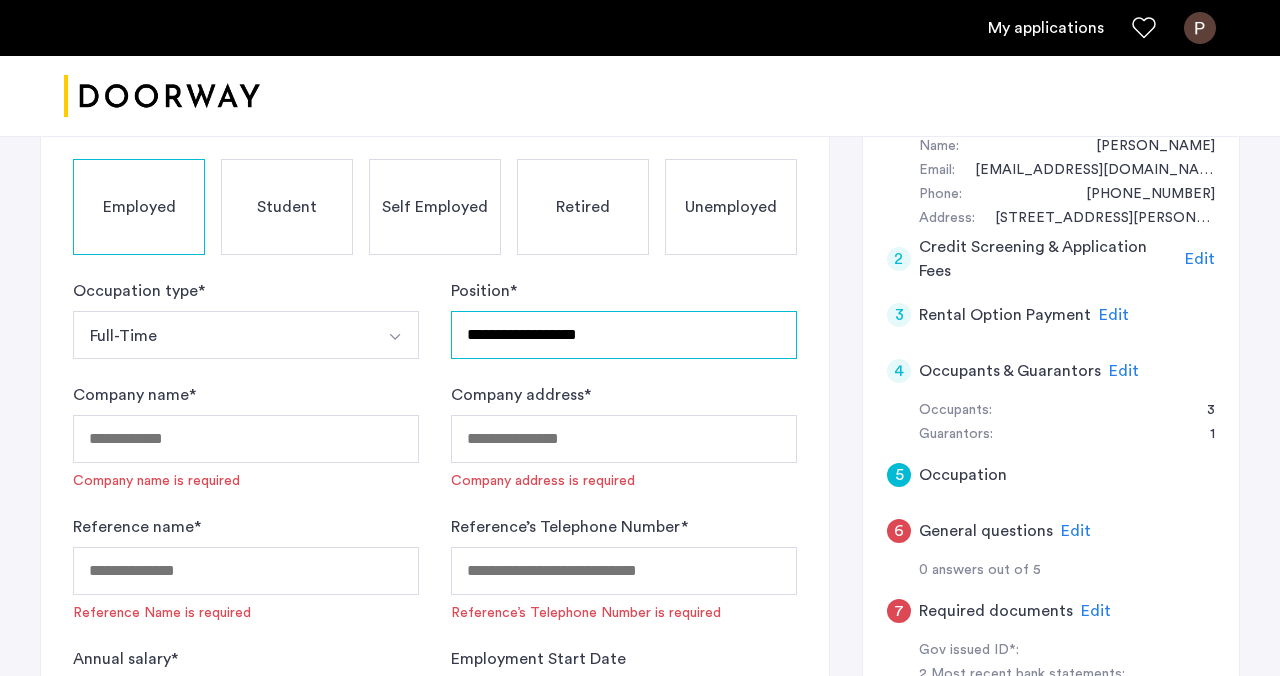type on "**********" 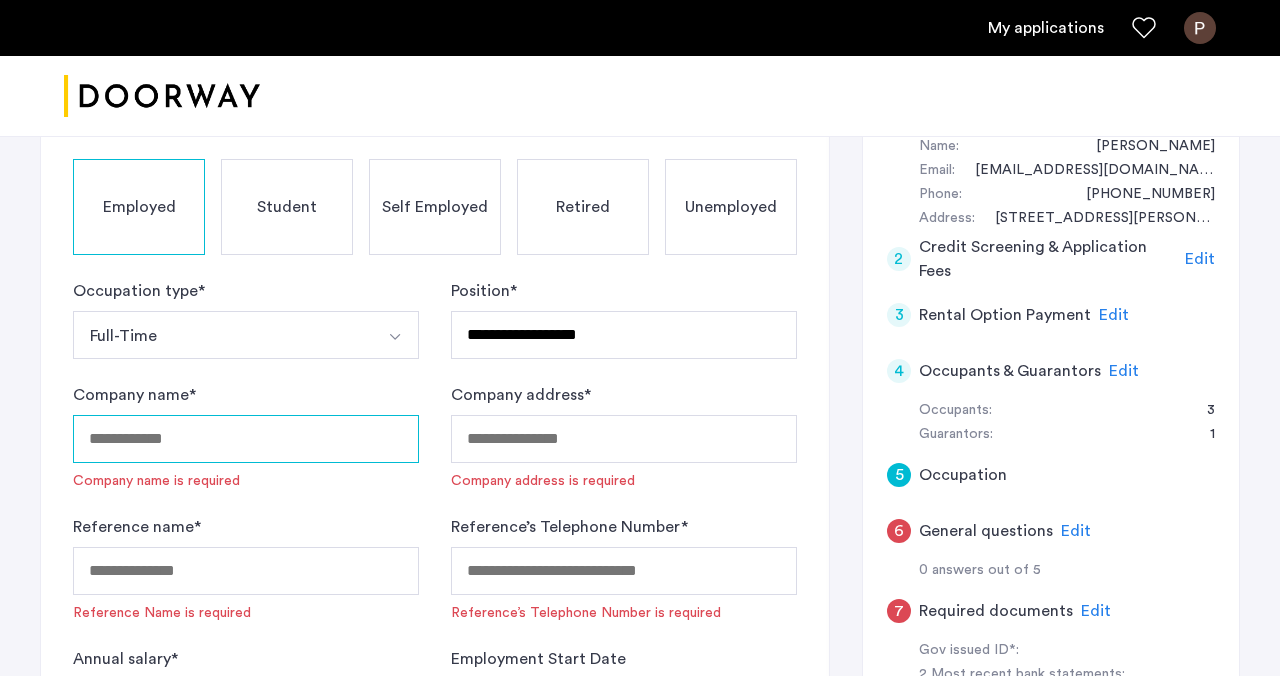 click on "Company name  *" at bounding box center (246, 439) 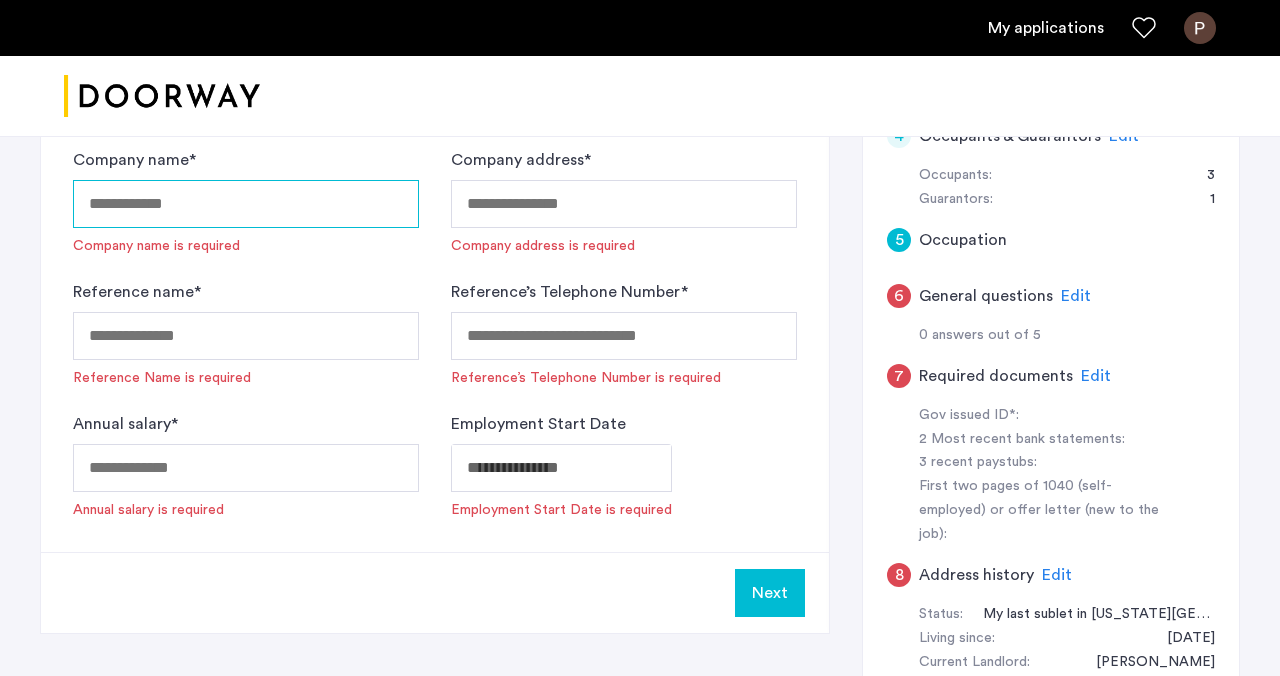 scroll, scrollTop: 623, scrollLeft: 0, axis: vertical 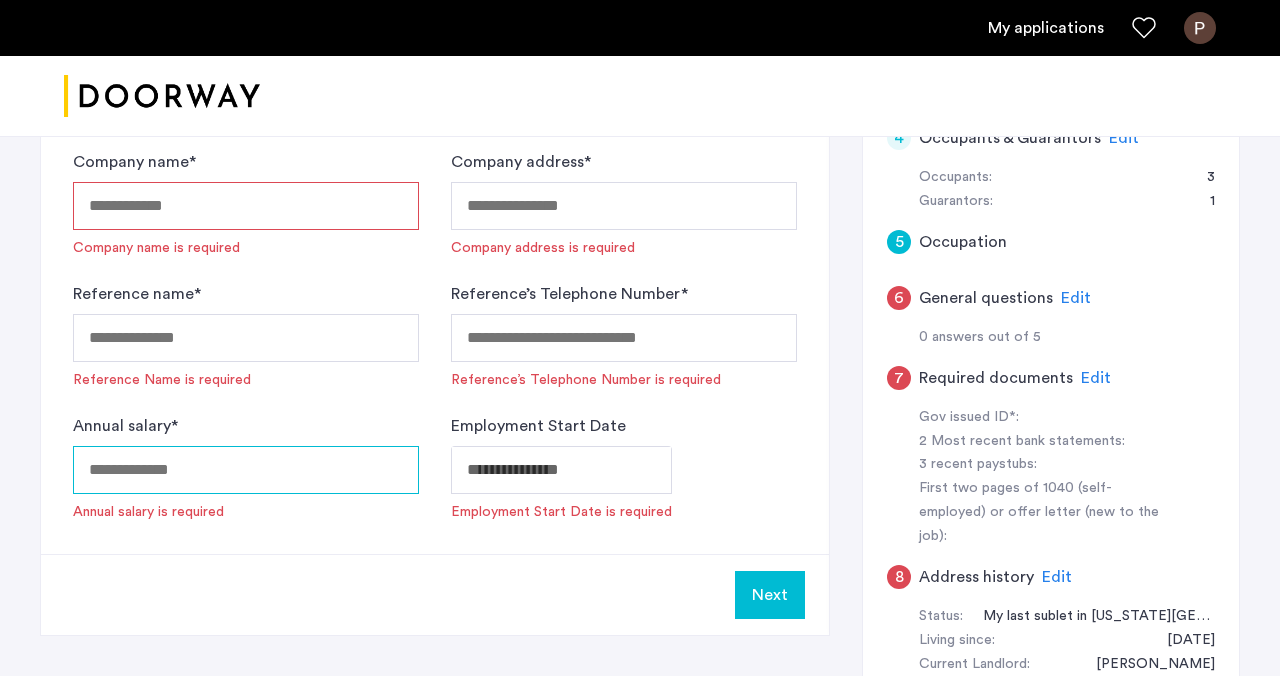 click on "Annual salary  *" at bounding box center [246, 470] 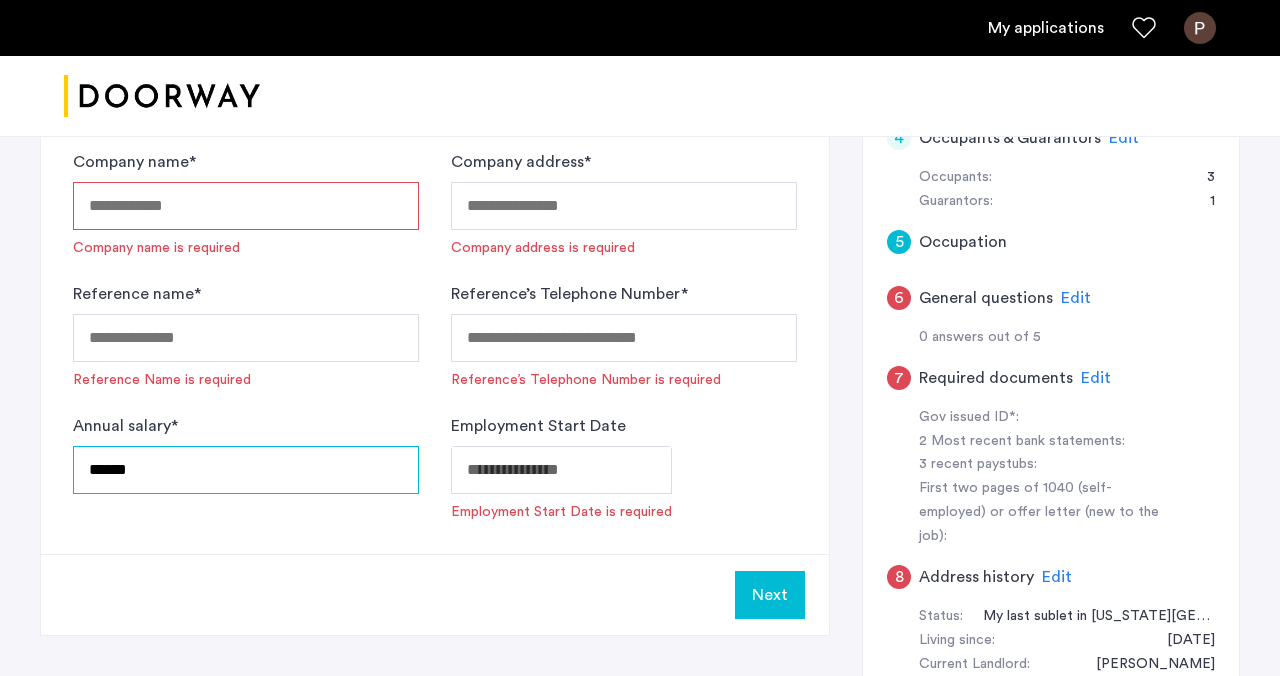 drag, startPoint x: 153, startPoint y: 475, endPoint x: 85, endPoint y: 475, distance: 68 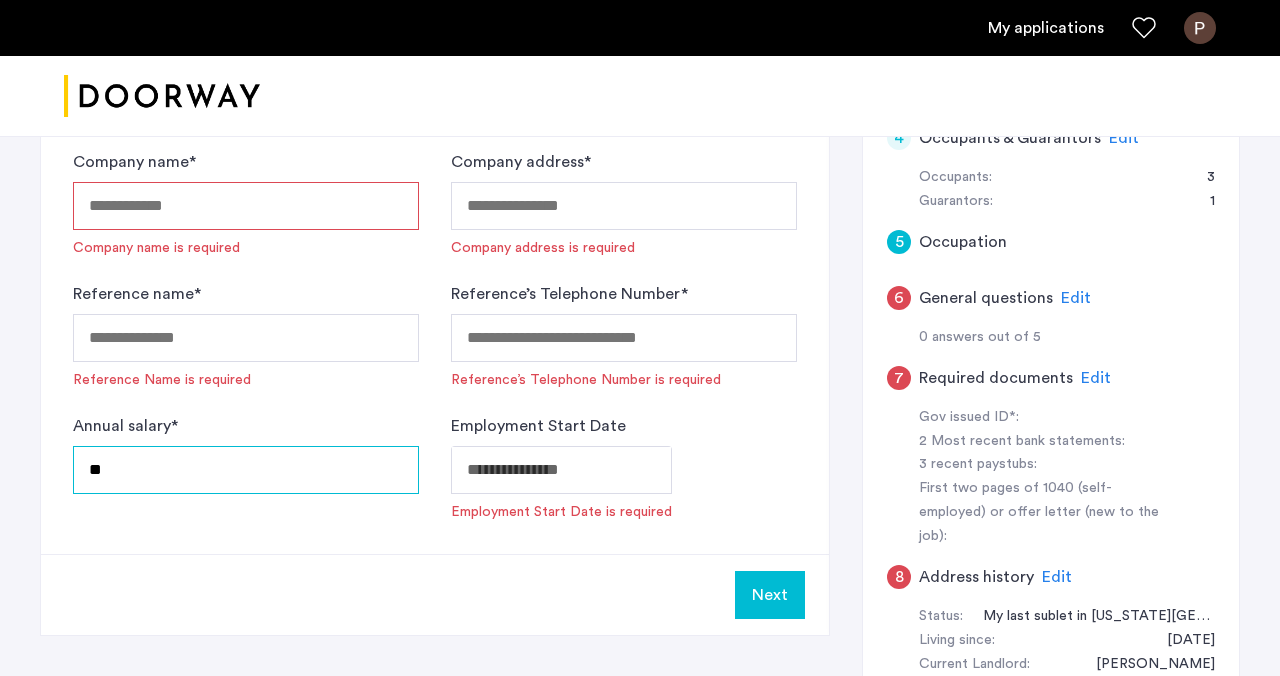 type on "*" 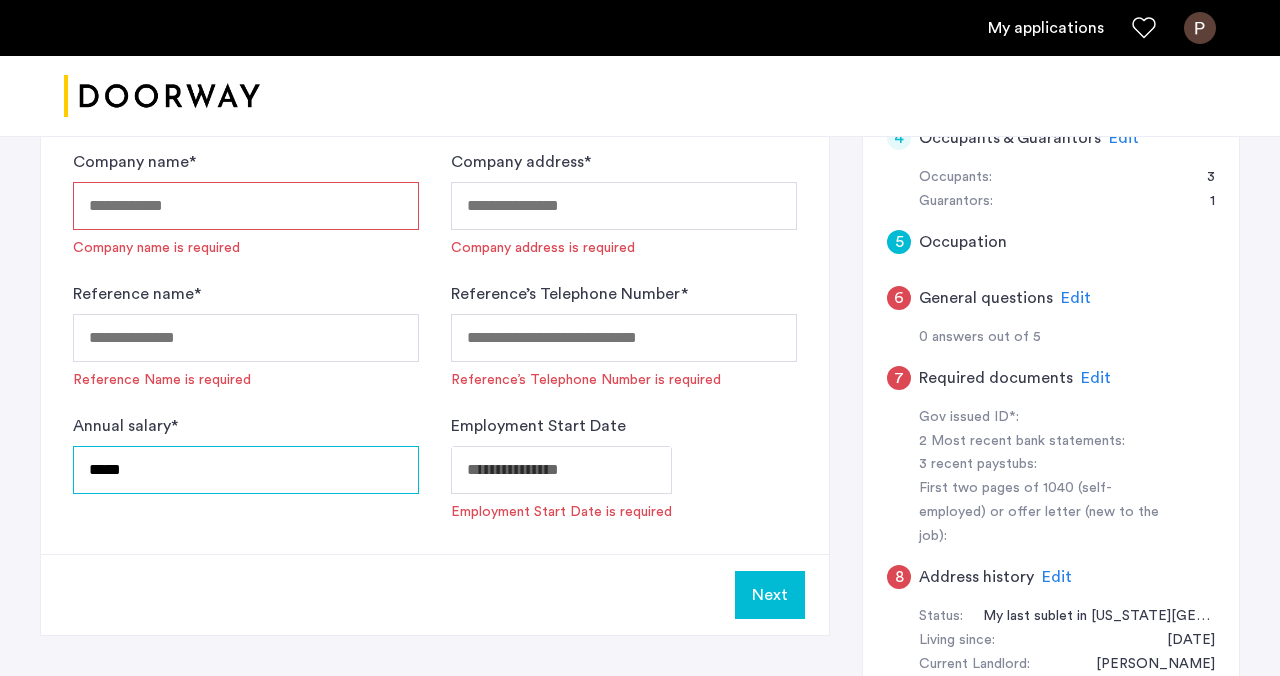 type on "*****" 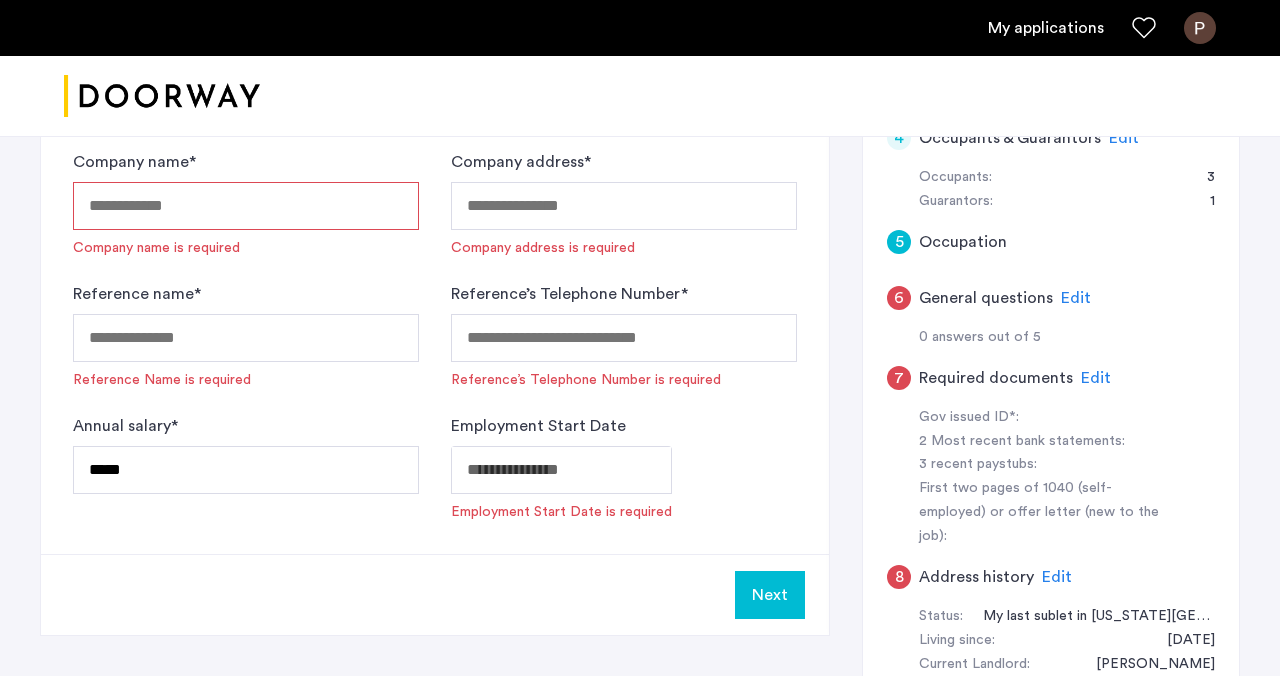 click on "Company name  *" at bounding box center [246, 206] 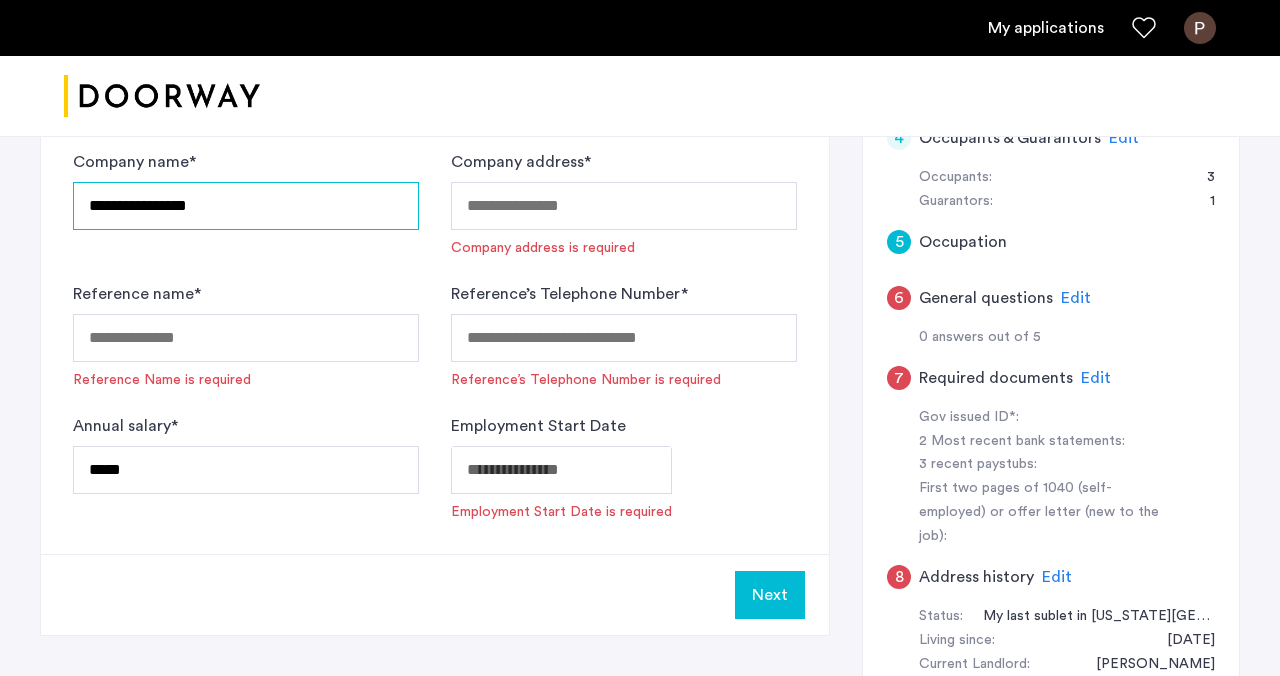 type on "**********" 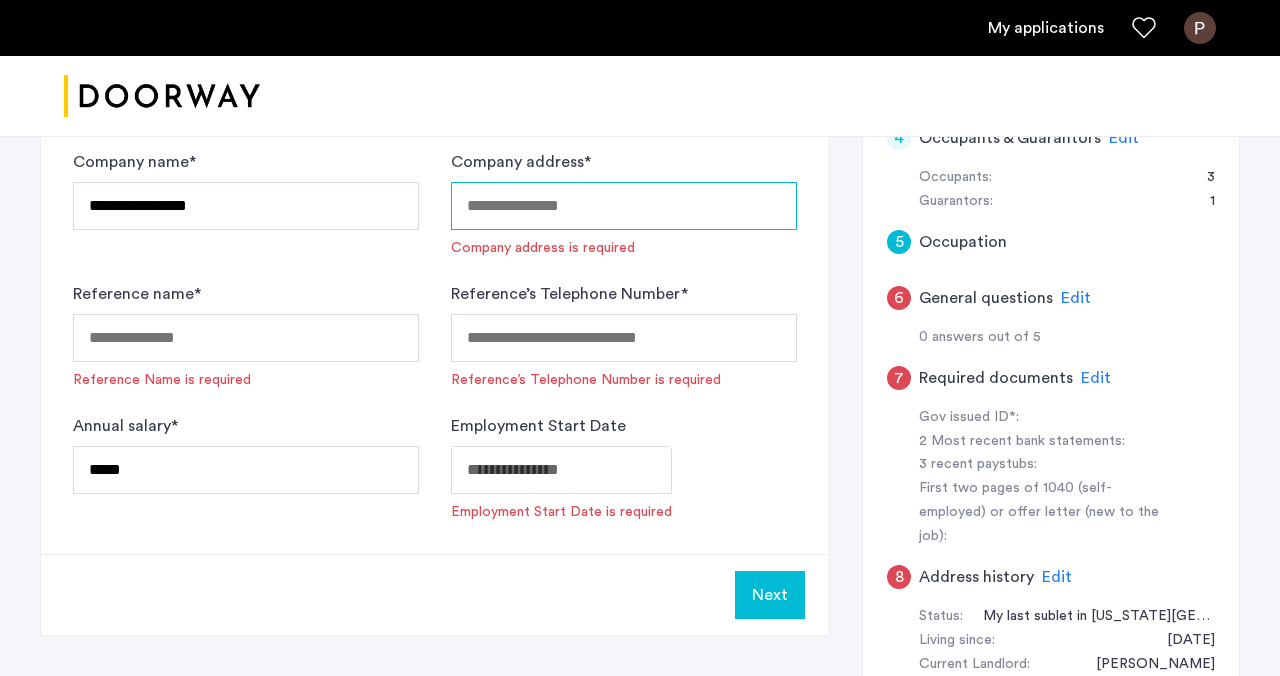 click on "Company address  *" at bounding box center (624, 206) 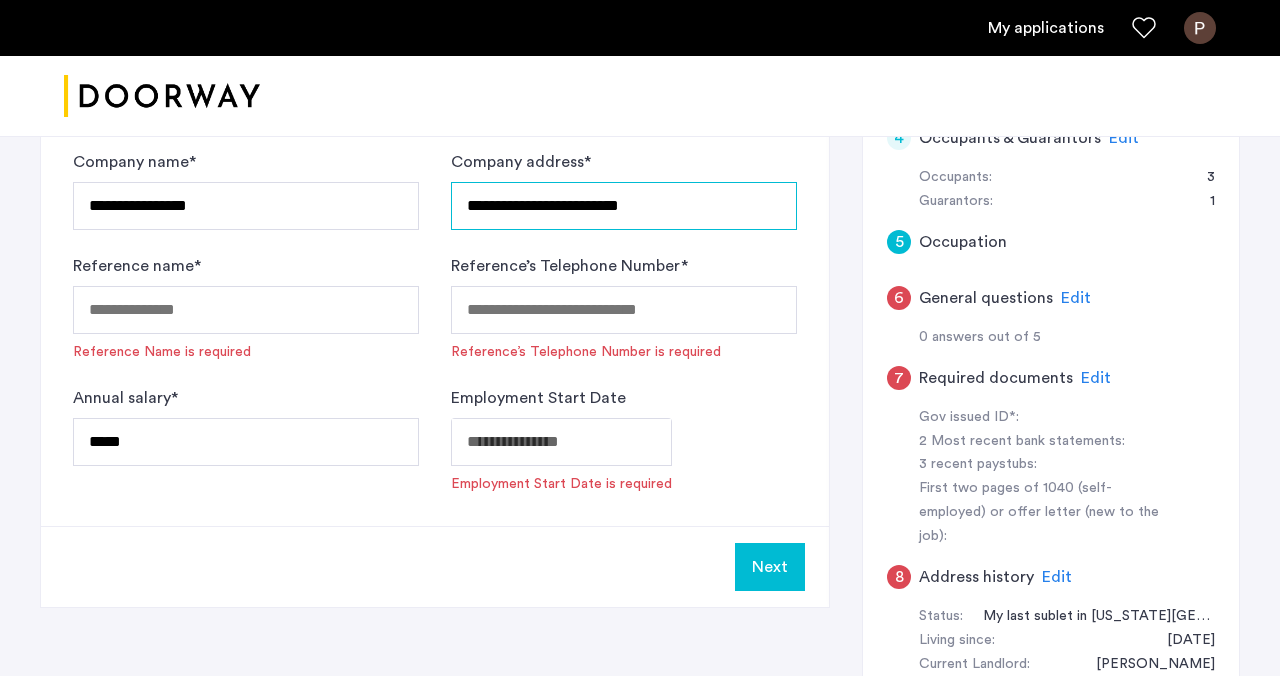type on "**********" 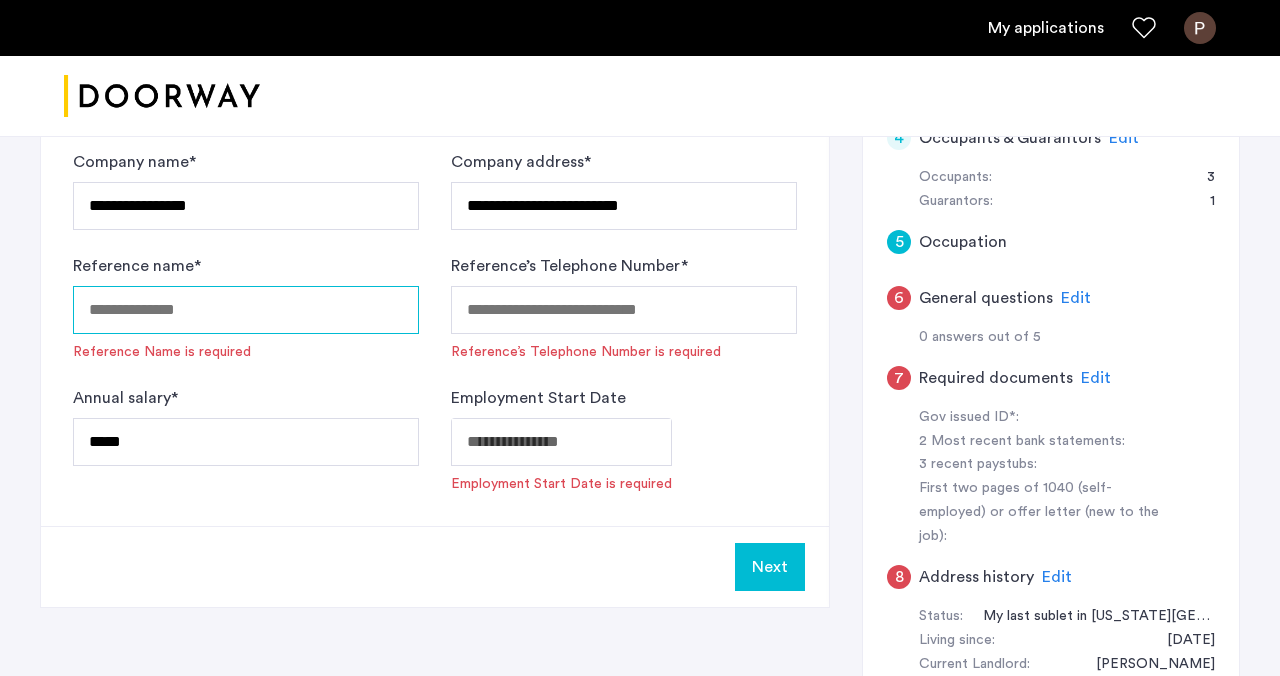 click on "Reference name  *" at bounding box center [246, 310] 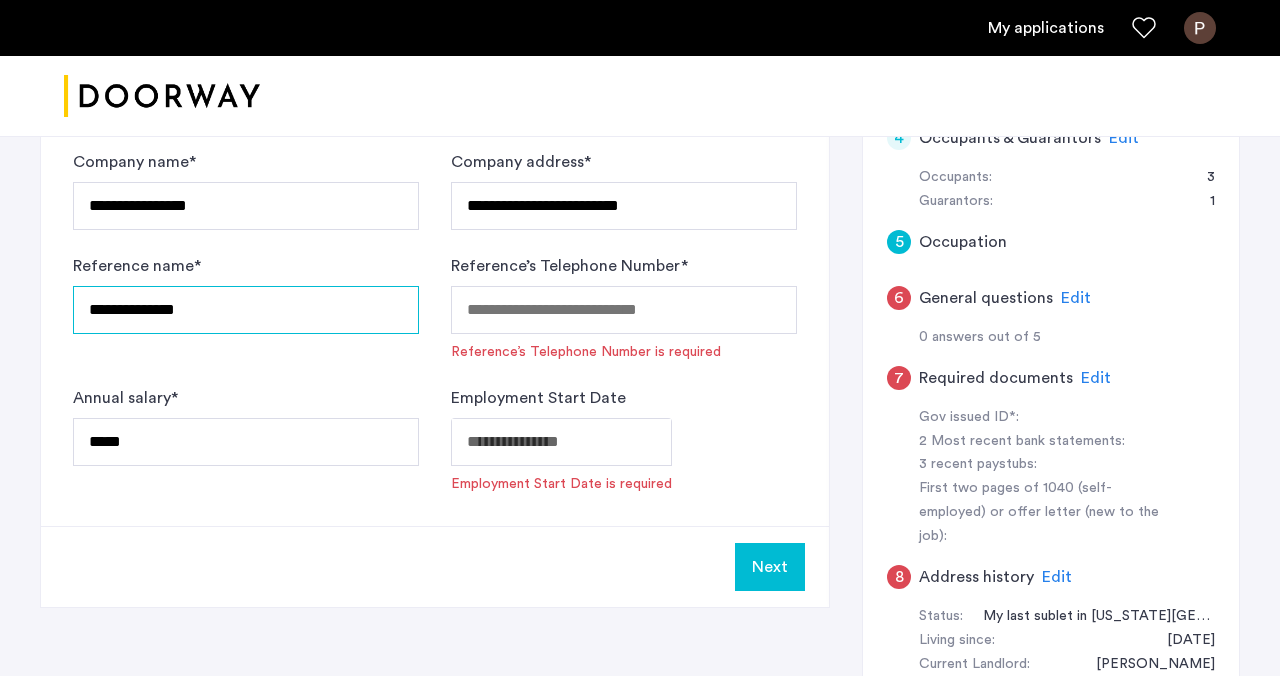 type on "**********" 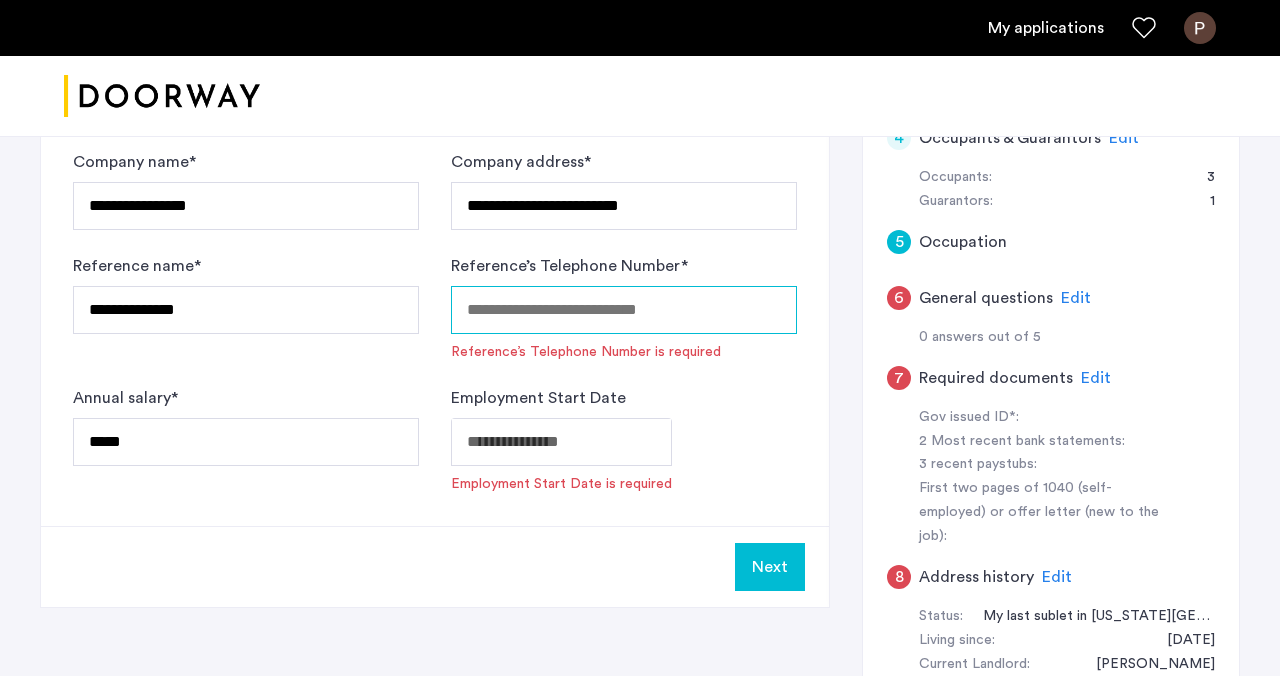 click on "Reference’s Telephone Number  *" at bounding box center [624, 310] 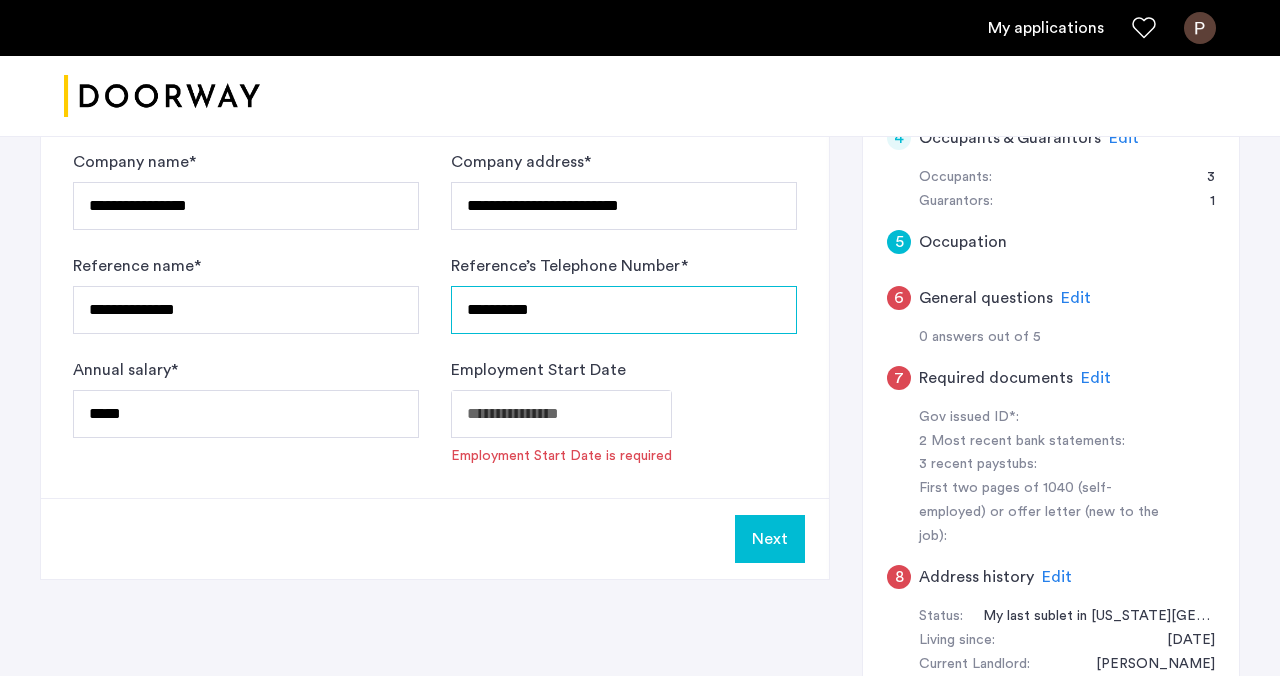 type on "**********" 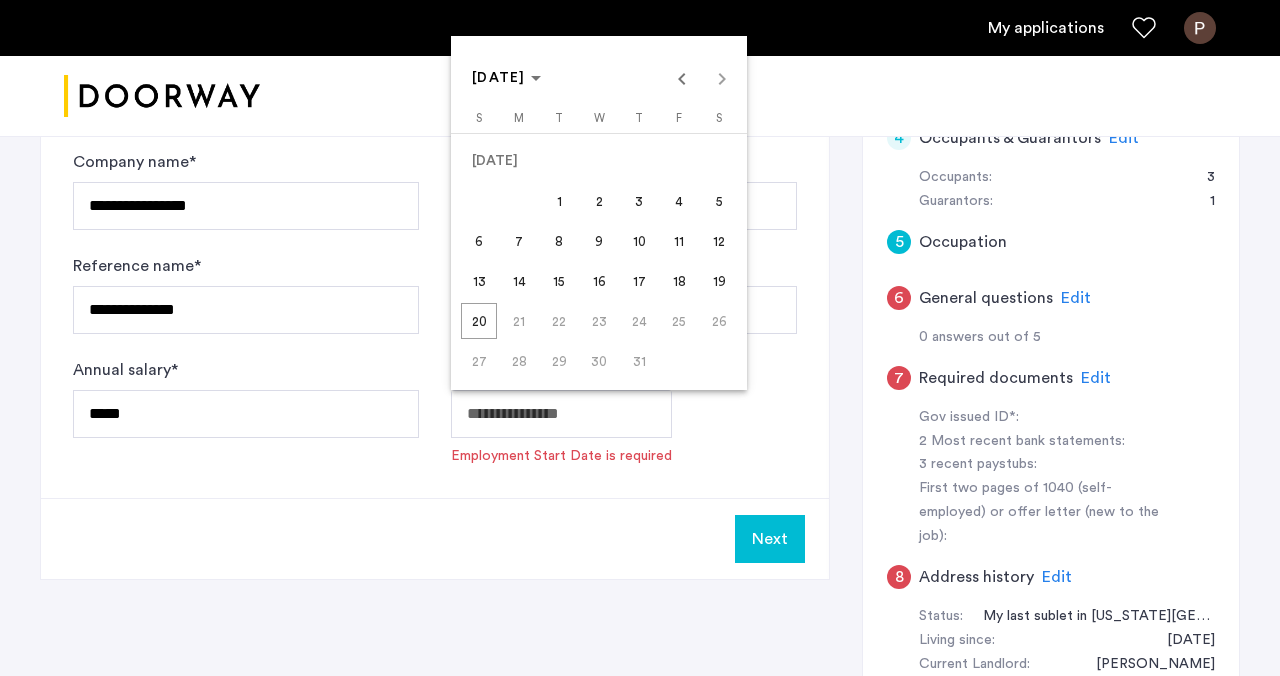 click on "**********" at bounding box center (640, -285) 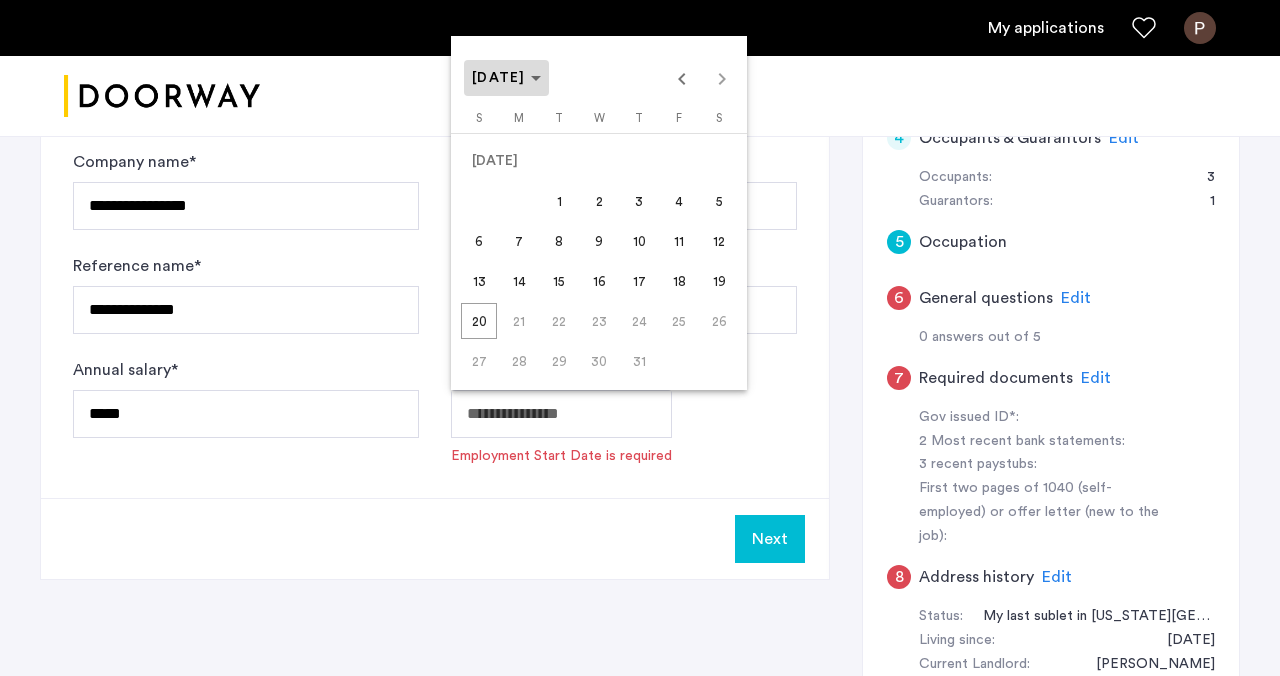 click on "[DATE]" at bounding box center [499, 78] 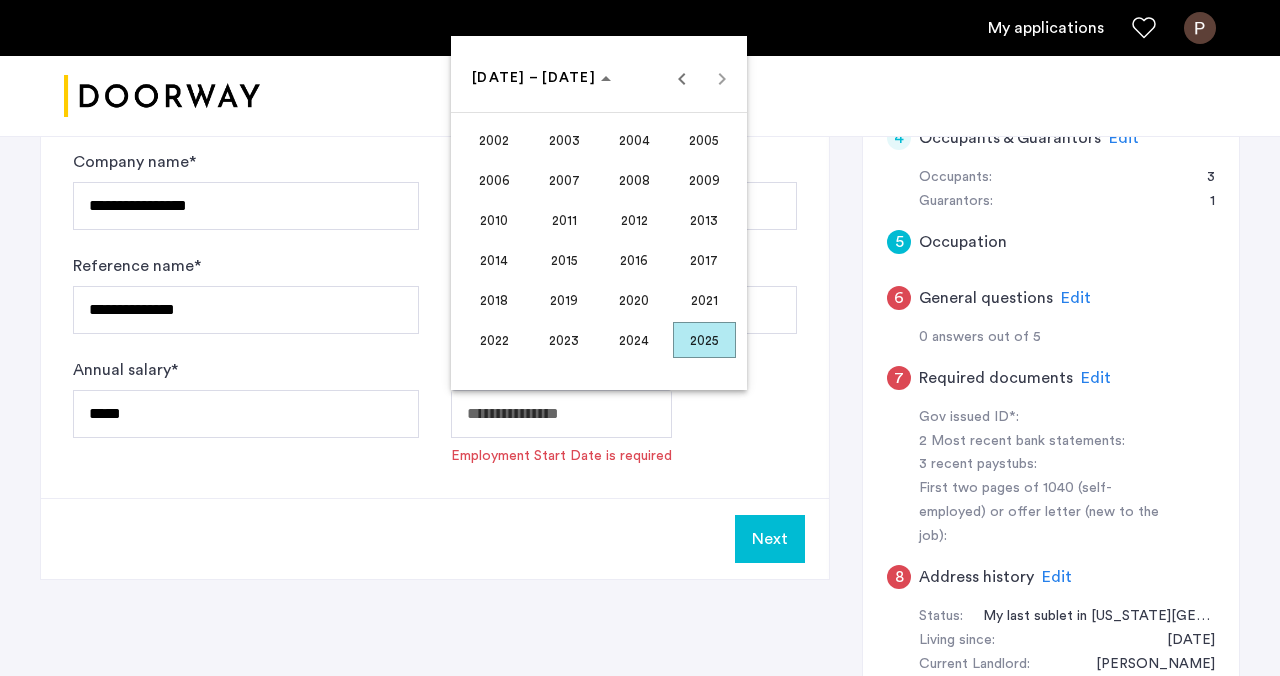 click on "2025" at bounding box center [704, 340] 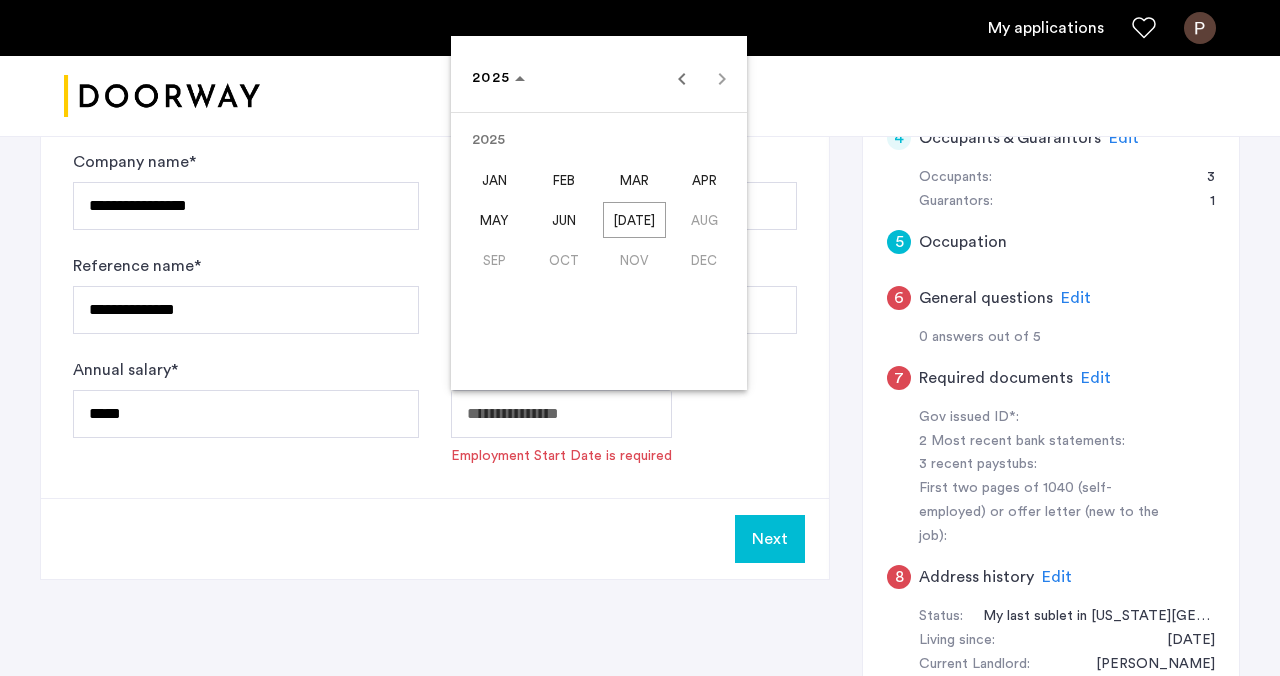 click on "APR" at bounding box center [704, 180] 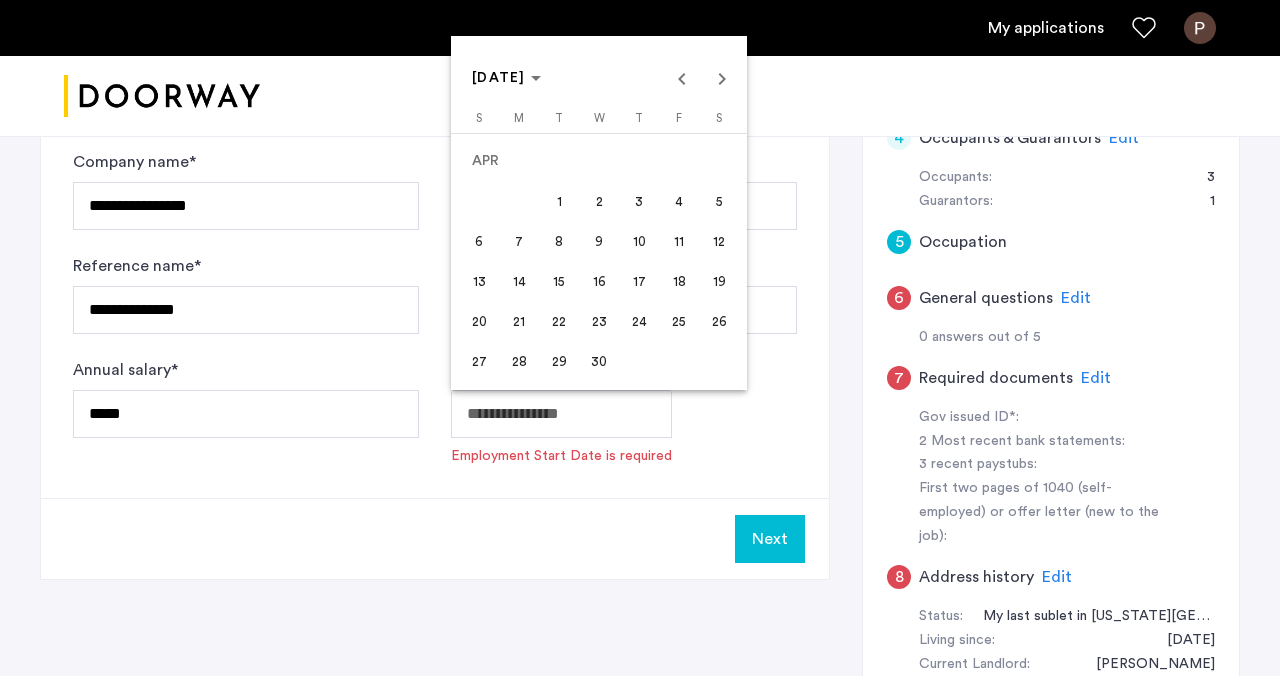 click on "1" at bounding box center (559, 201) 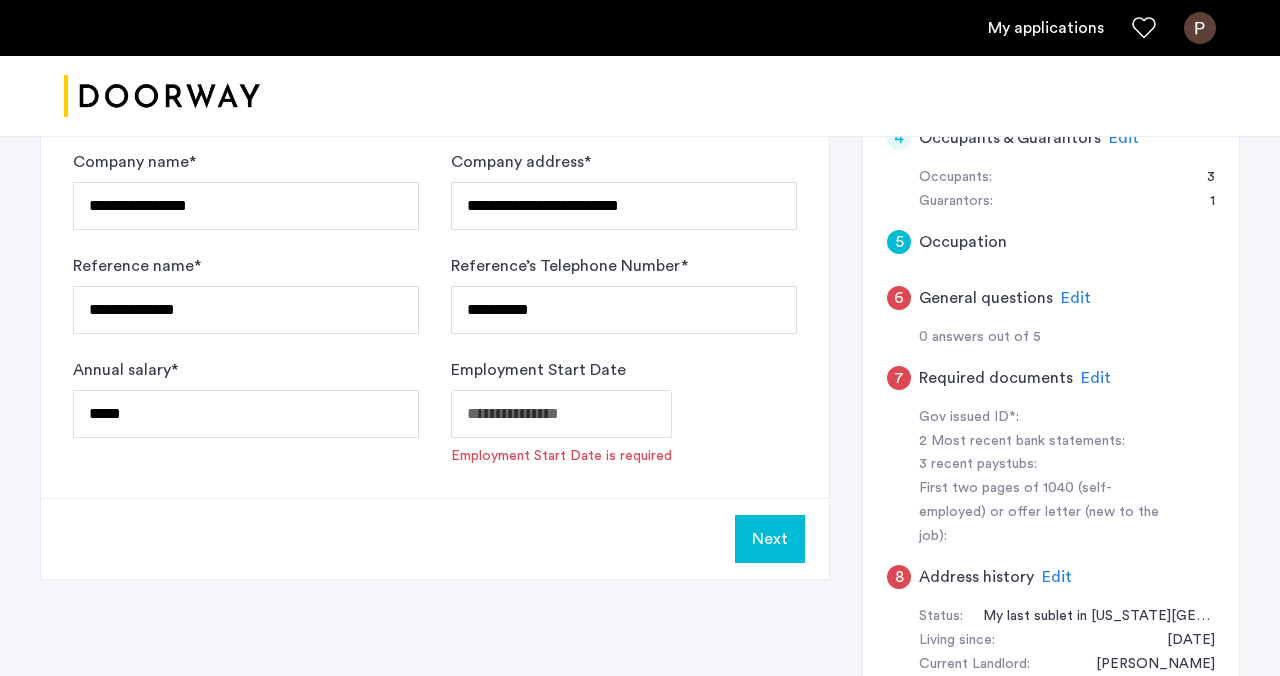 type on "**********" 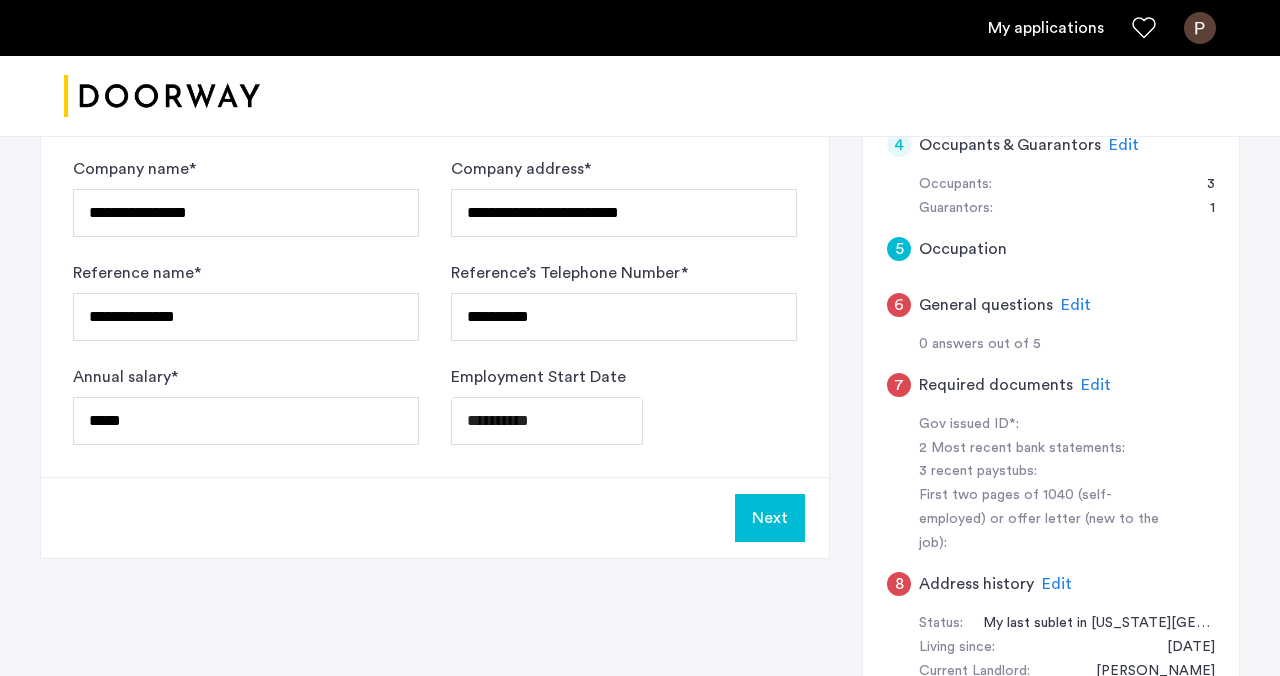 scroll, scrollTop: 626, scrollLeft: 0, axis: vertical 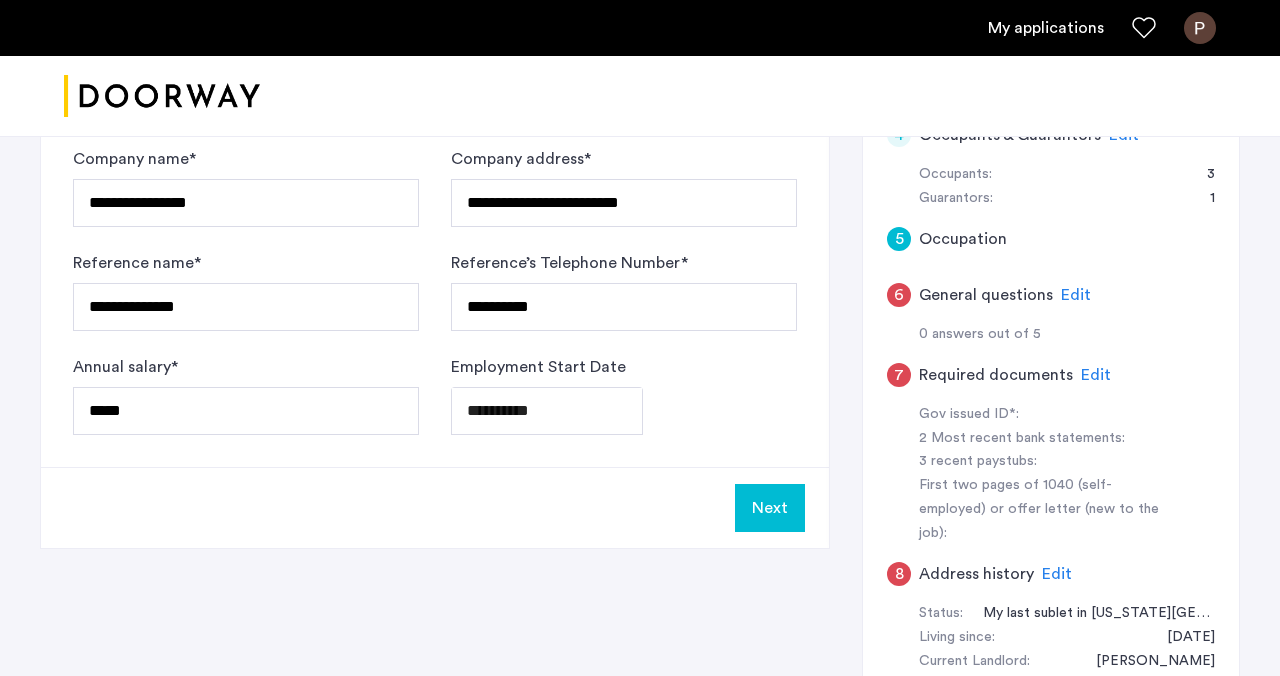 click on "Next" 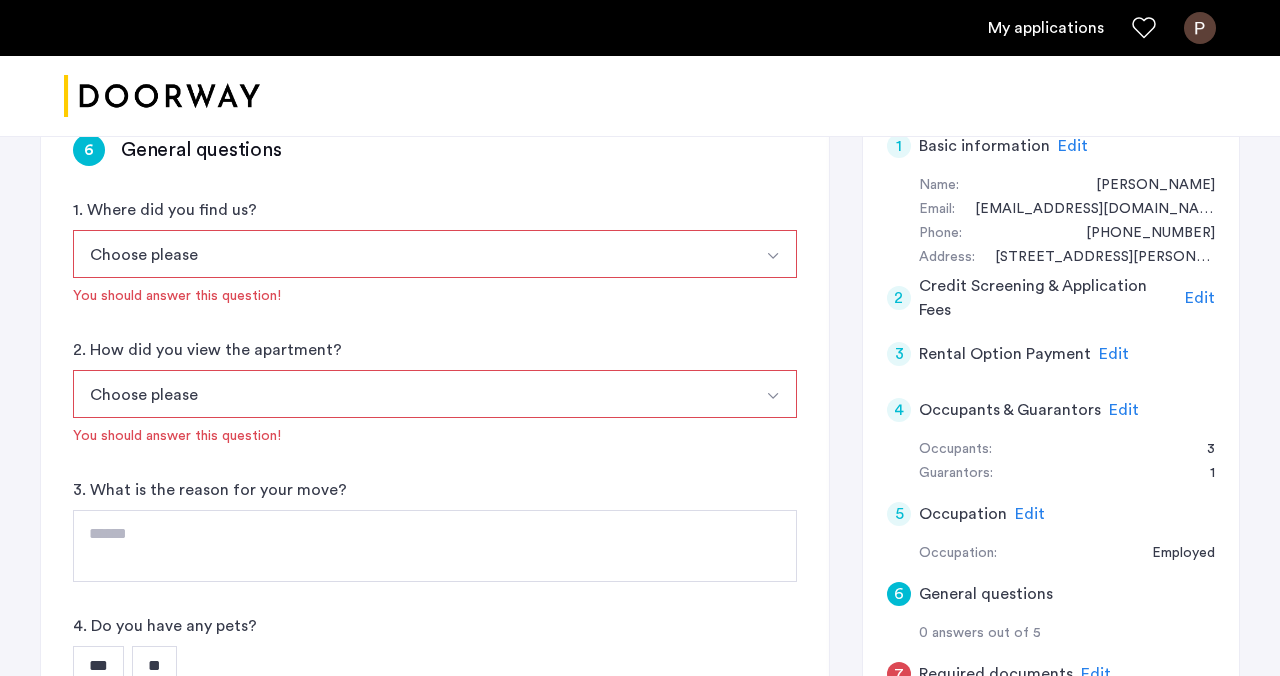 scroll, scrollTop: 380, scrollLeft: 0, axis: vertical 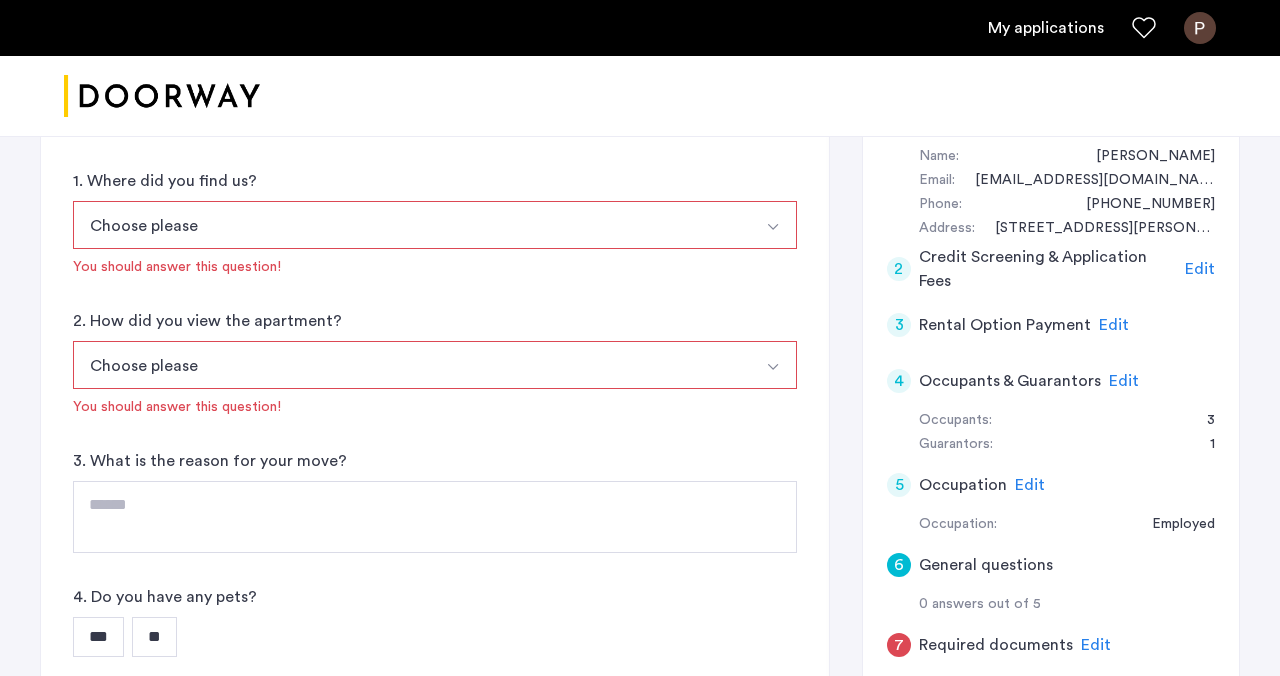 click on "Choose please" at bounding box center (411, 225) 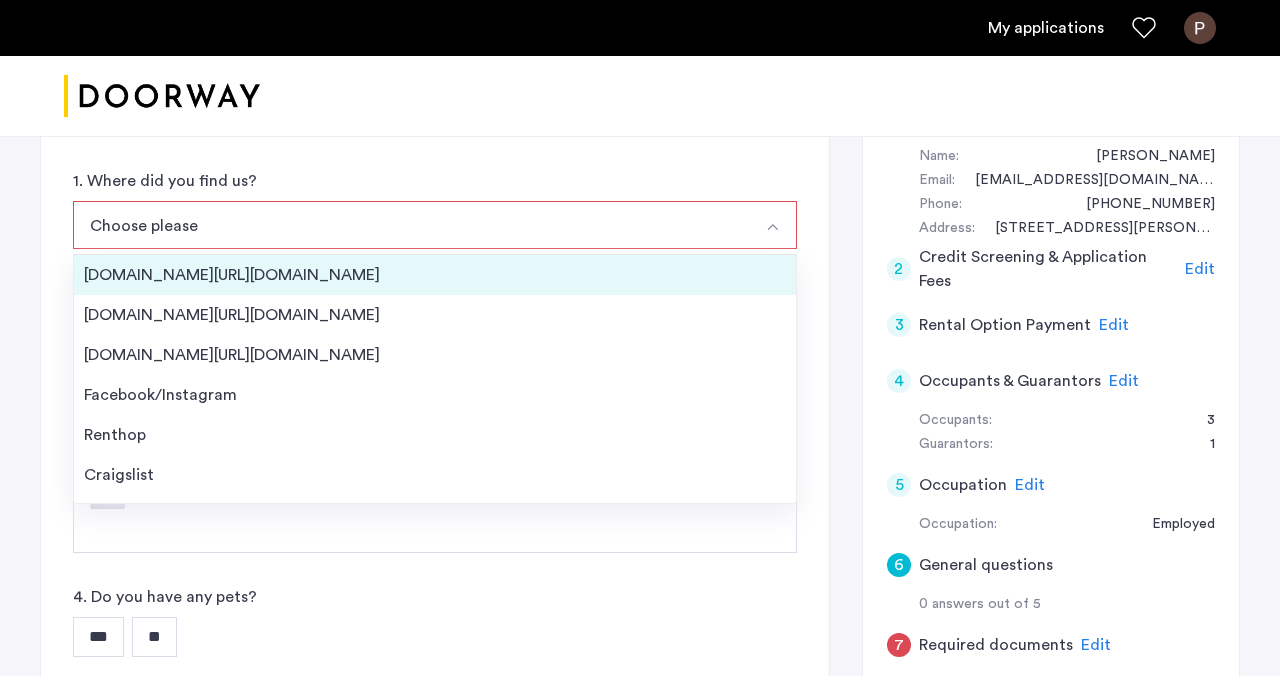 click on "[DOMAIN_NAME][URL][DOMAIN_NAME]" at bounding box center (435, 275) 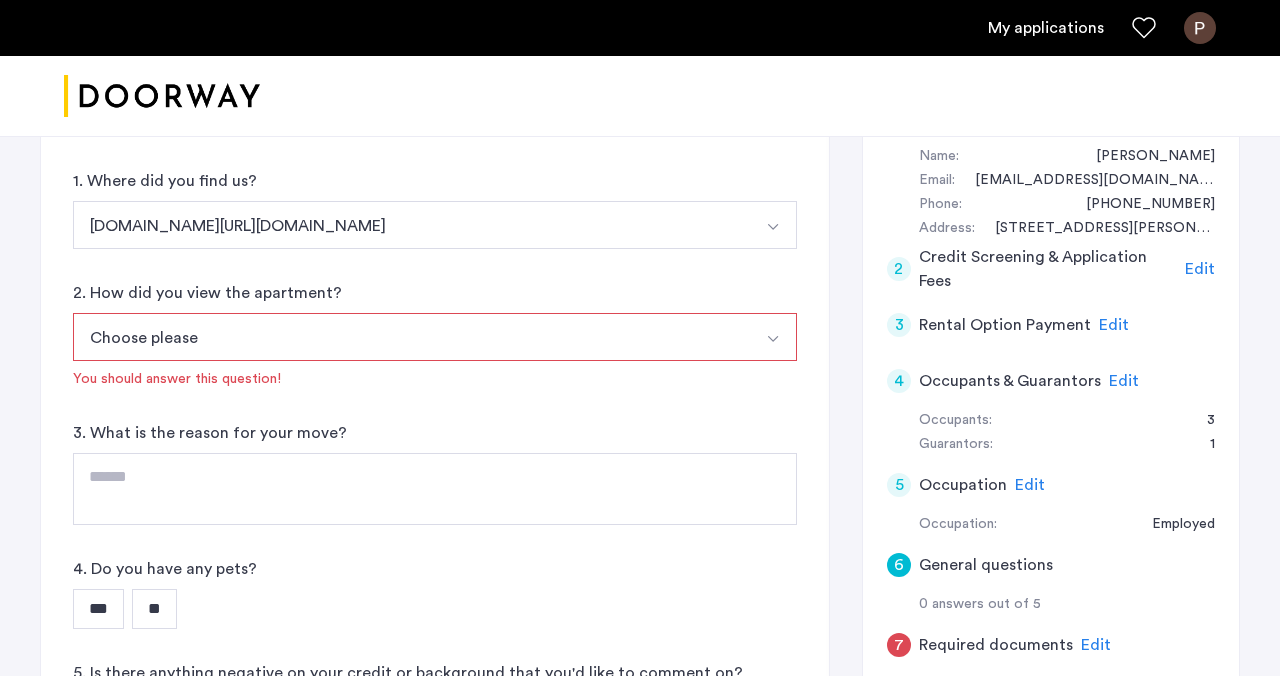 click on "Choose please" at bounding box center [411, 337] 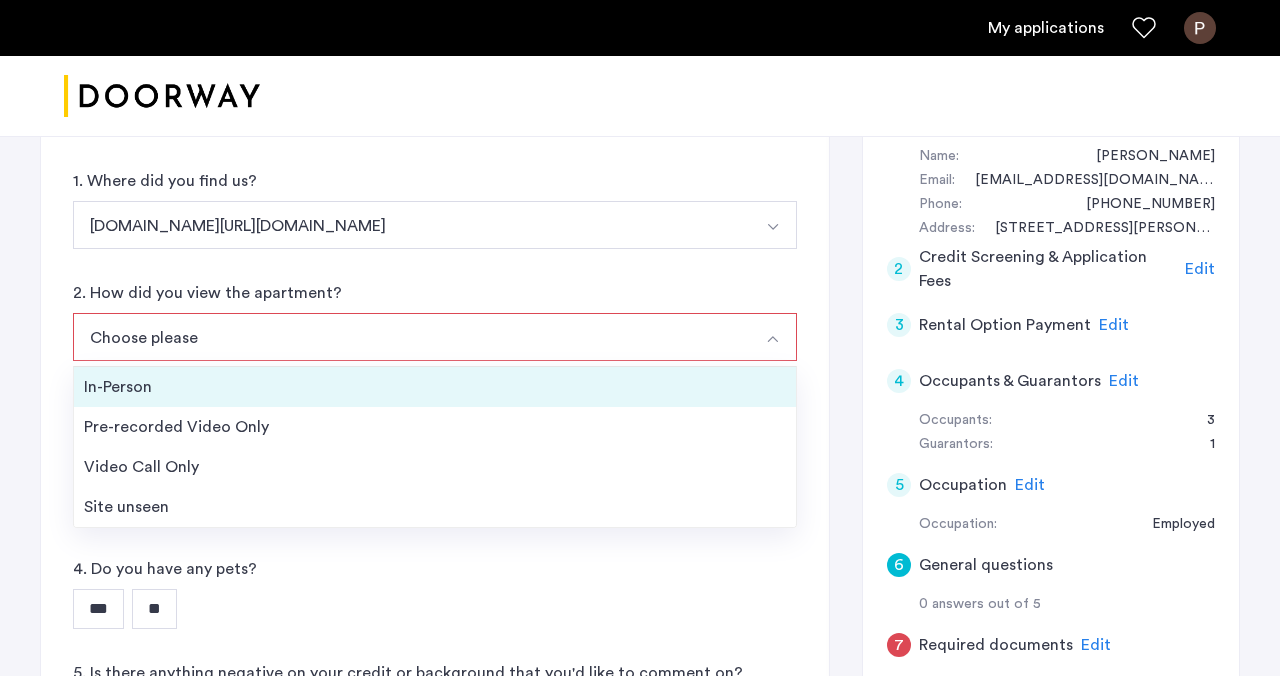 click on "In-Person" at bounding box center [435, 387] 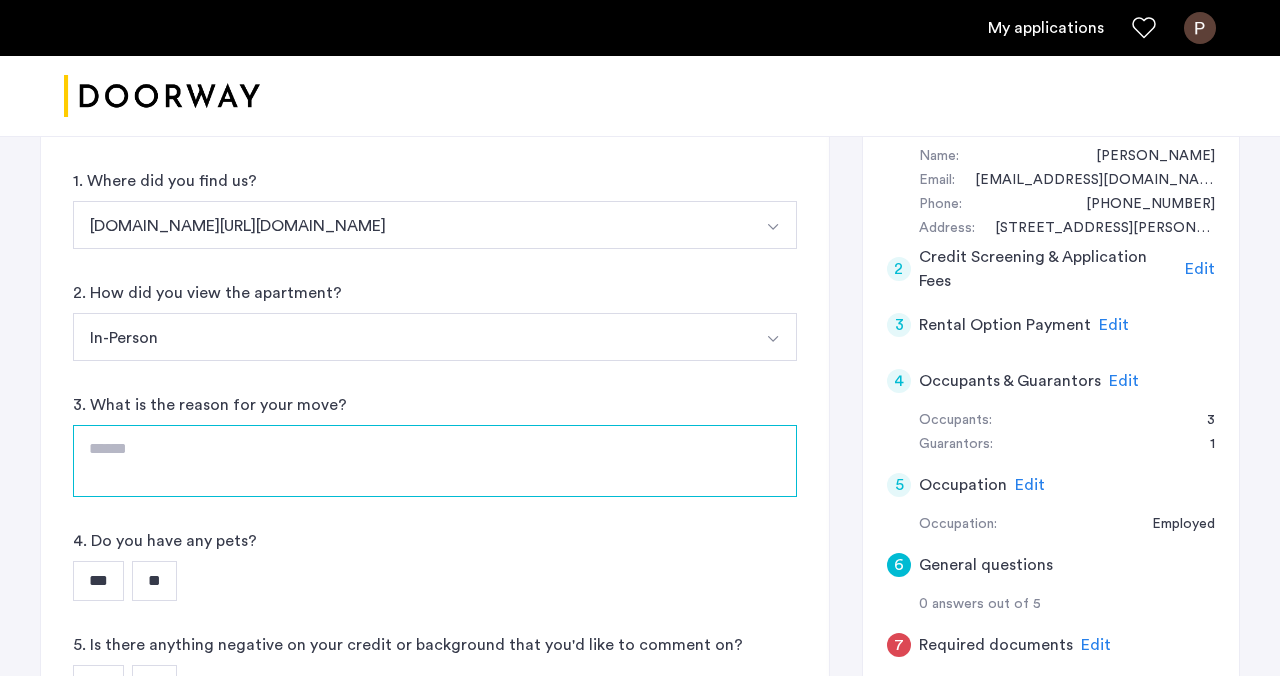 click 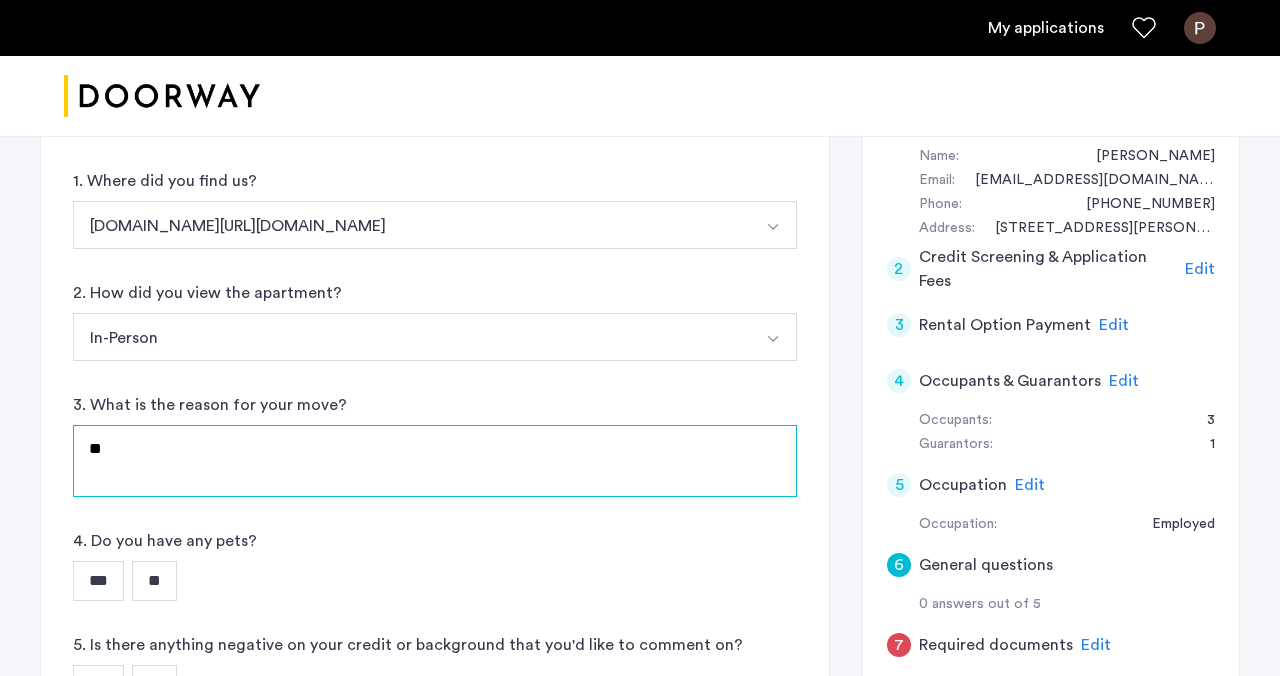 type on "*" 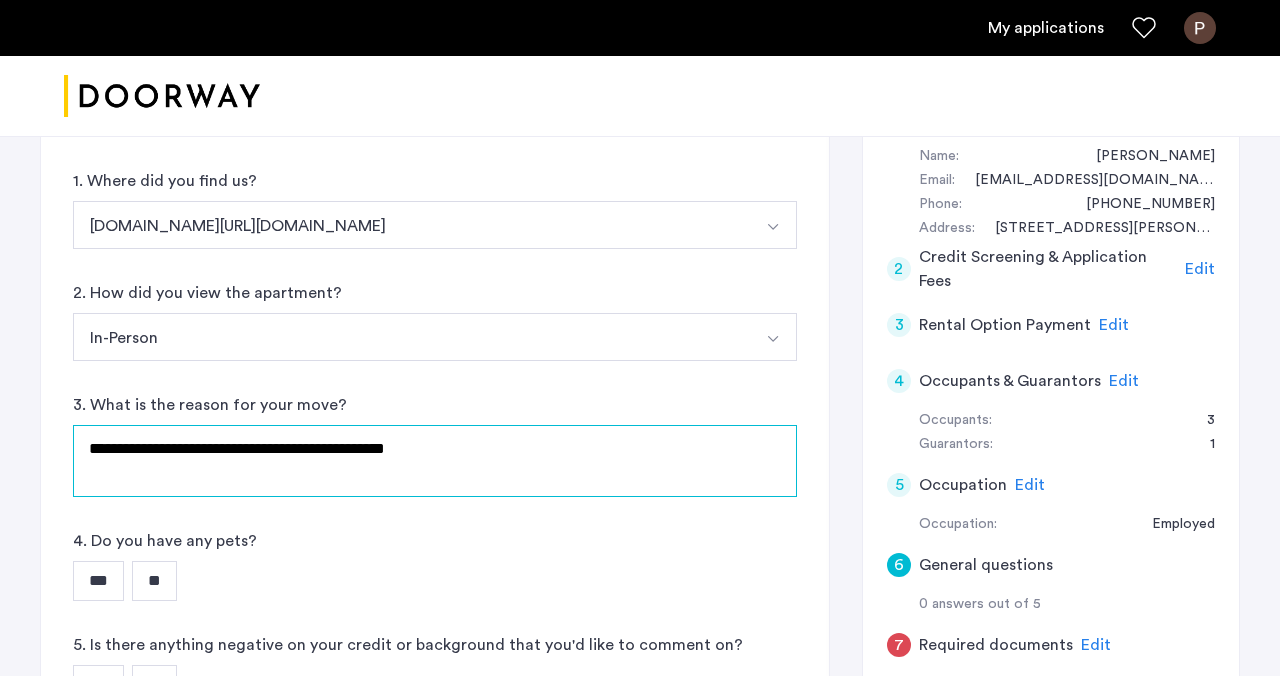 drag, startPoint x: 477, startPoint y: 457, endPoint x: 318, endPoint y: 453, distance: 159.05031 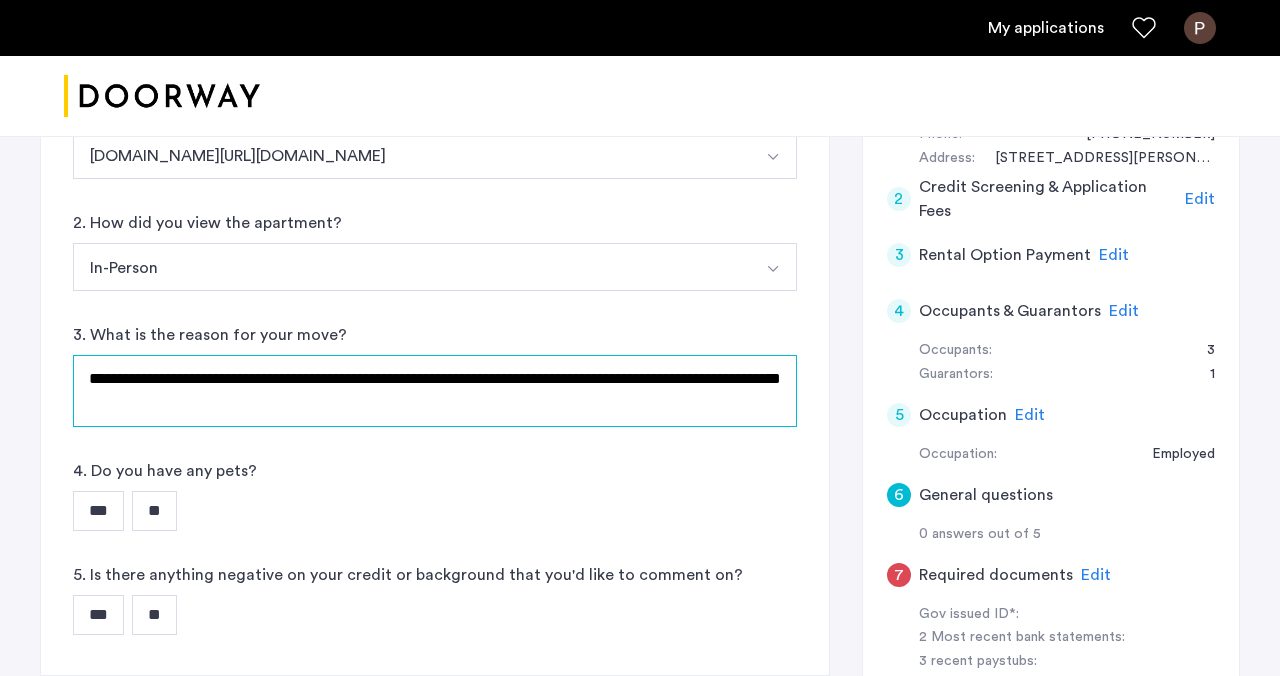 scroll, scrollTop: 489, scrollLeft: 0, axis: vertical 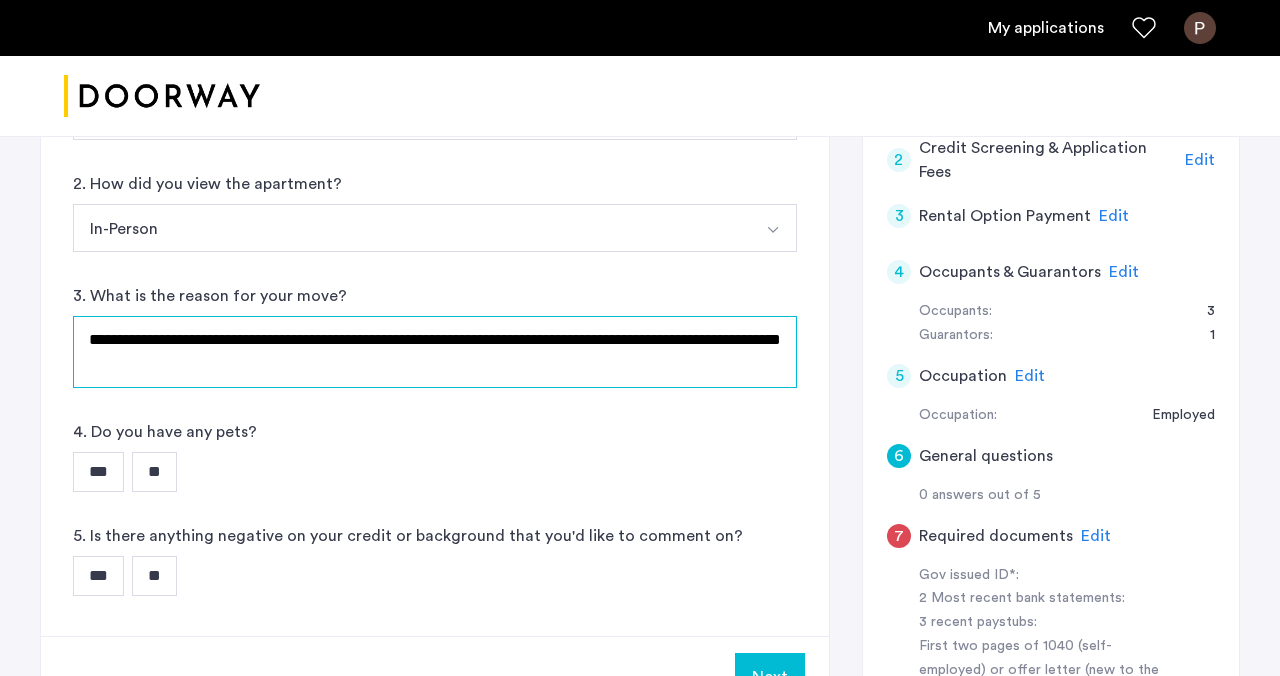 type on "**********" 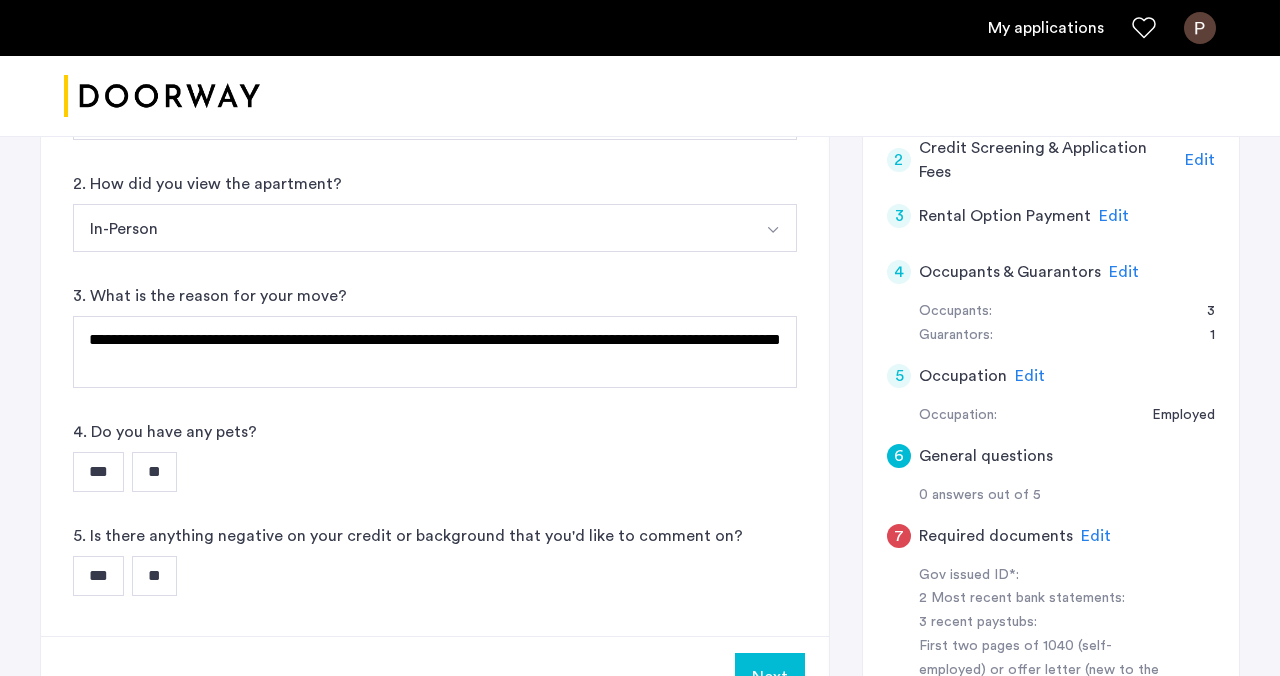 click on "**" at bounding box center (154, 472) 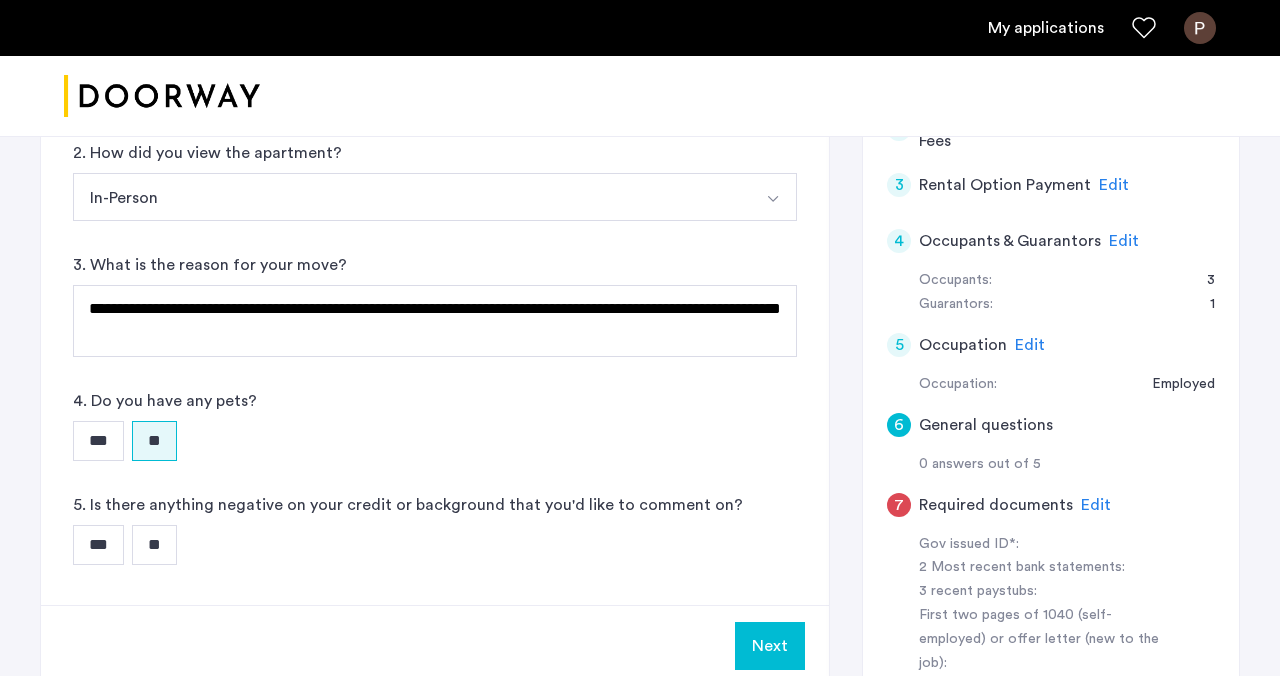 scroll, scrollTop: 629, scrollLeft: 0, axis: vertical 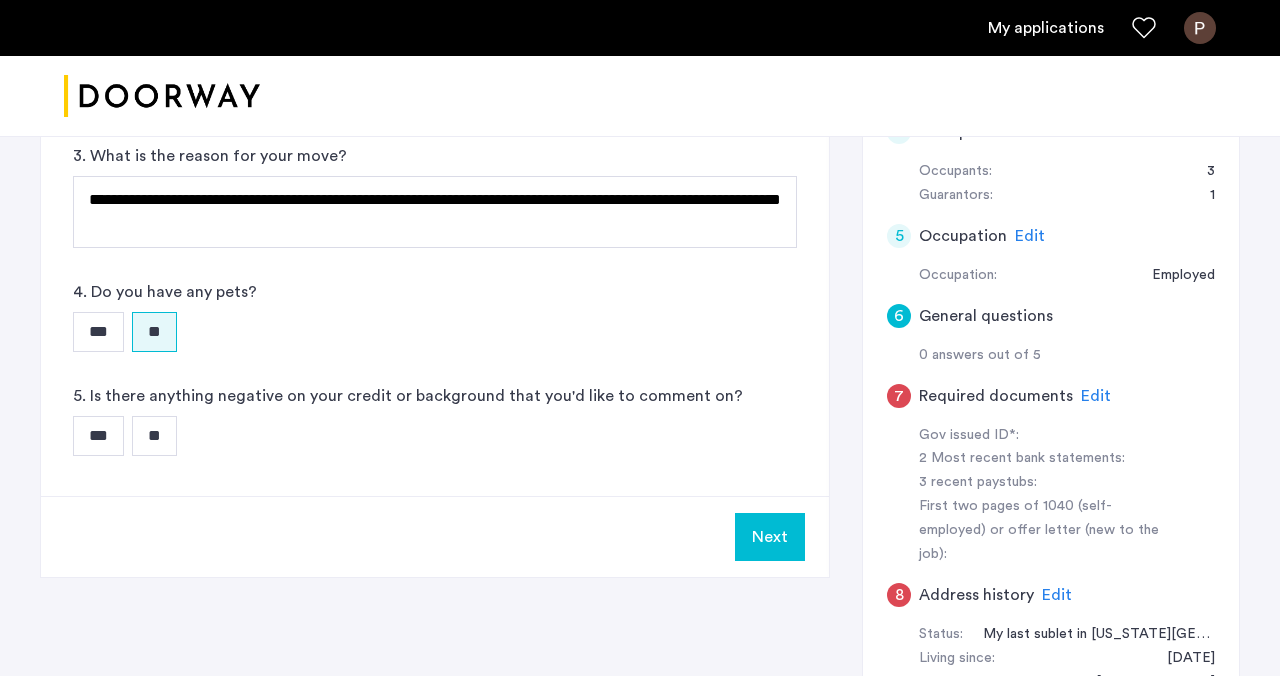 click on "**" at bounding box center (154, 436) 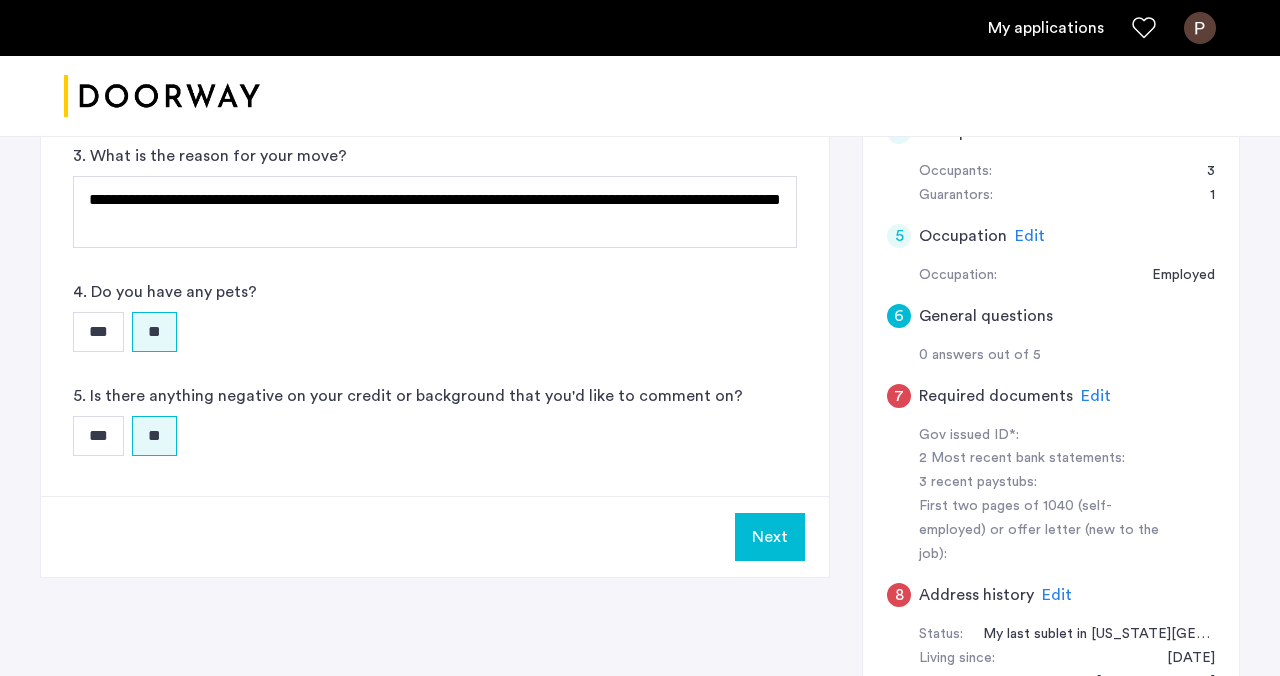 click on "Next" at bounding box center (770, 537) 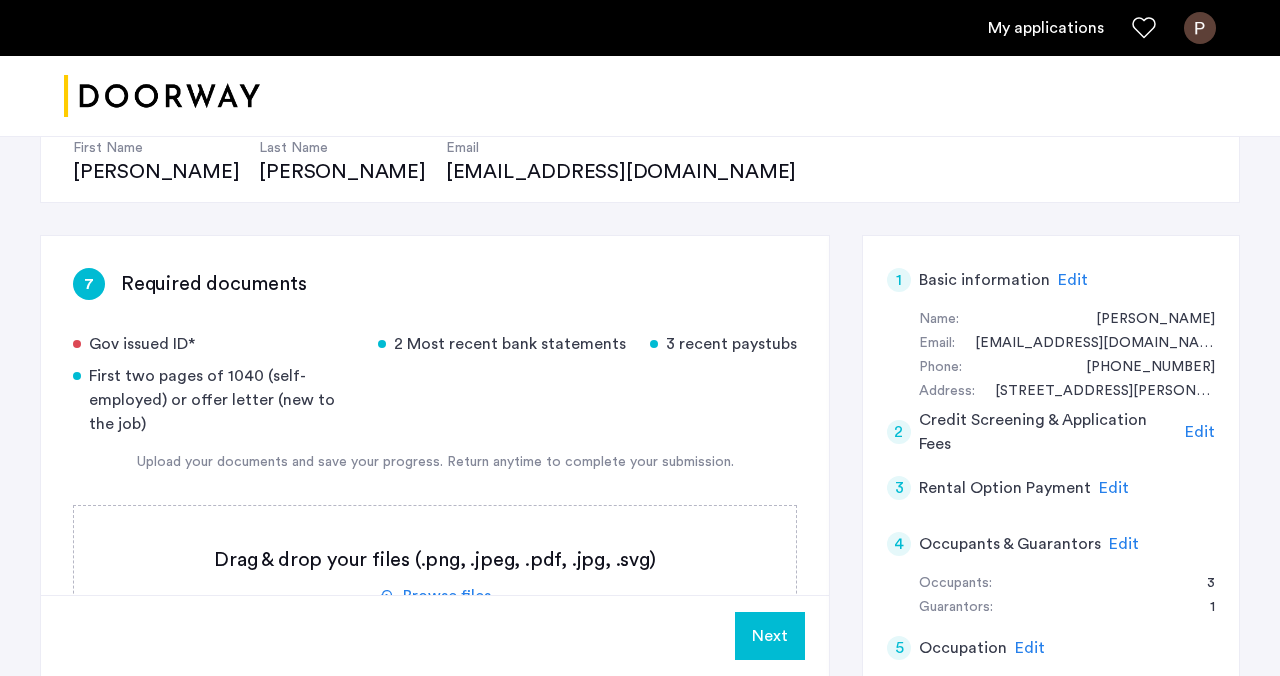 scroll, scrollTop: 251, scrollLeft: 0, axis: vertical 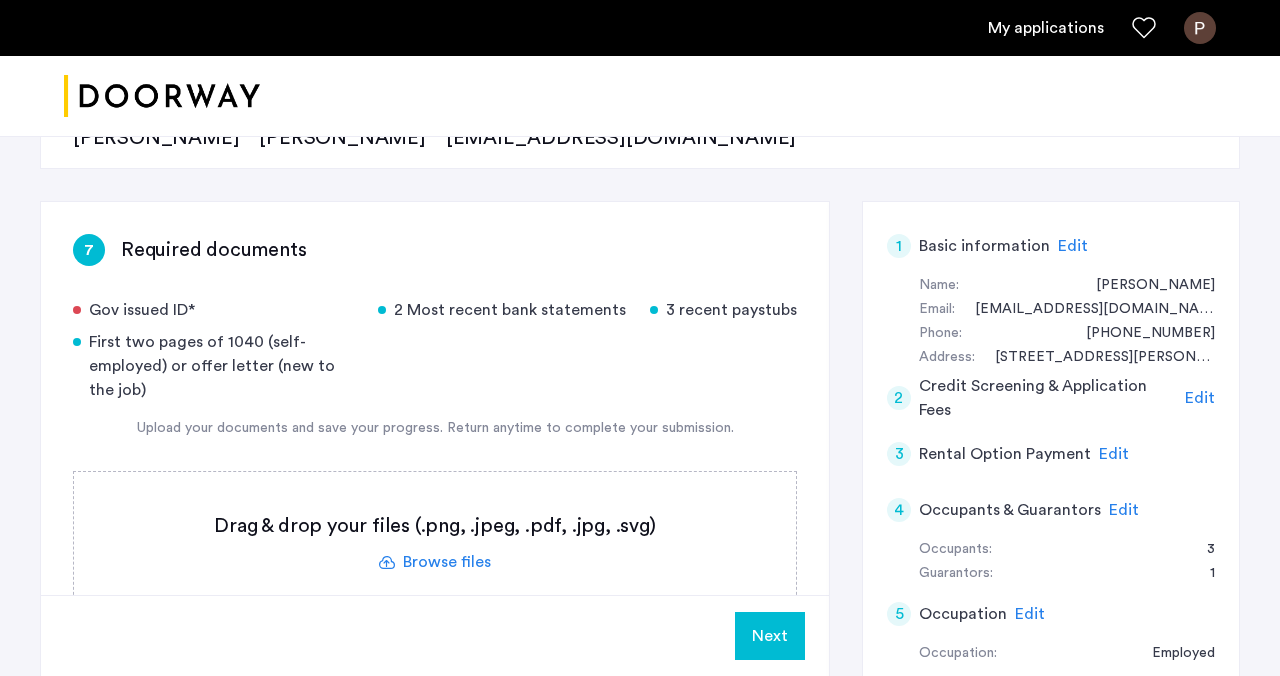 click 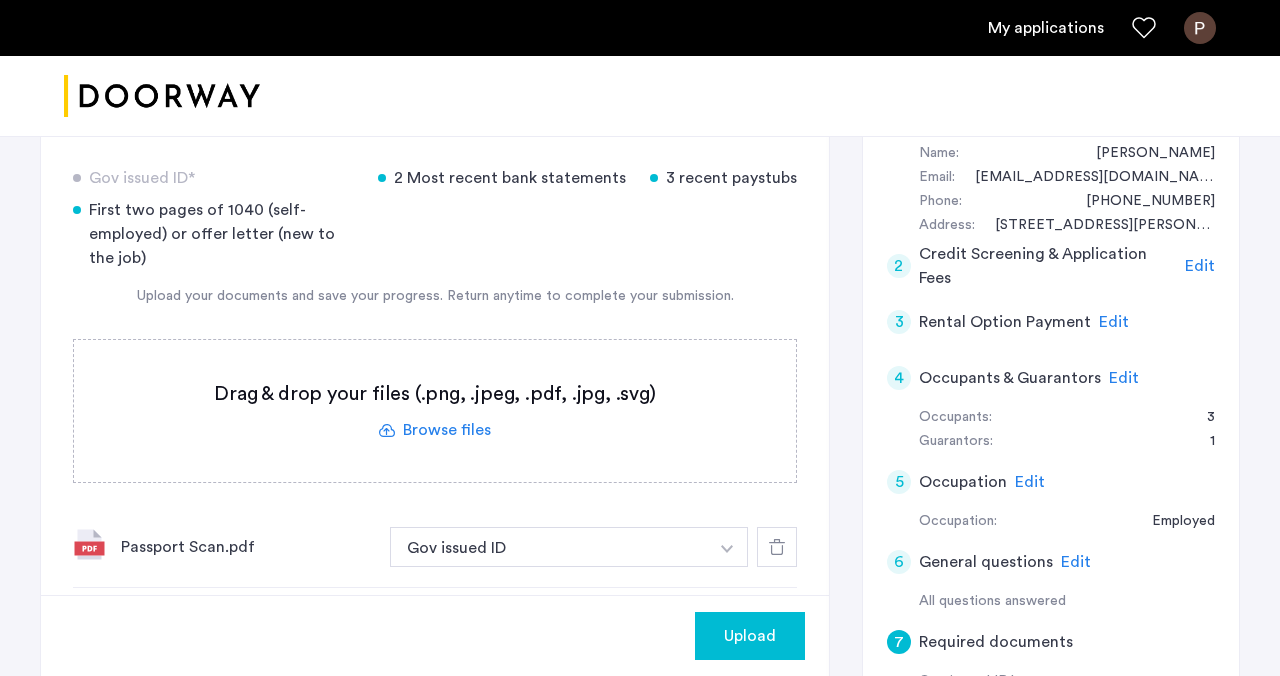 scroll, scrollTop: 378, scrollLeft: 0, axis: vertical 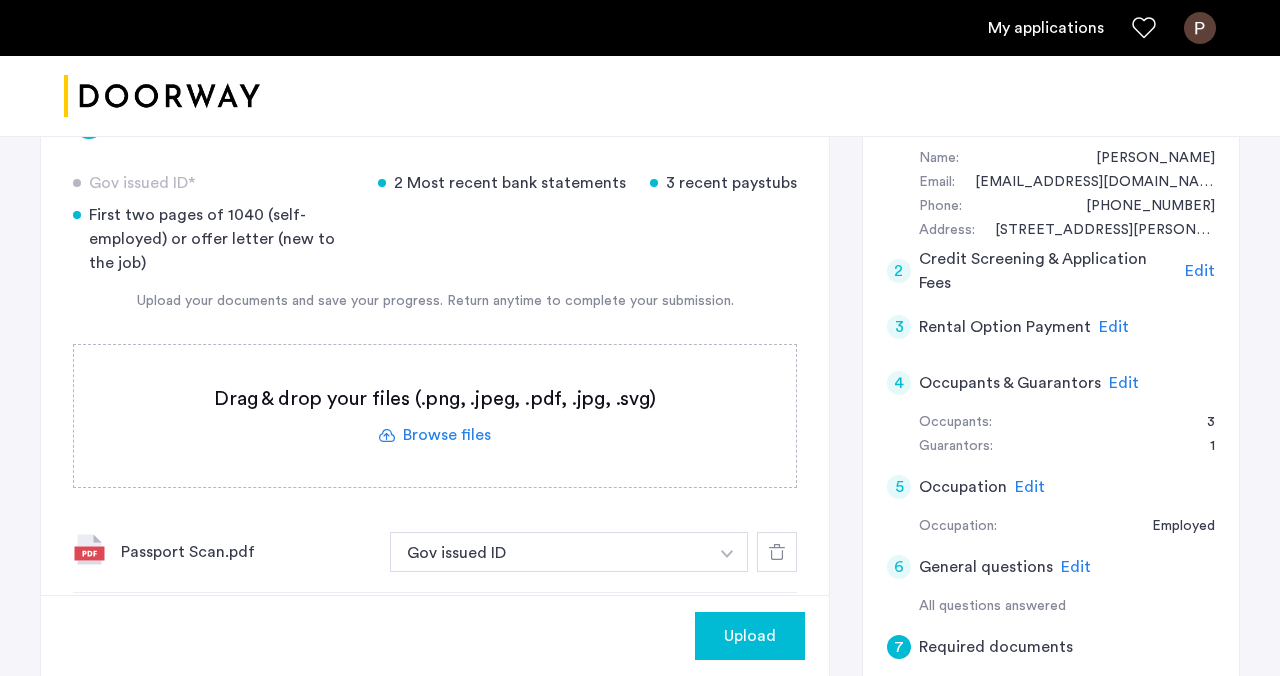 click 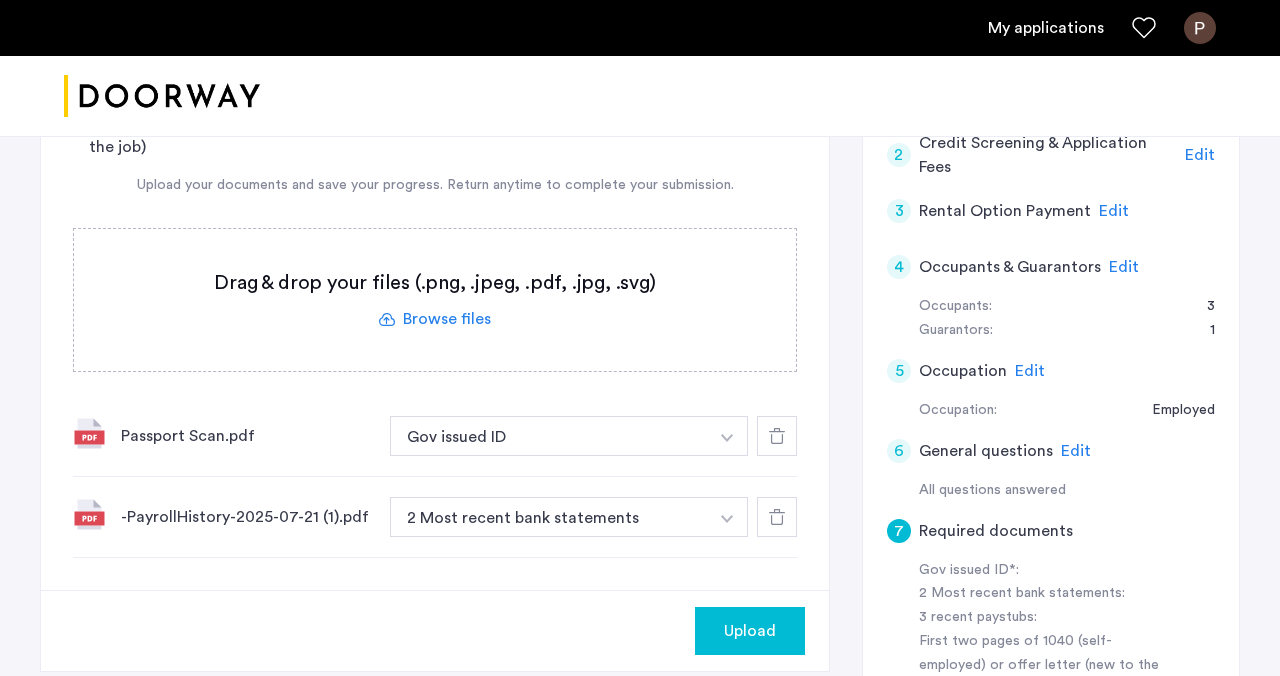 scroll, scrollTop: 514, scrollLeft: 0, axis: vertical 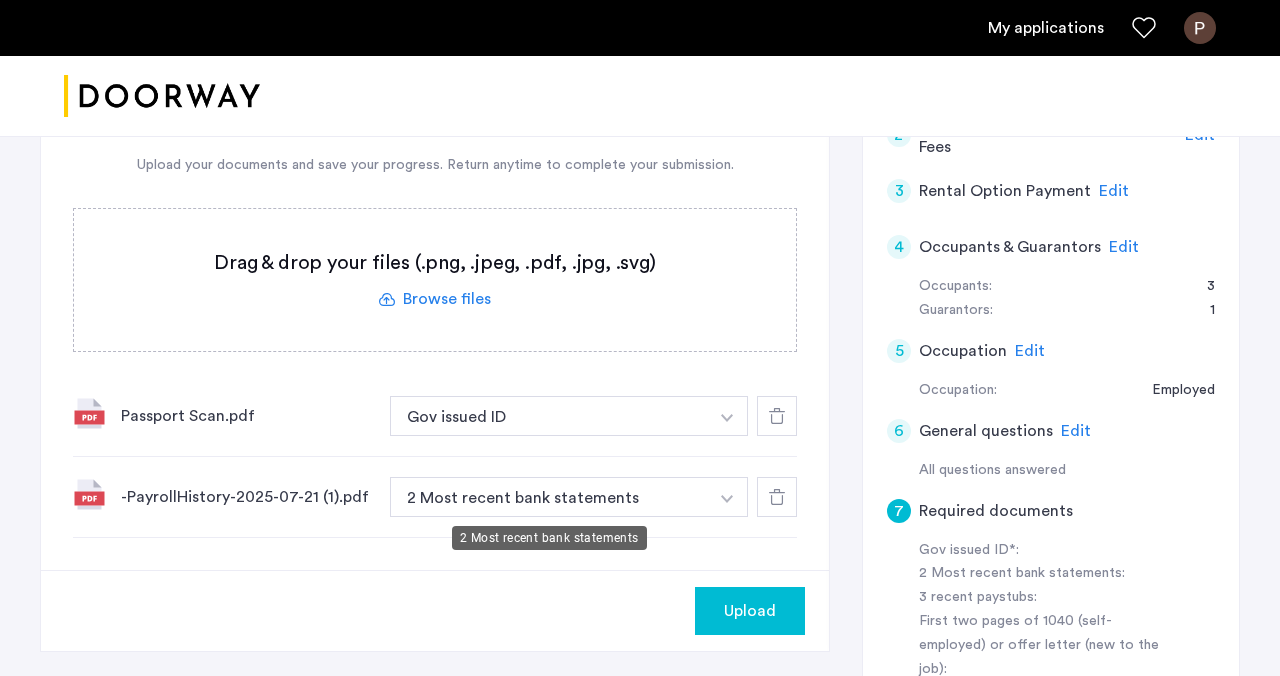 click on "2 Most recent bank statements" at bounding box center [549, 497] 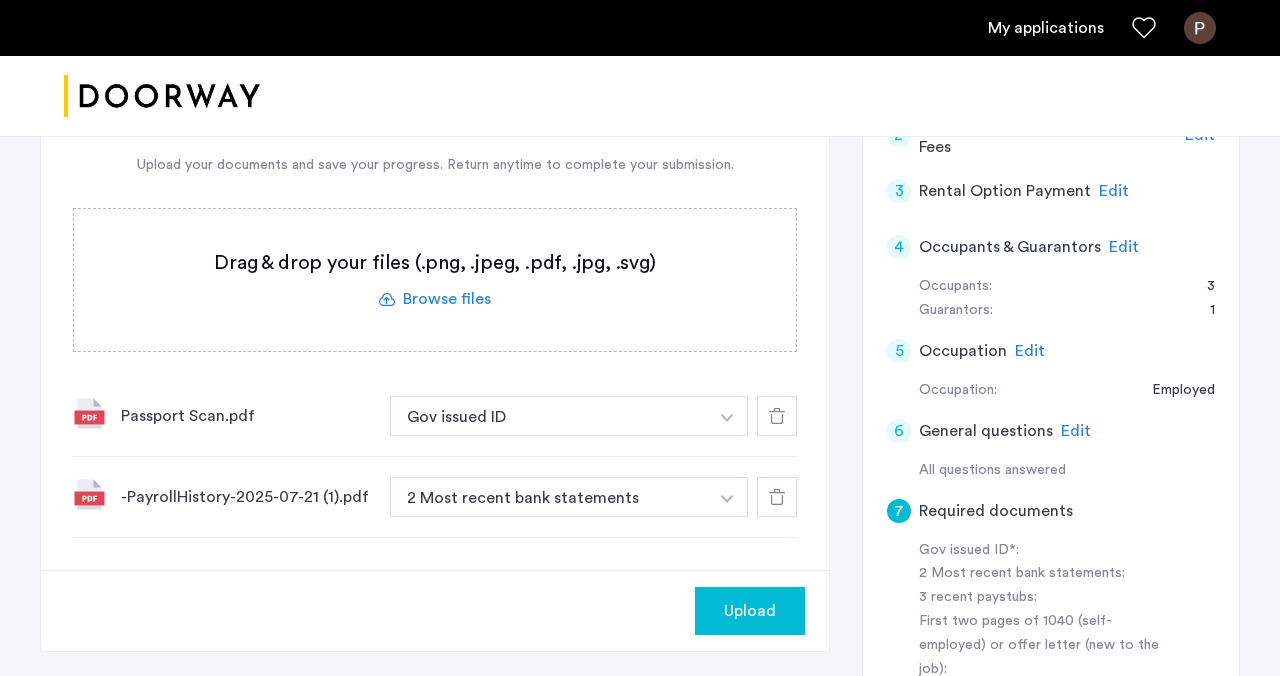 click on "2 Most recent bank statements" at bounding box center (549, 497) 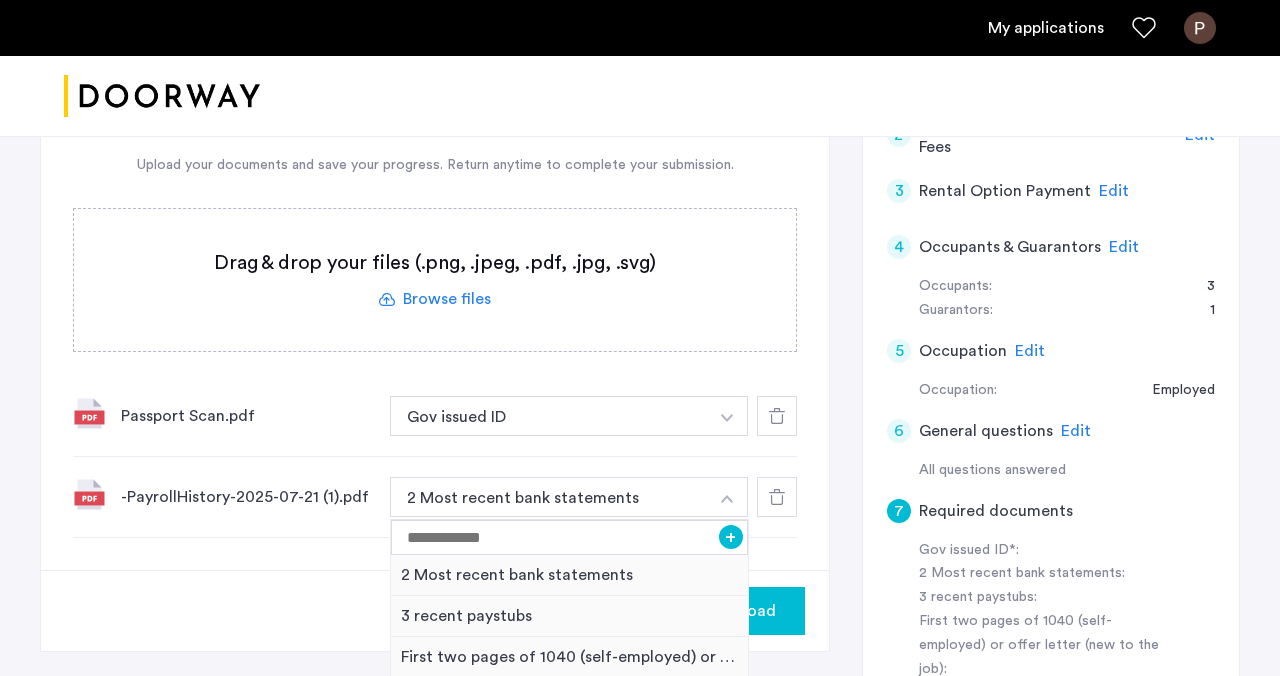 scroll, scrollTop: 541, scrollLeft: 0, axis: vertical 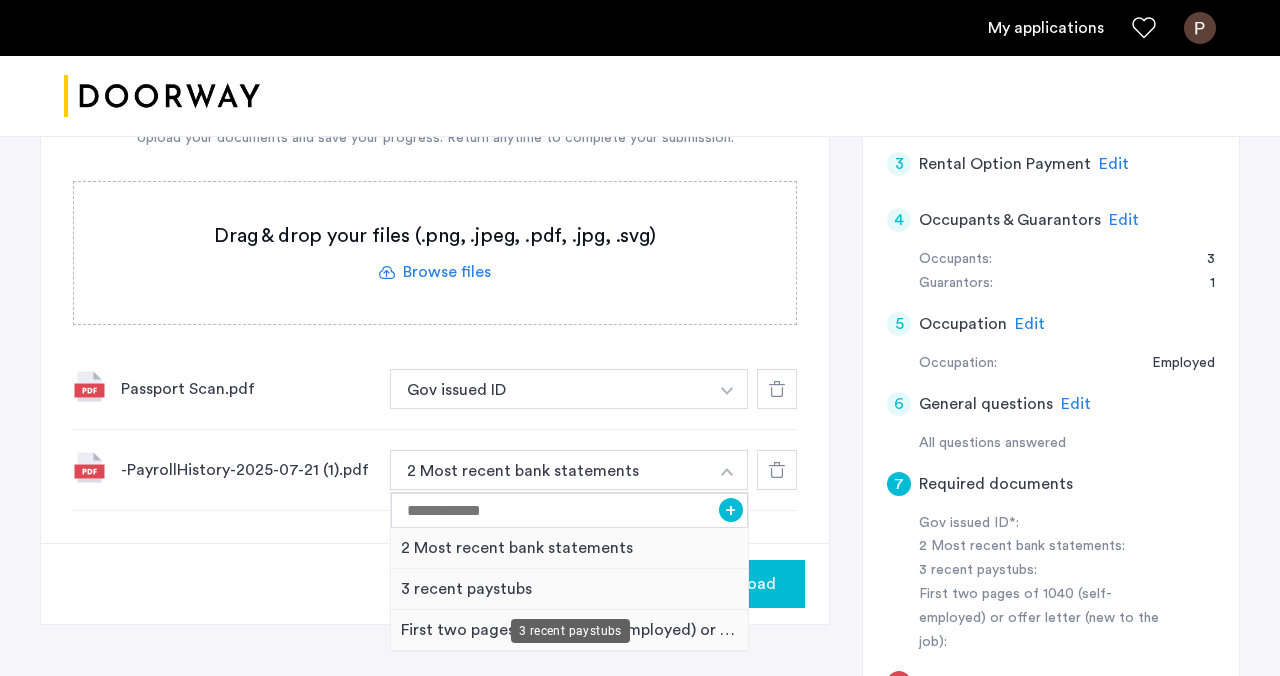 click on "3 recent paystubs" at bounding box center [569, 589] 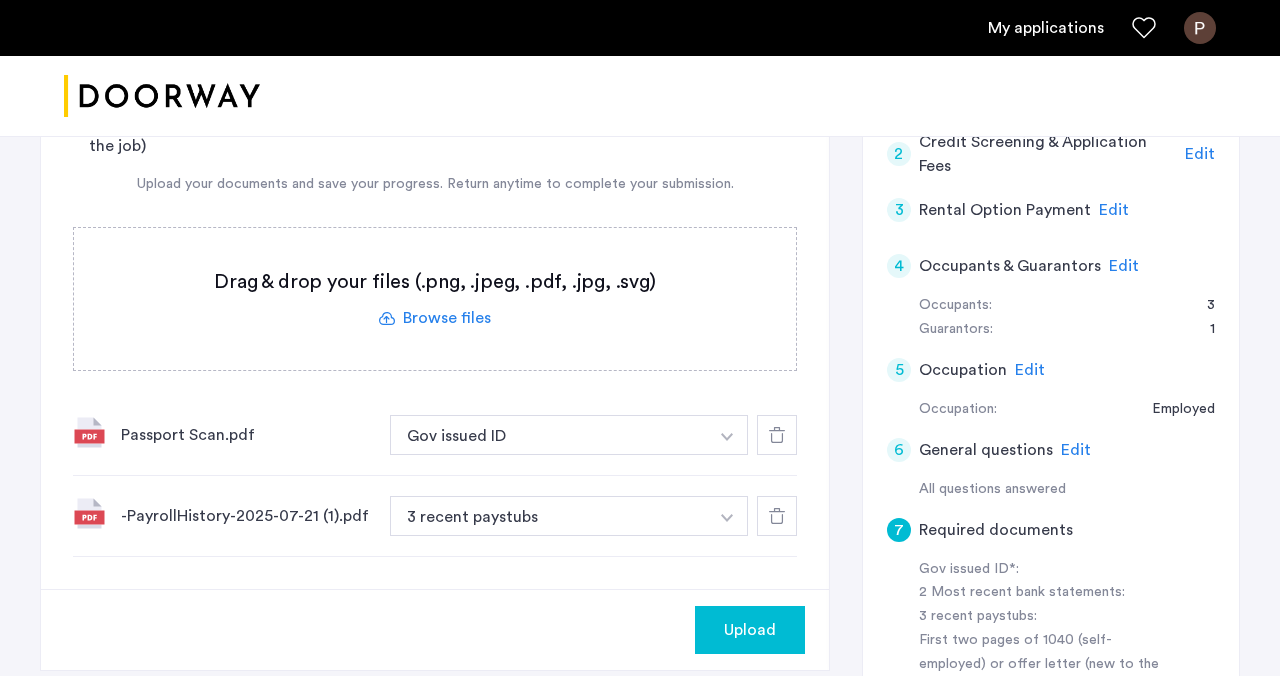 scroll, scrollTop: 519, scrollLeft: 0, axis: vertical 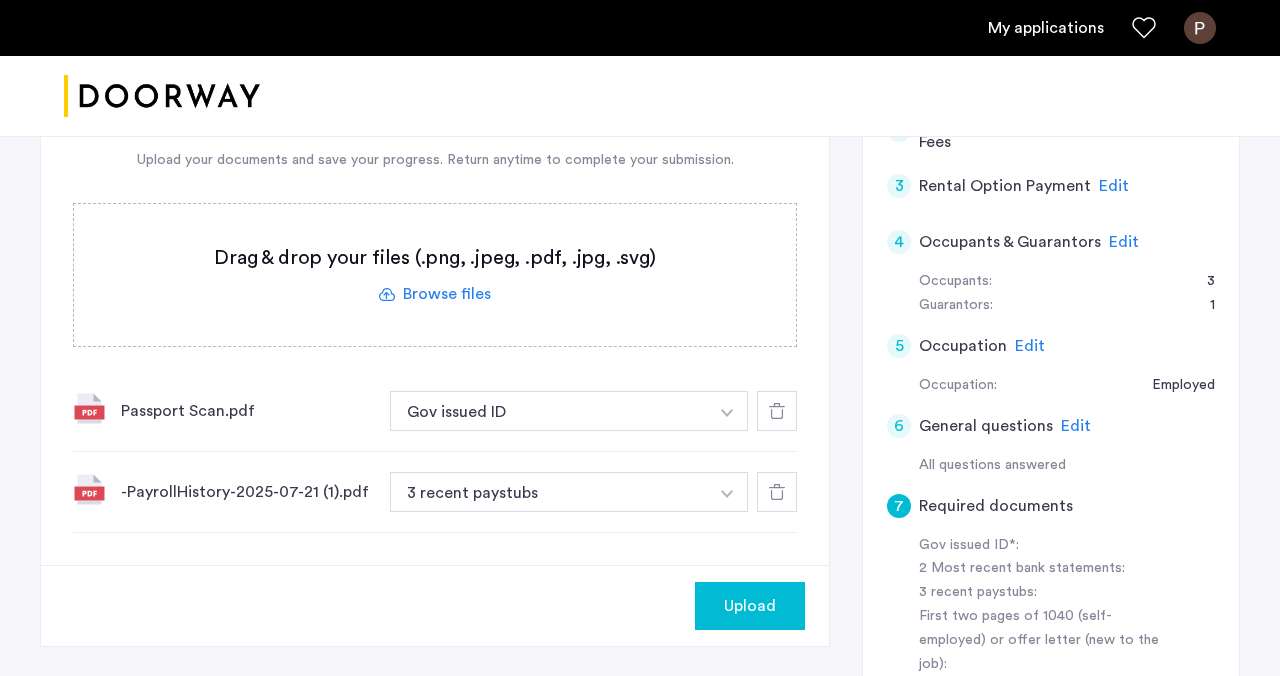 click on "Upload" 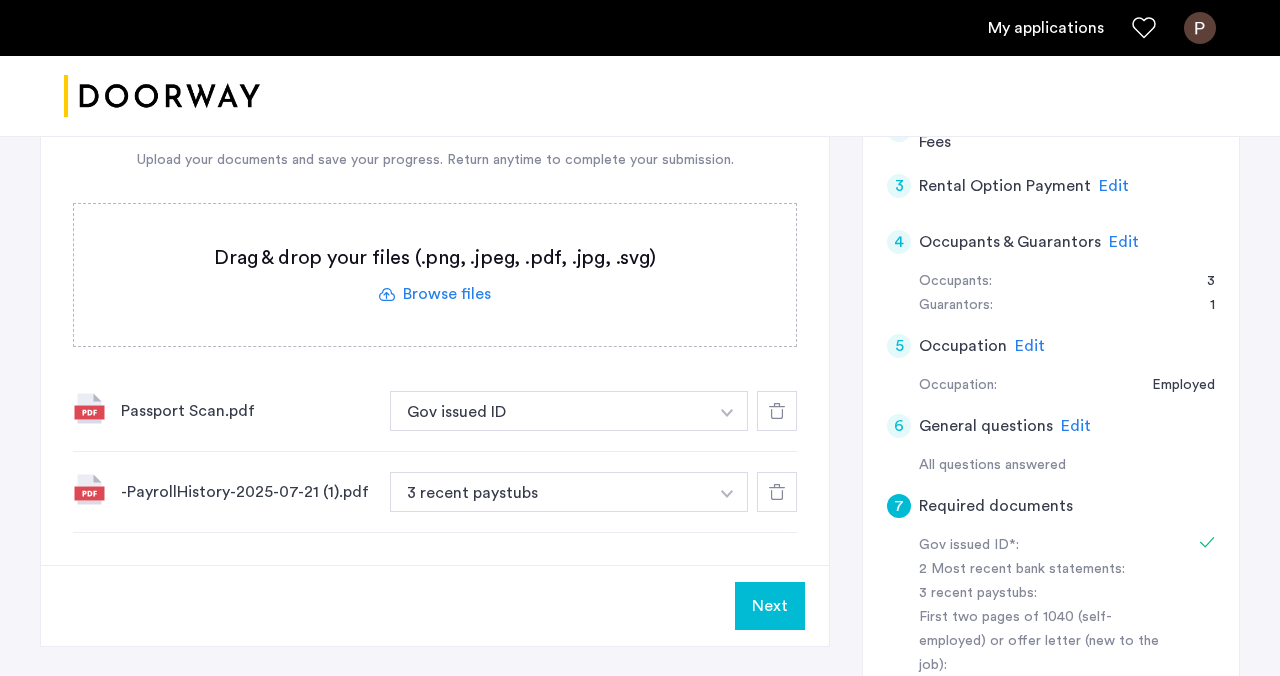click on "Next" 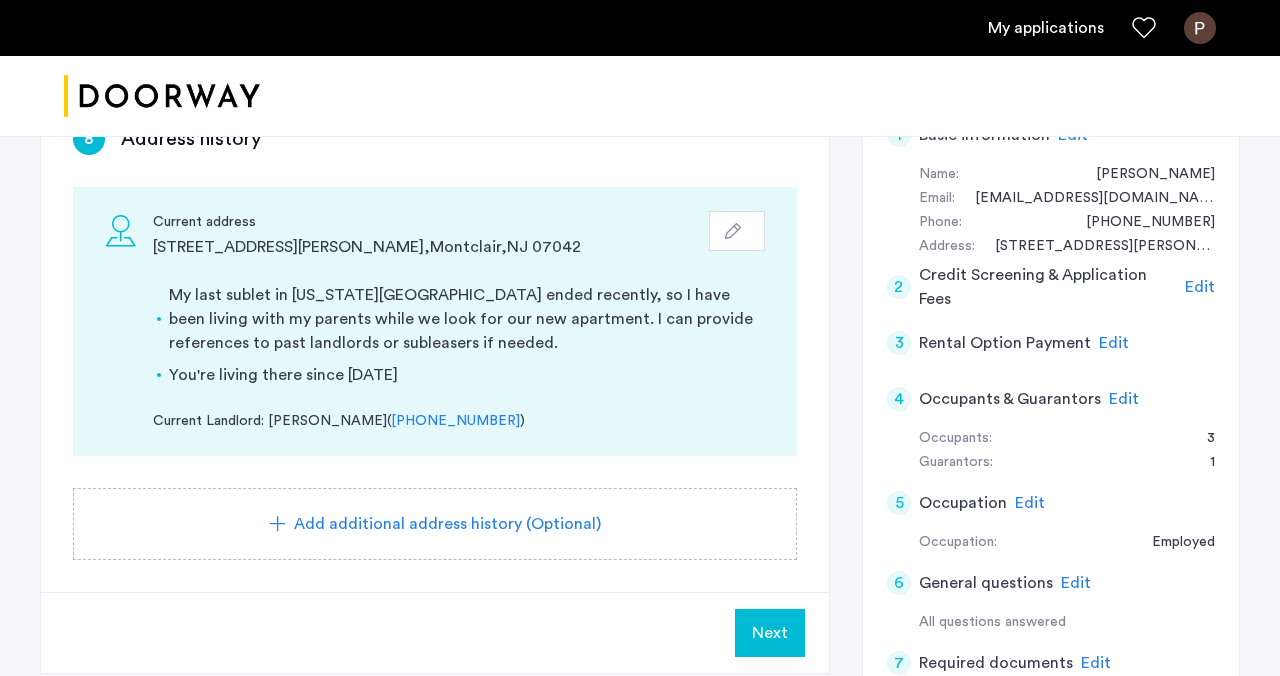 scroll, scrollTop: 319, scrollLeft: 0, axis: vertical 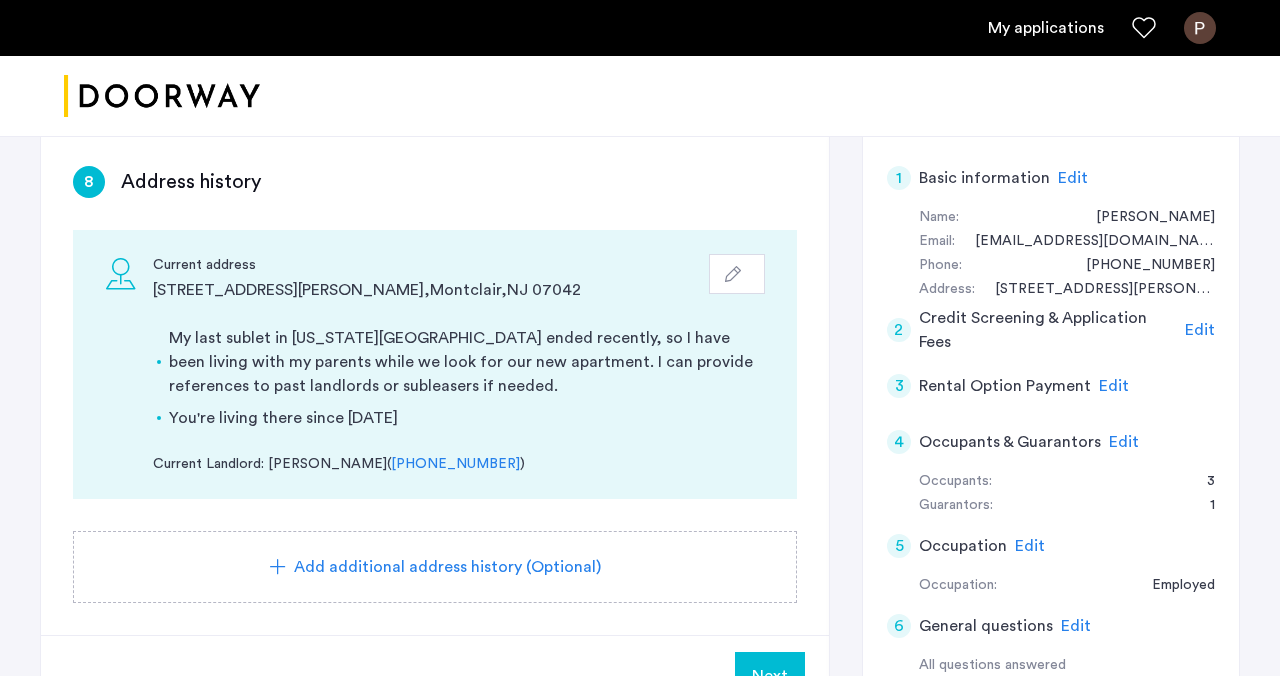 click 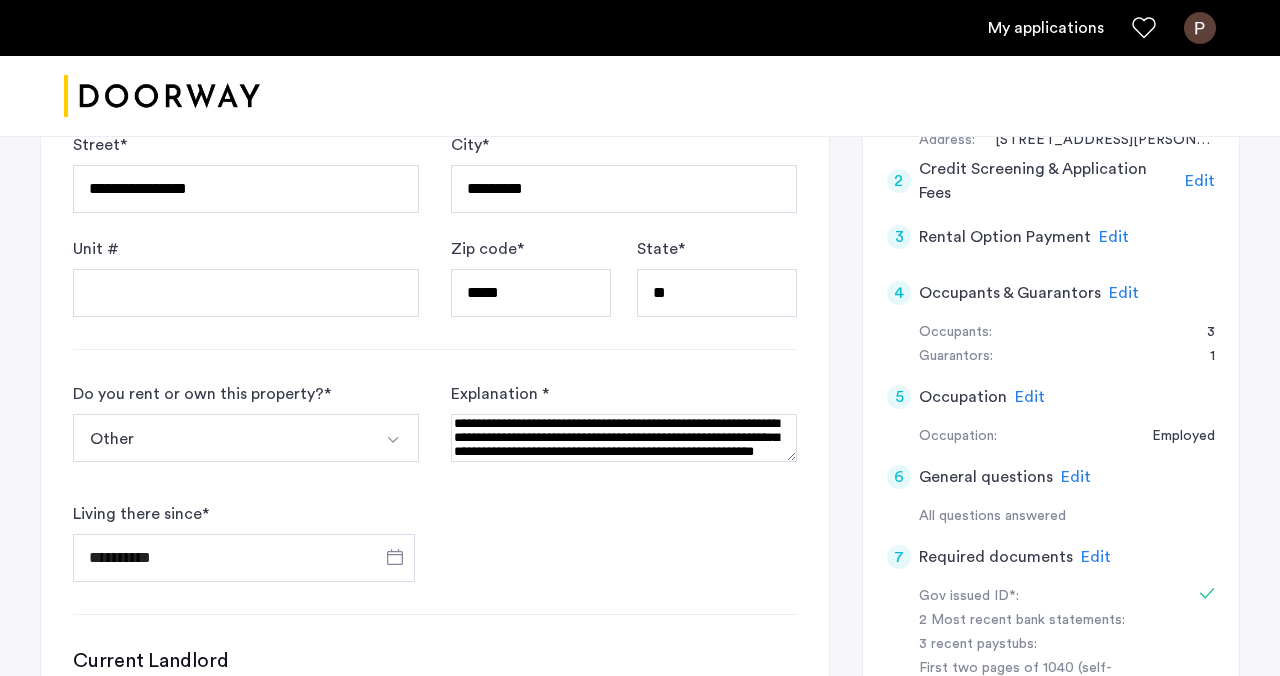 scroll, scrollTop: 520, scrollLeft: 0, axis: vertical 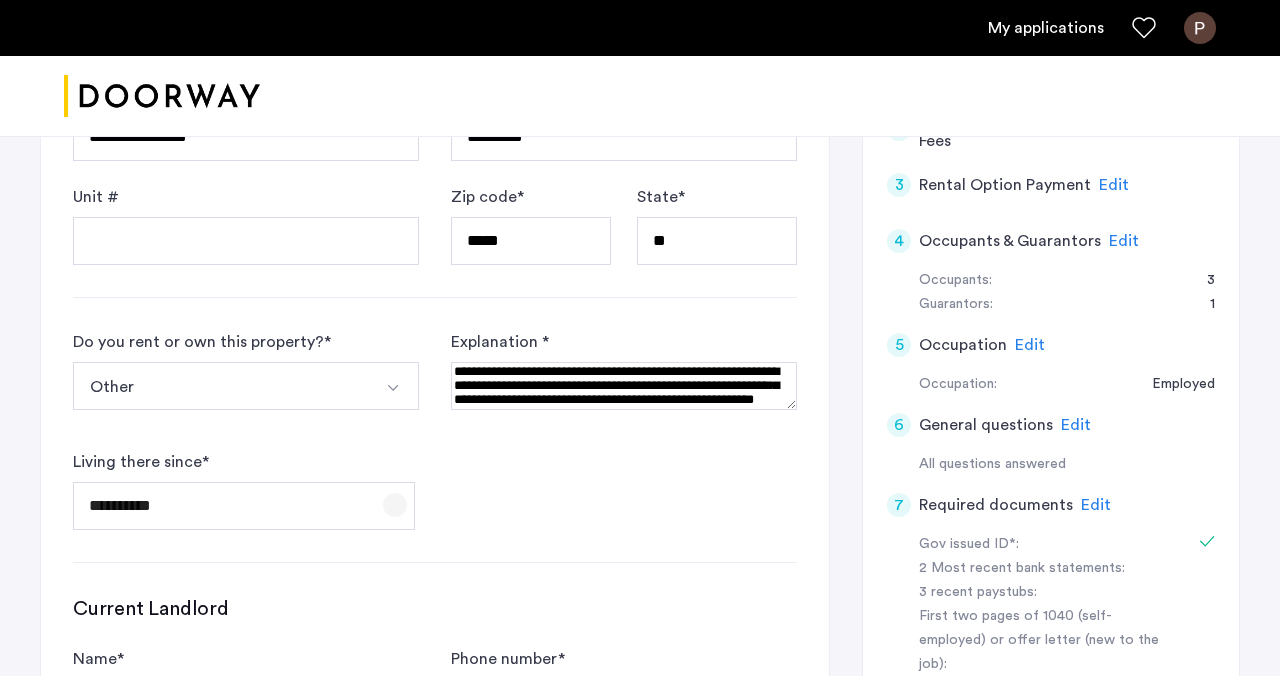 click 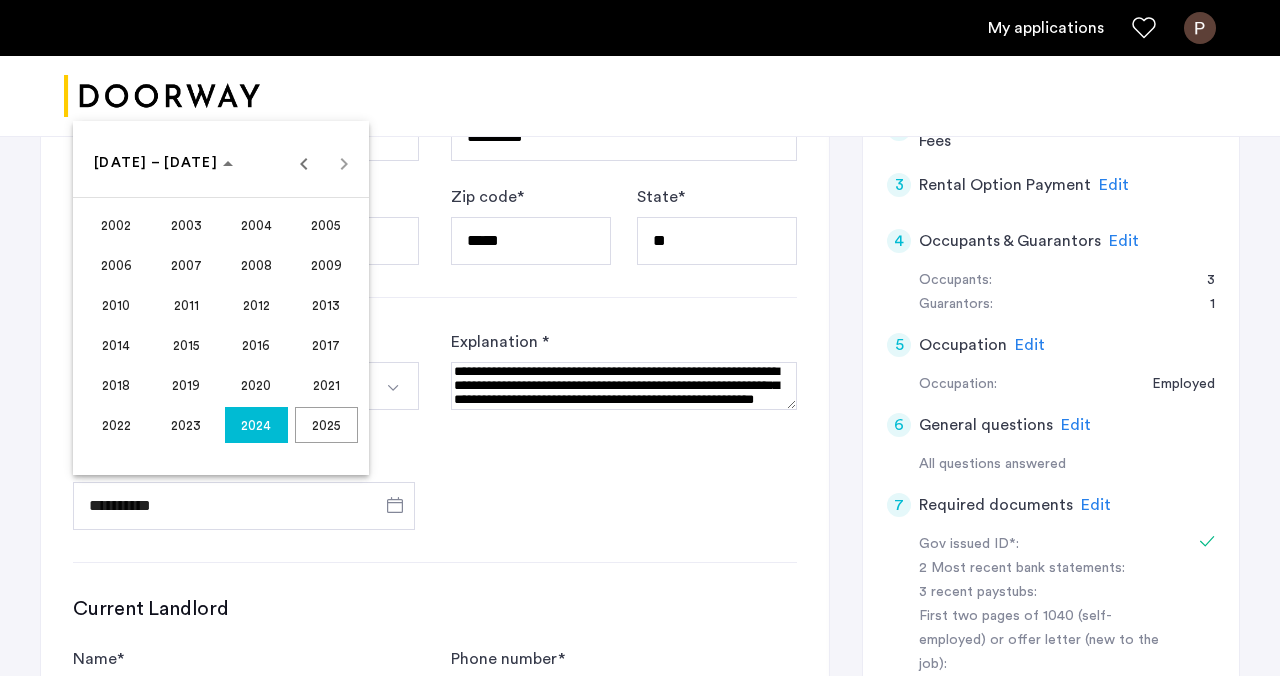 click at bounding box center [640, 338] 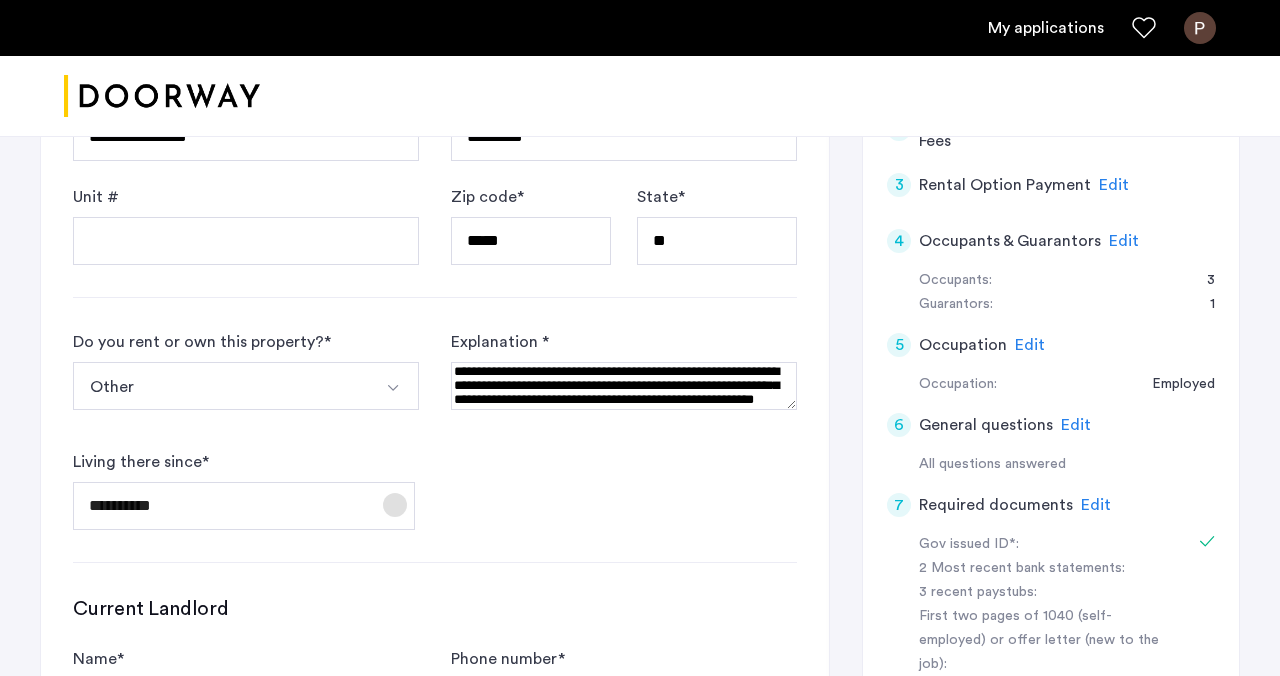 click 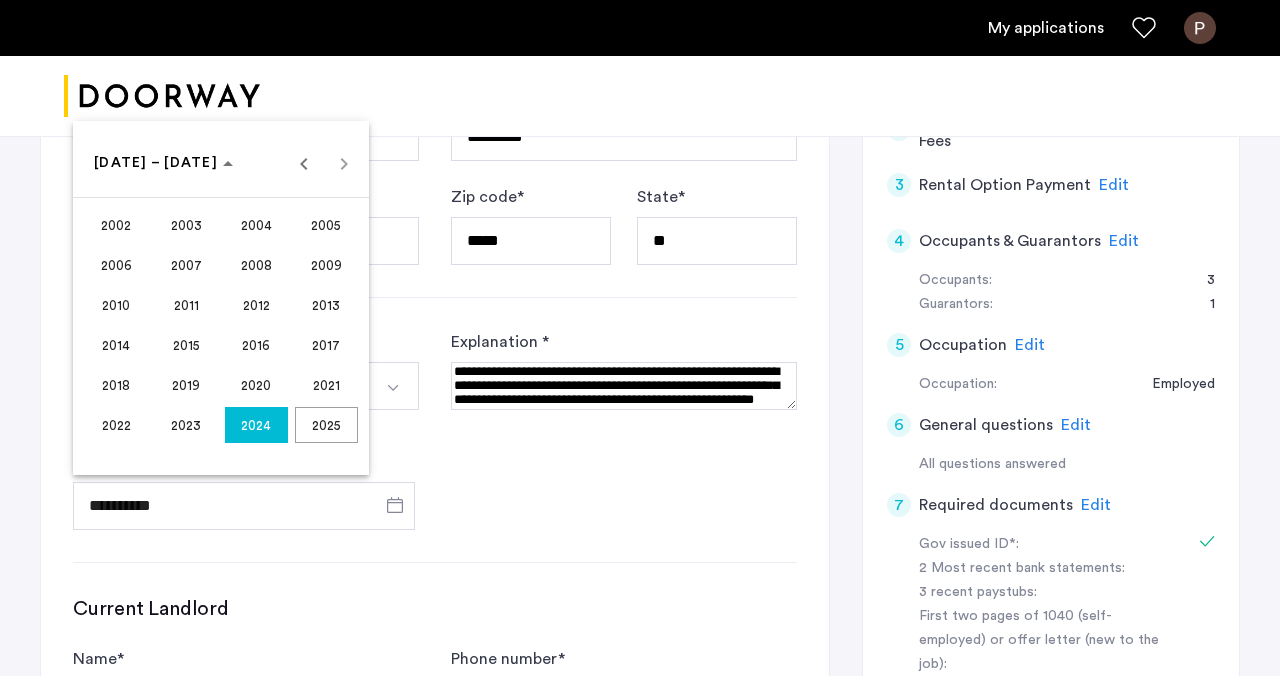 click on "[DATE] to [DATE] [DATE] – [DATE]" at bounding box center [221, 163] 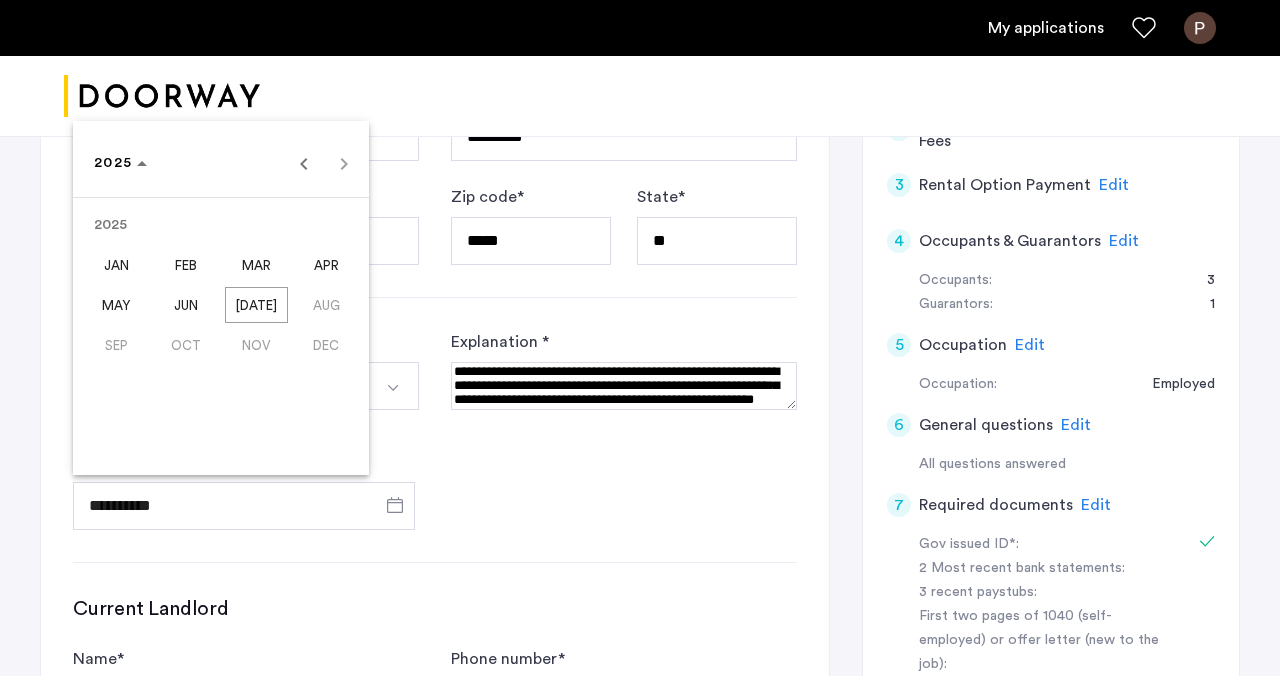 click on "JUN" at bounding box center (186, 305) 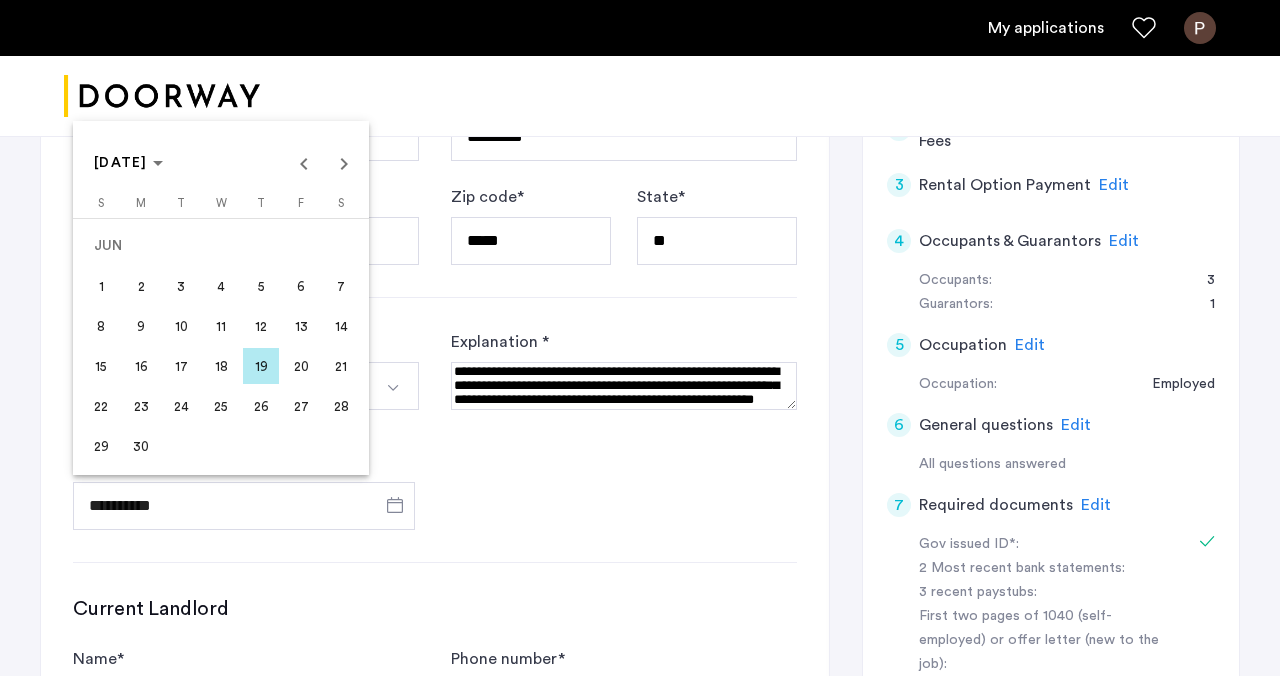 click on "30" at bounding box center [141, 446] 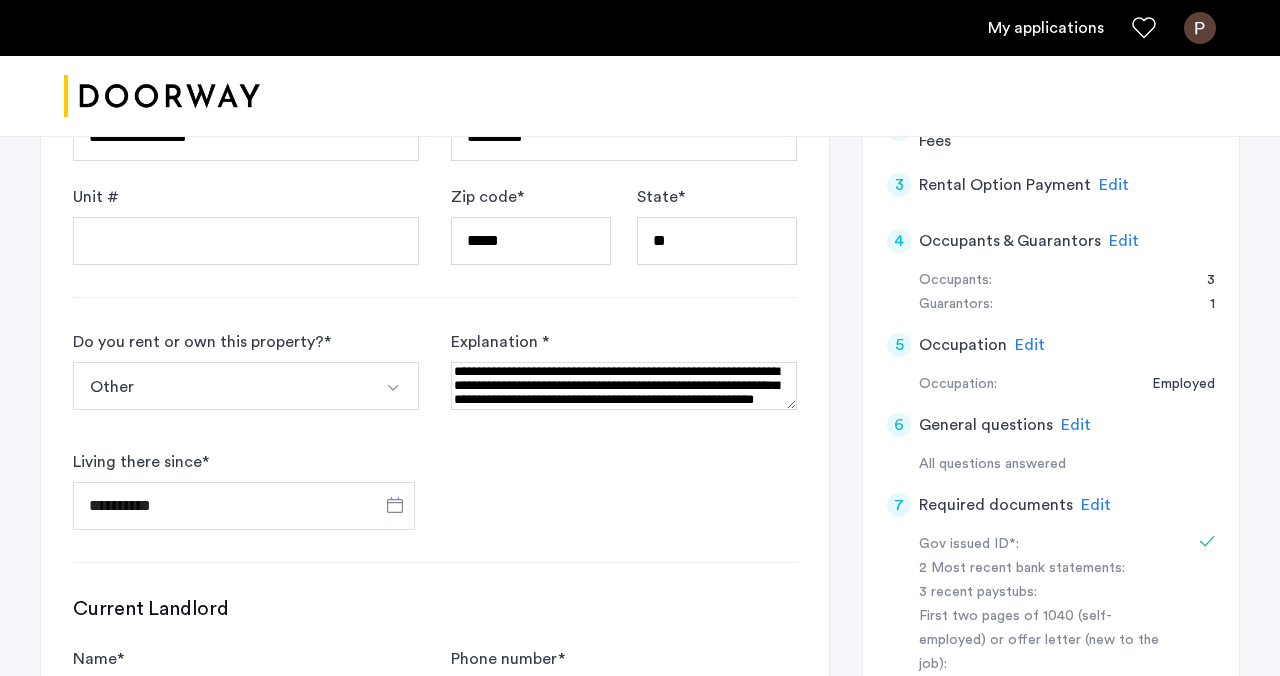 type on "**********" 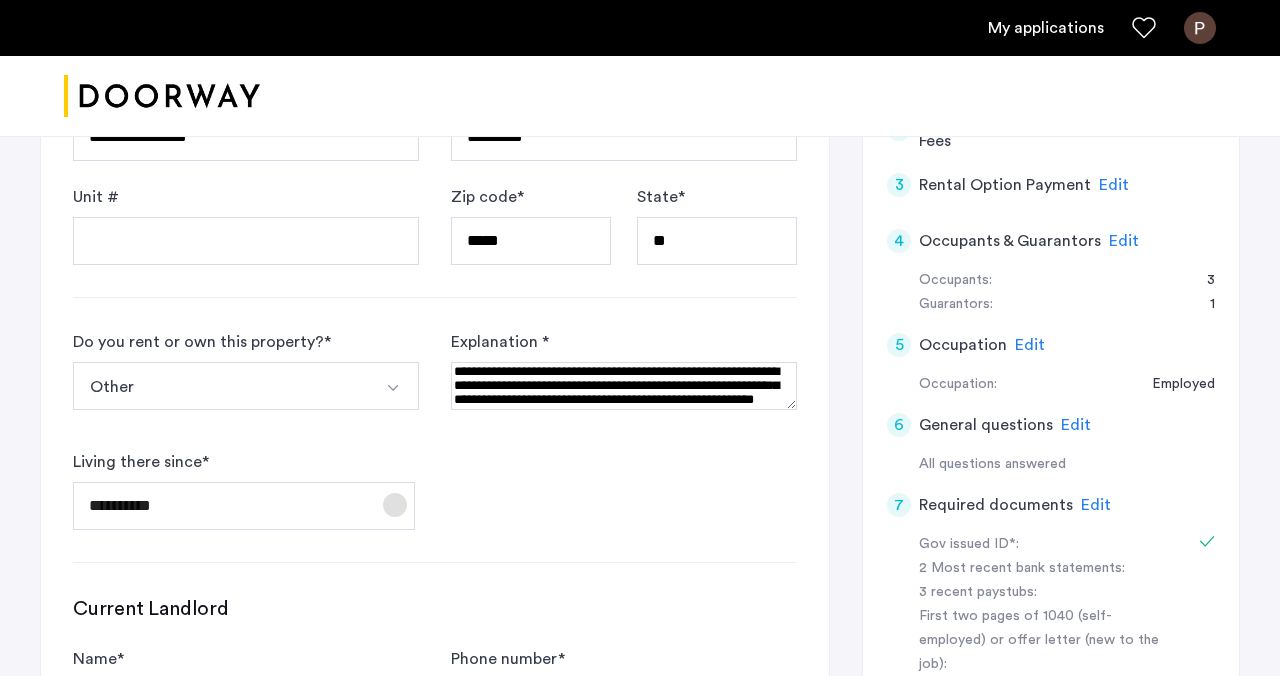 scroll, scrollTop: 0, scrollLeft: 0, axis: both 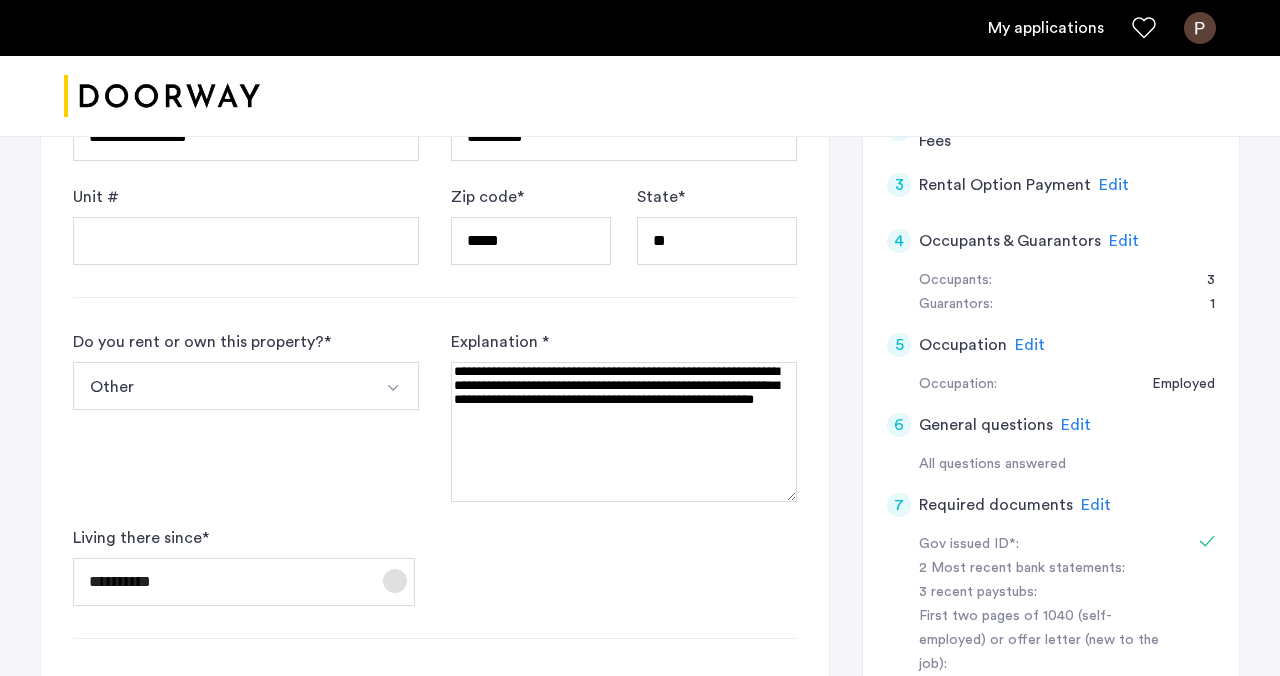 drag, startPoint x: 787, startPoint y: 407, endPoint x: 785, endPoint y: 533, distance: 126.01587 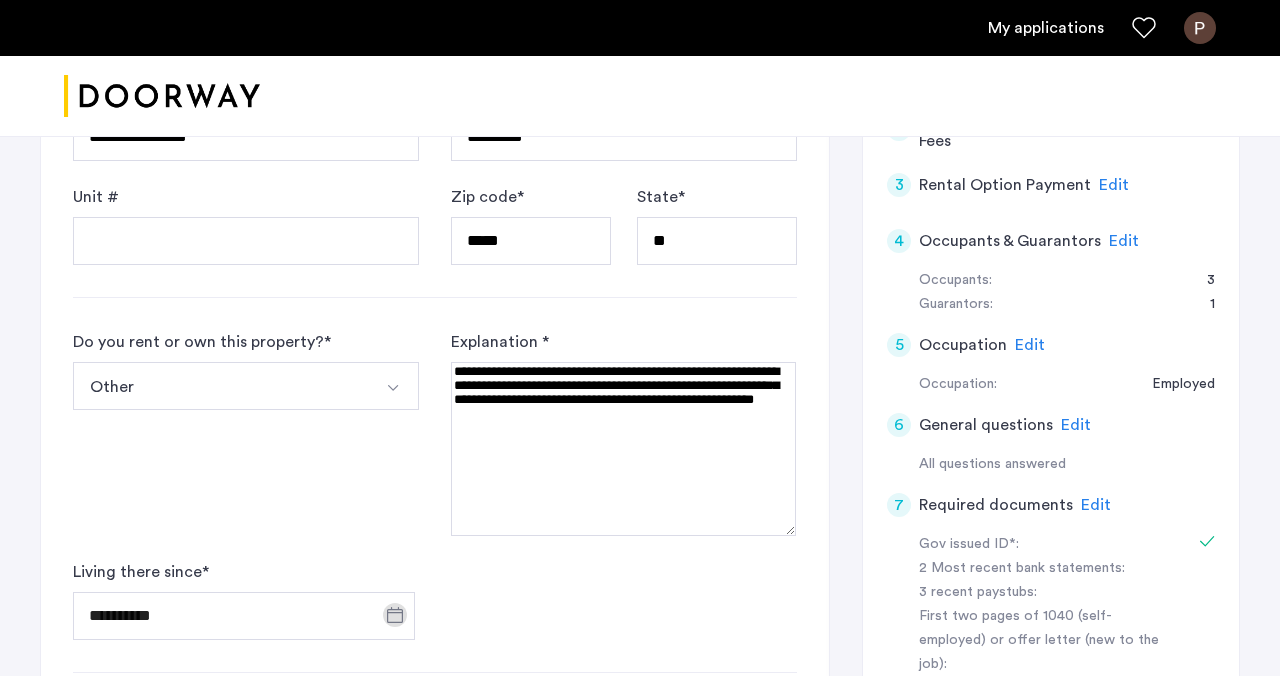 click at bounding box center (623, 449) 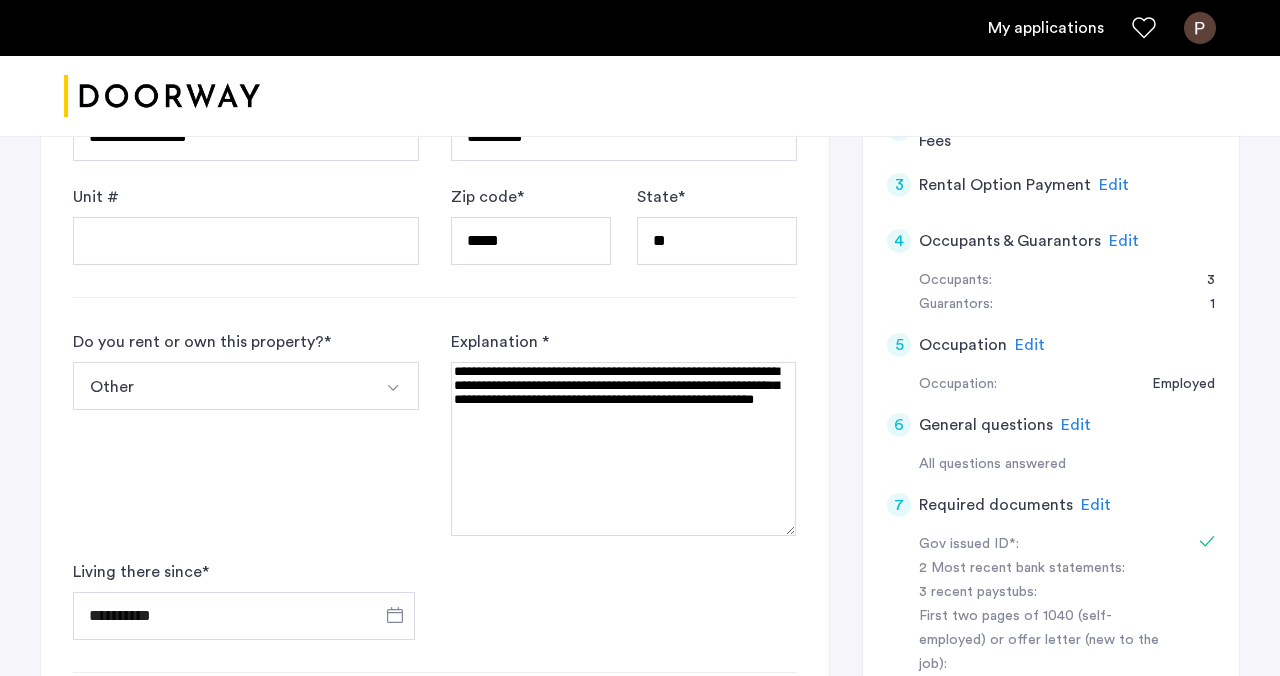 drag, startPoint x: 647, startPoint y: 431, endPoint x: 406, endPoint y: 432, distance: 241.00208 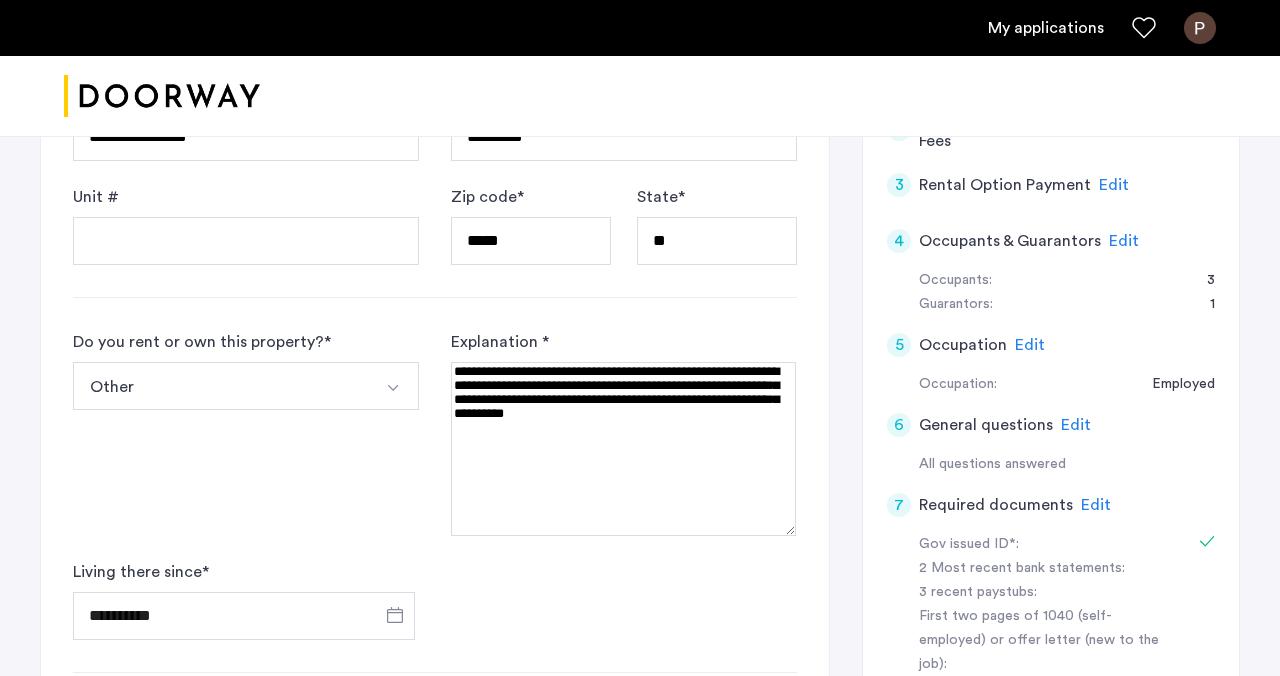 click at bounding box center [623, 449] 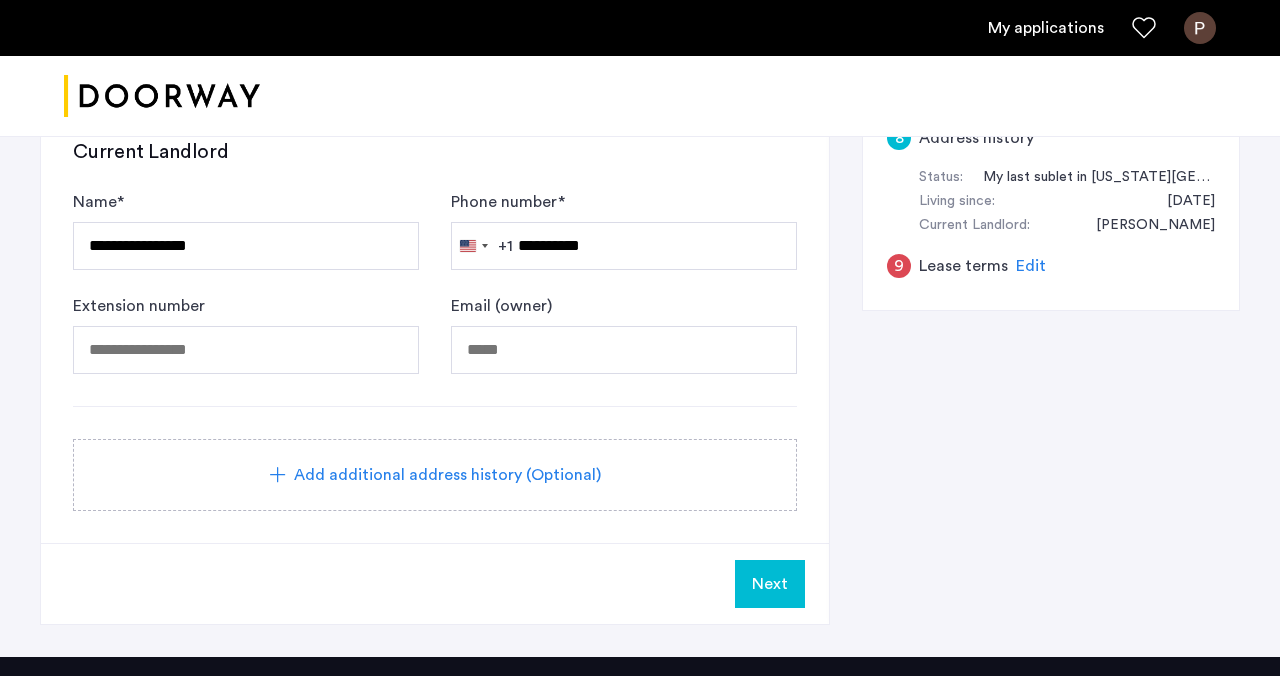 scroll, scrollTop: 1033, scrollLeft: 0, axis: vertical 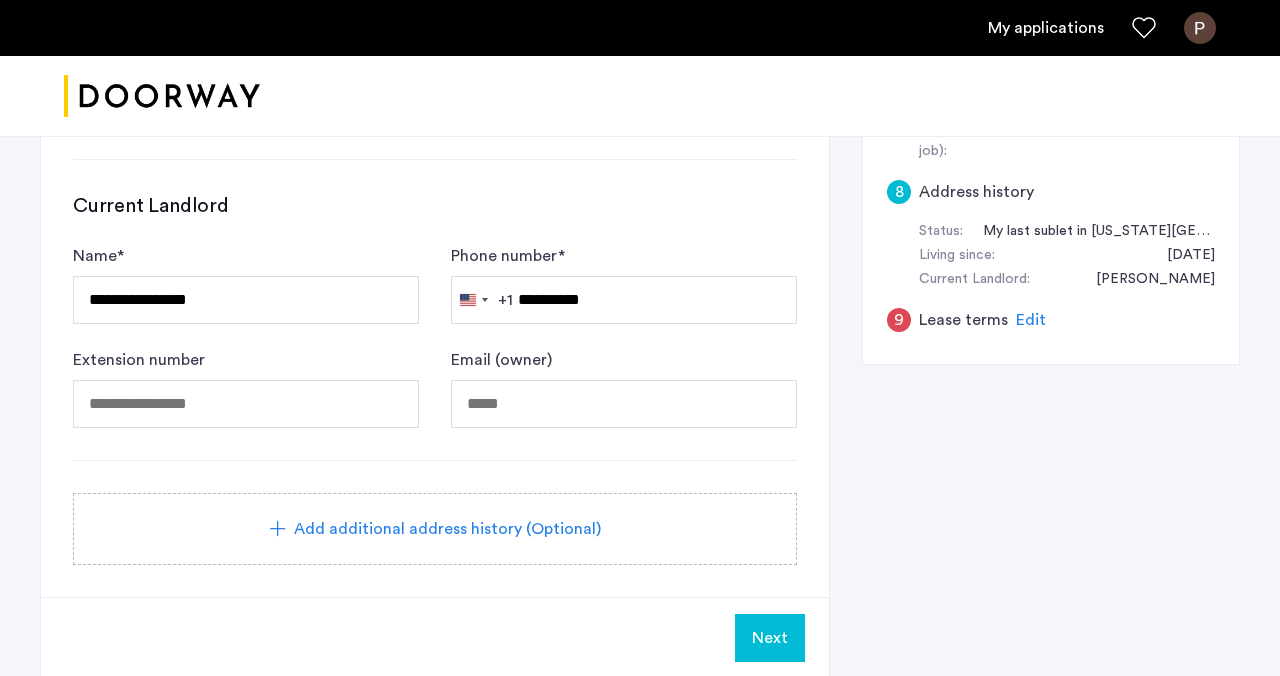 type on "**********" 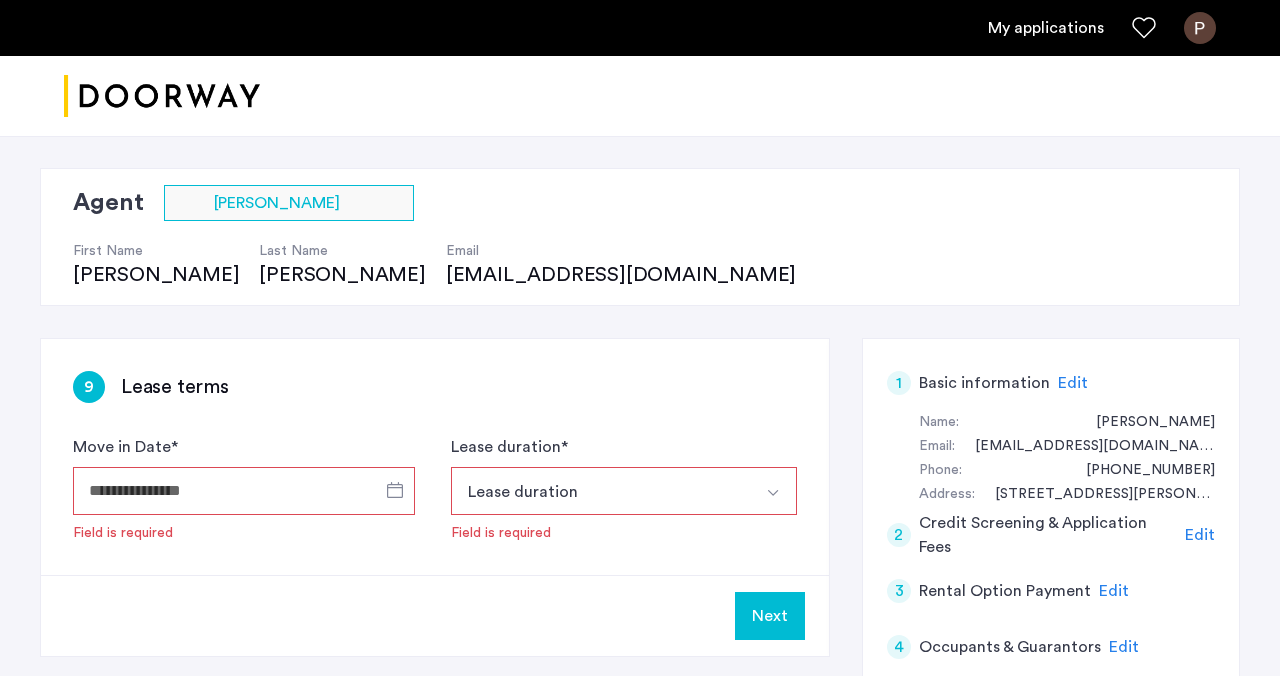 scroll, scrollTop: 174, scrollLeft: 0, axis: vertical 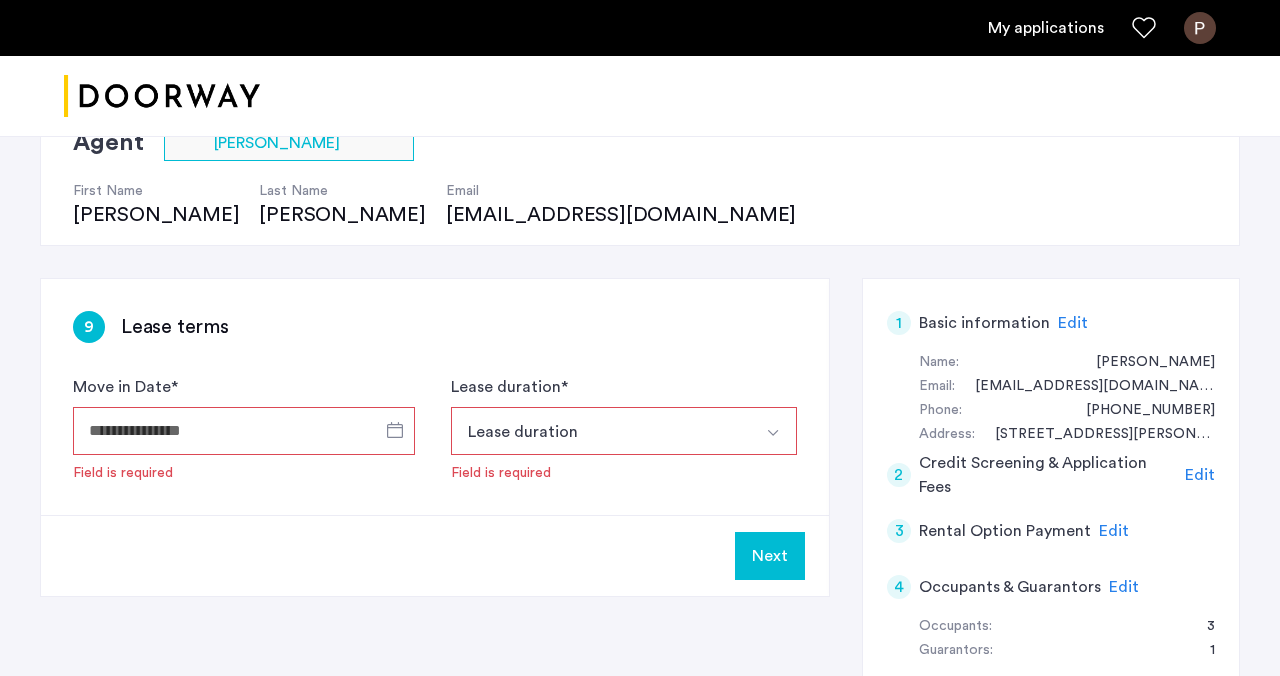 click on "Move in Date  *" at bounding box center [244, 431] 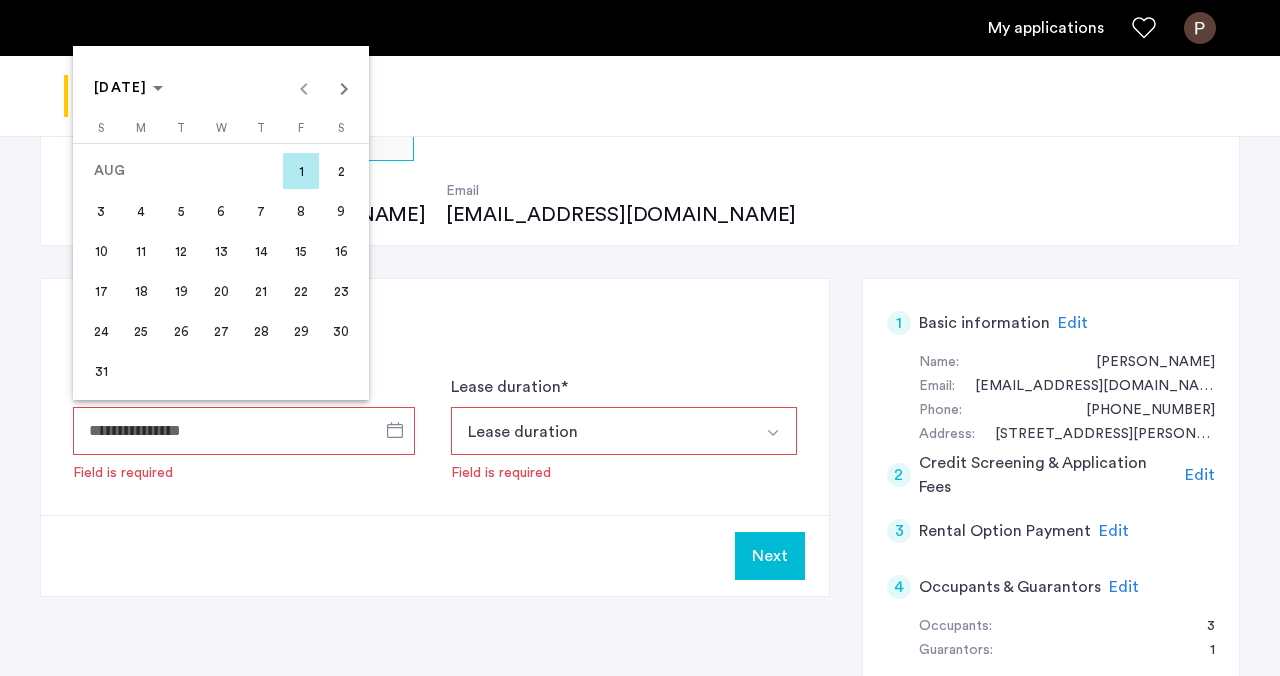 click on "1" at bounding box center [301, 171] 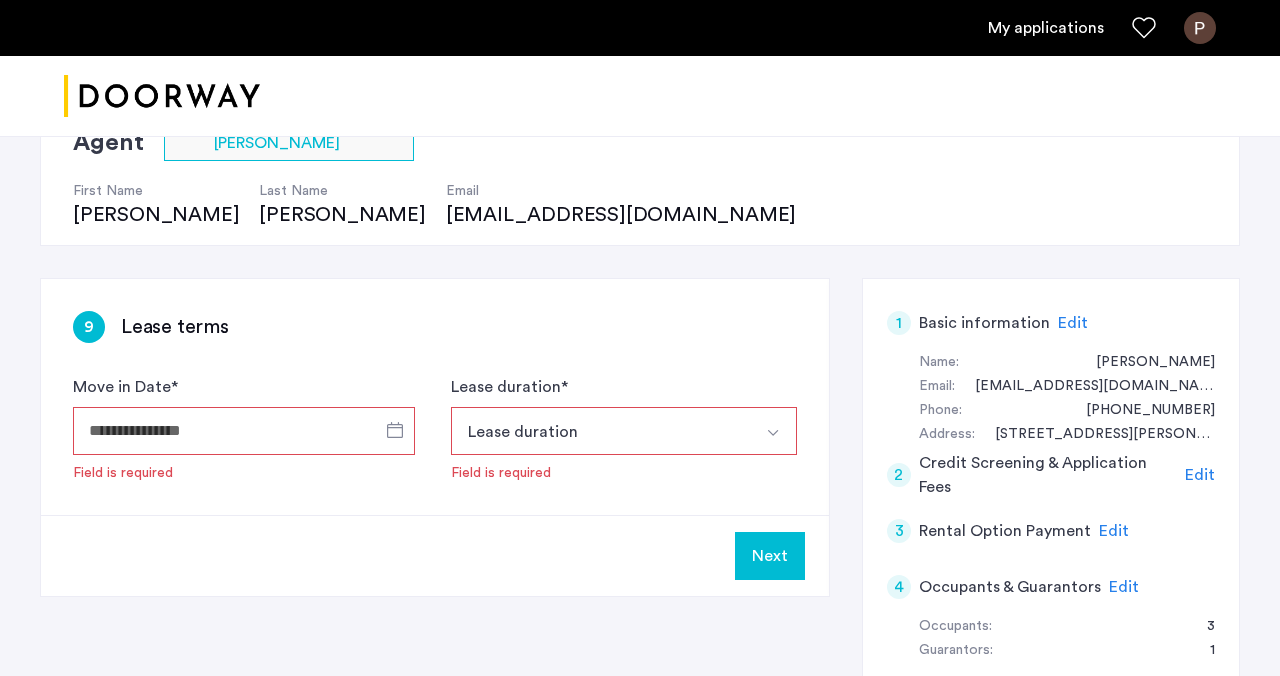 type on "**********" 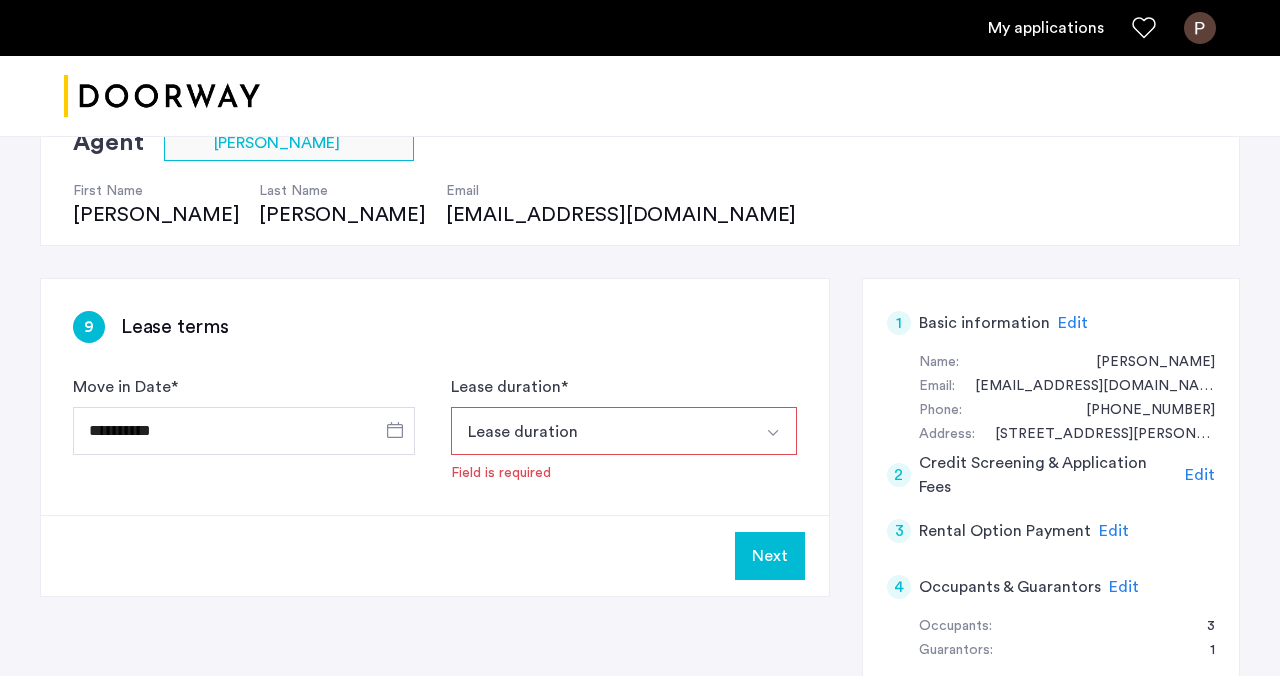 click on "Lease duration" at bounding box center [600, 431] 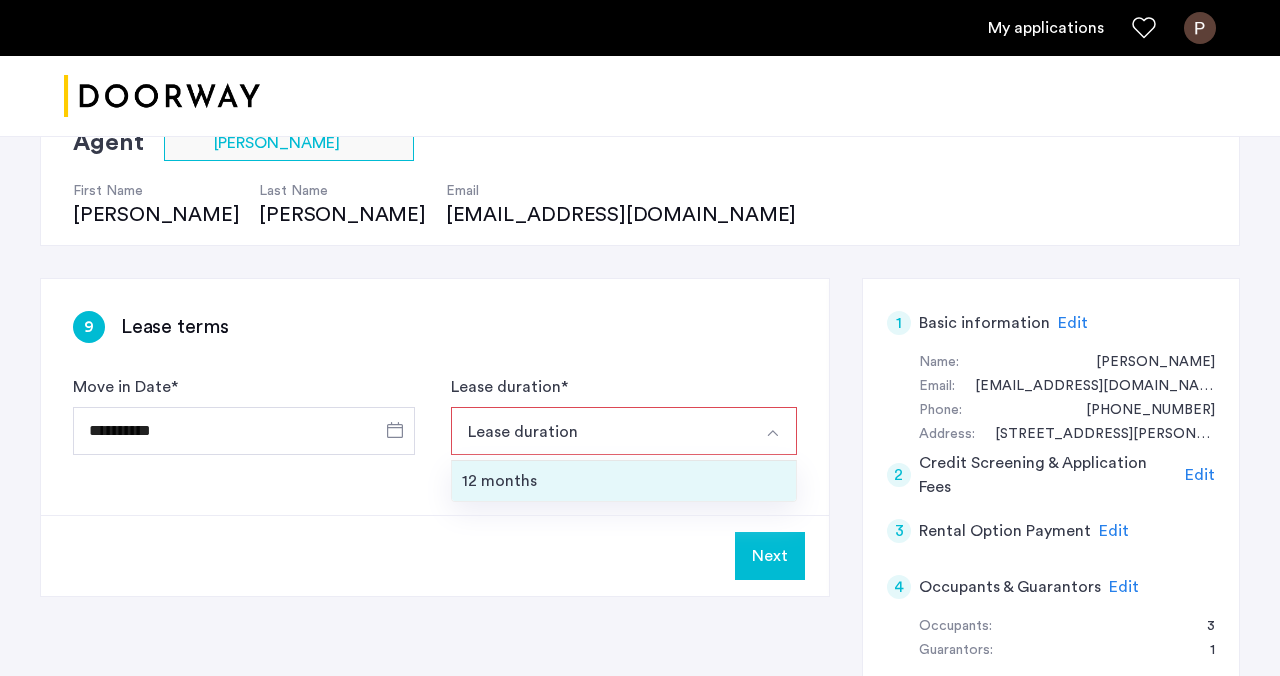 click on "12 months" at bounding box center [624, 481] 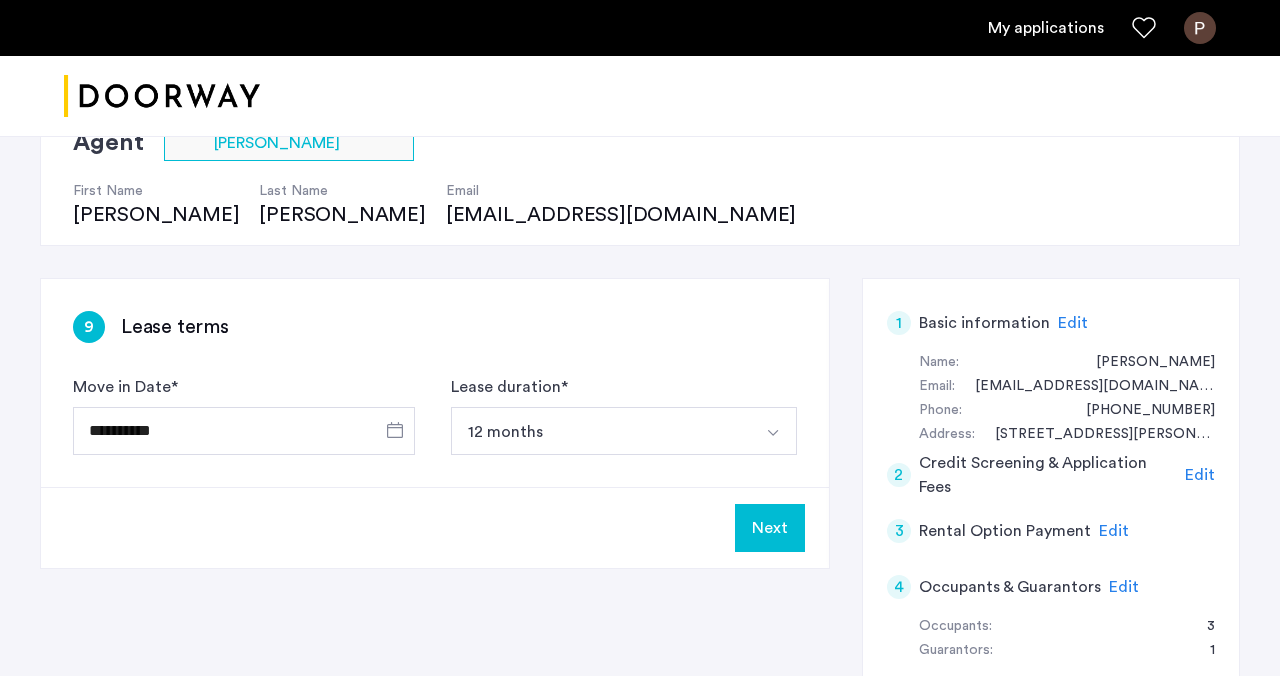 click on "Next" 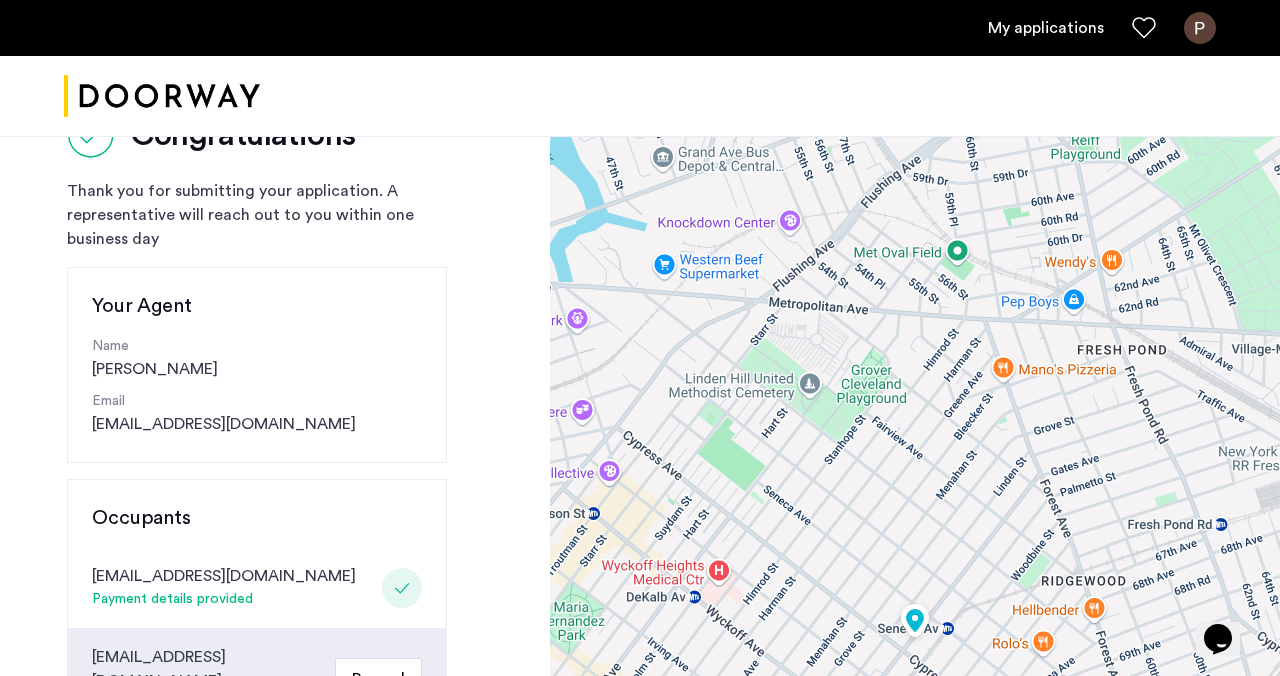 scroll, scrollTop: 0, scrollLeft: 0, axis: both 